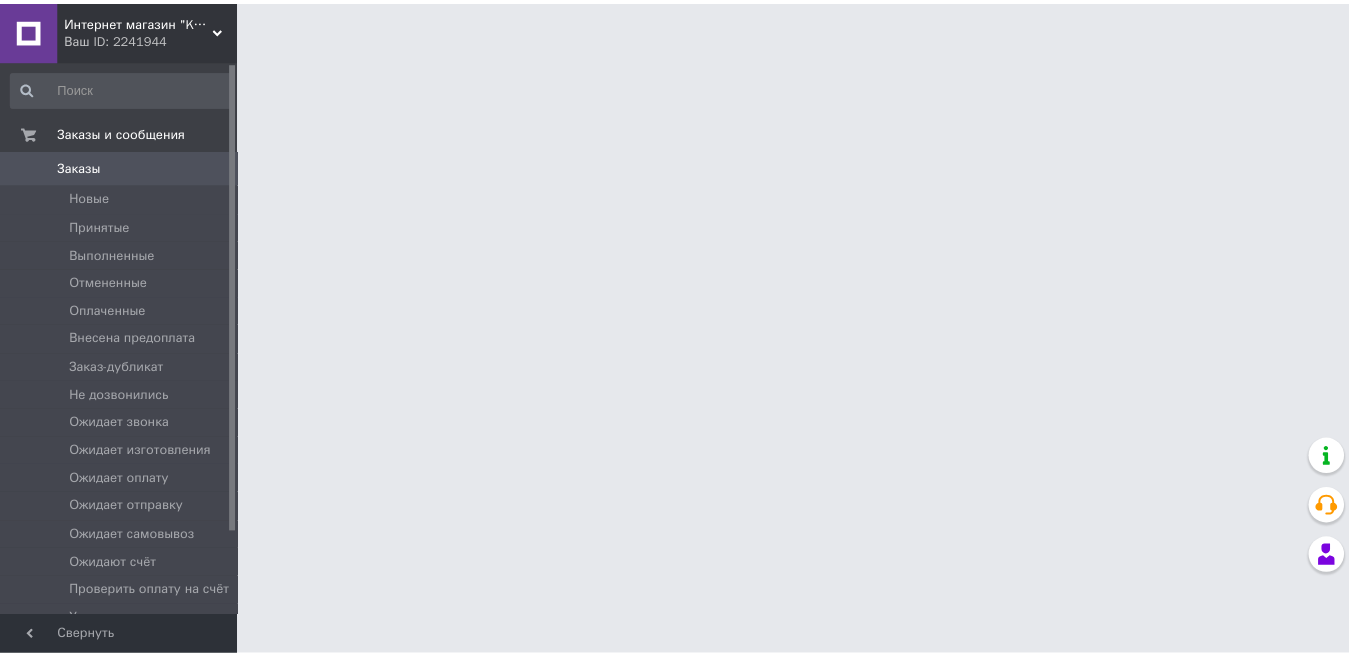 scroll, scrollTop: 0, scrollLeft: 0, axis: both 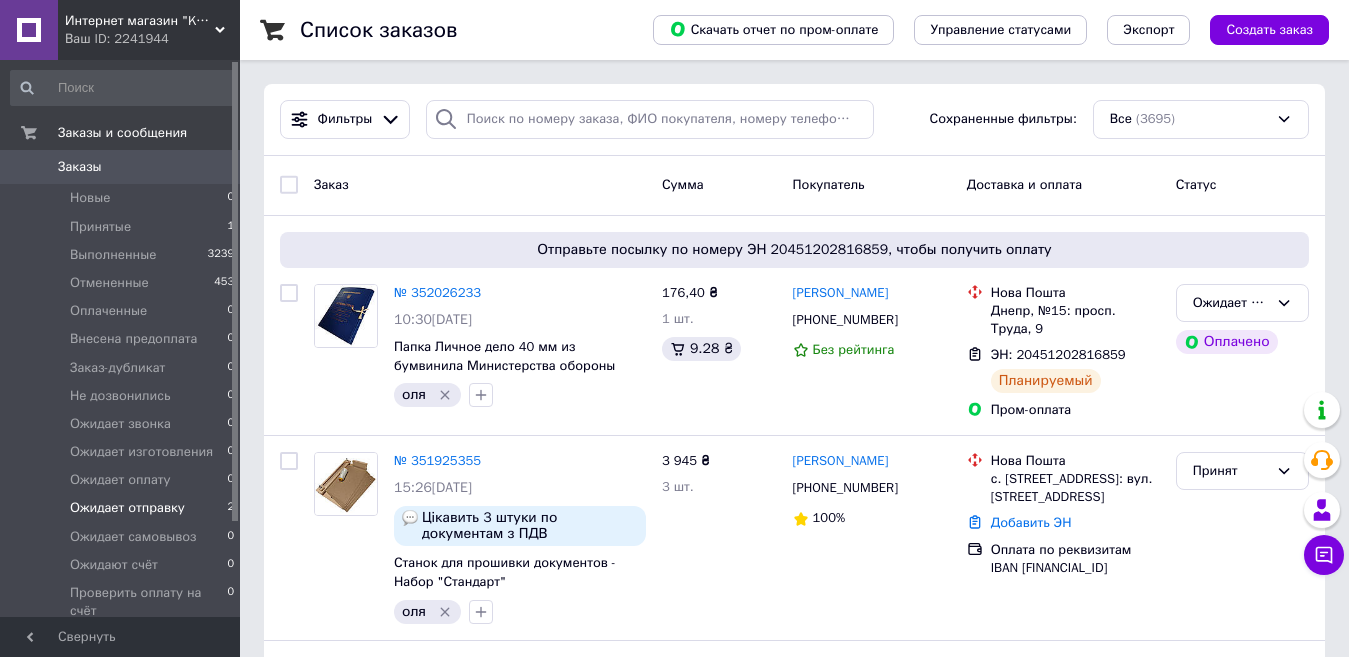 click on "Ожидает отправку" at bounding box center (127, 508) 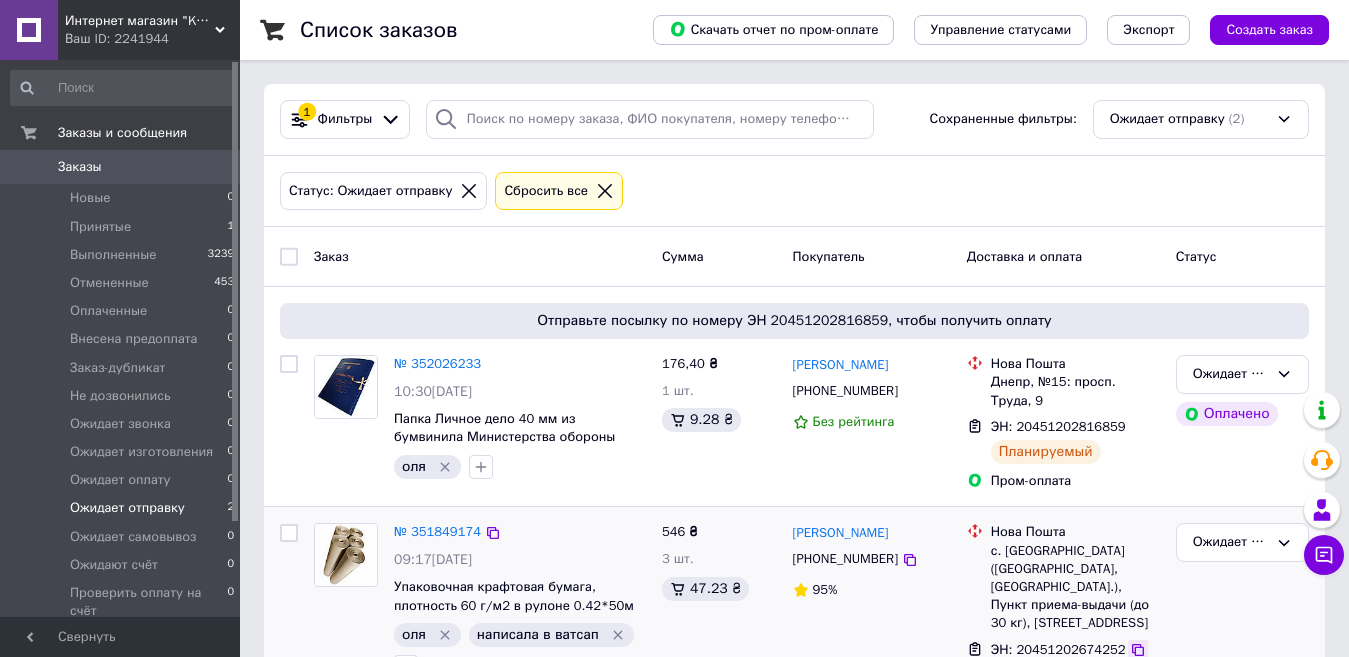 click 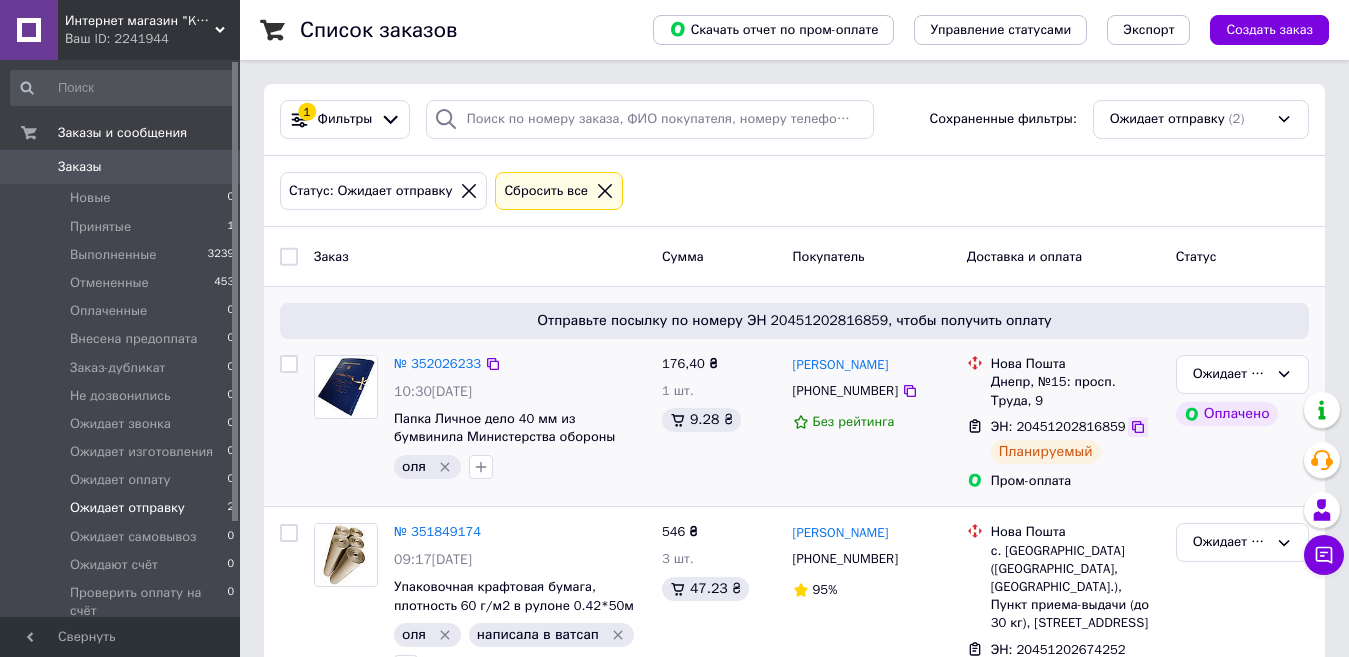 click 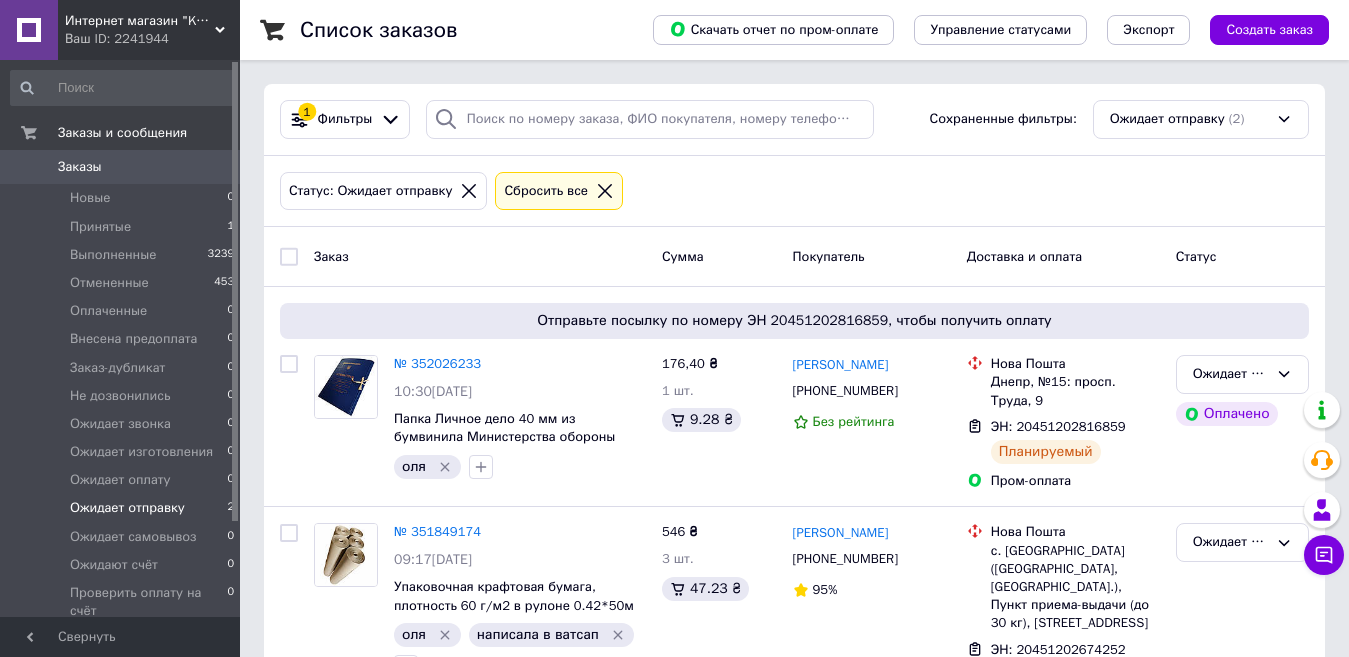click on "Интернет магазин  "KOLVI"" at bounding box center [140, 21] 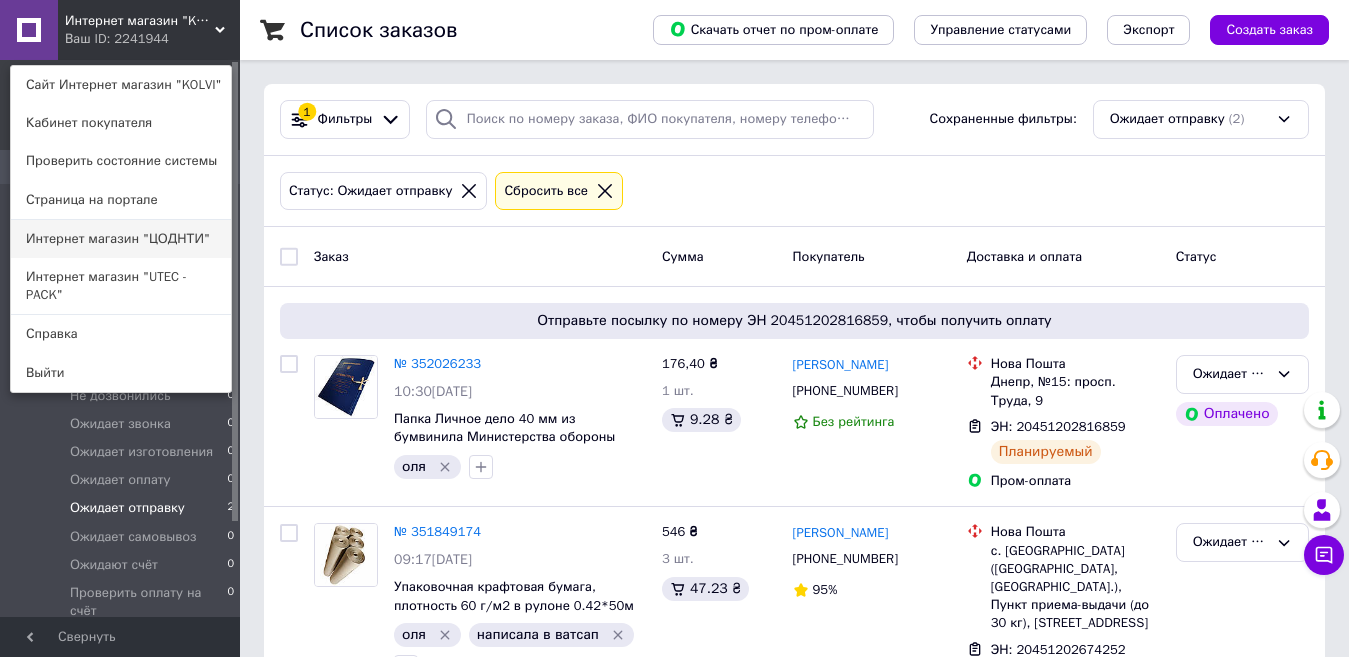 click on "Интернет магазин "ЦОДНТИ"" at bounding box center [121, 239] 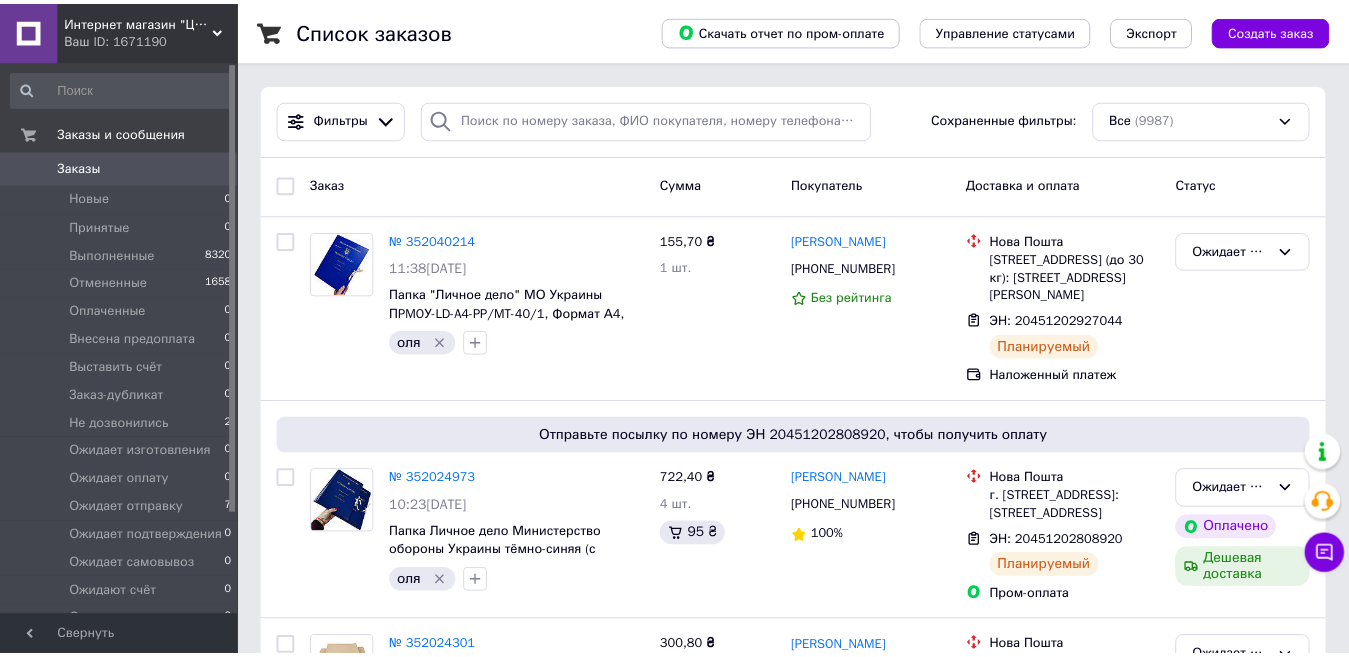 scroll, scrollTop: 0, scrollLeft: 0, axis: both 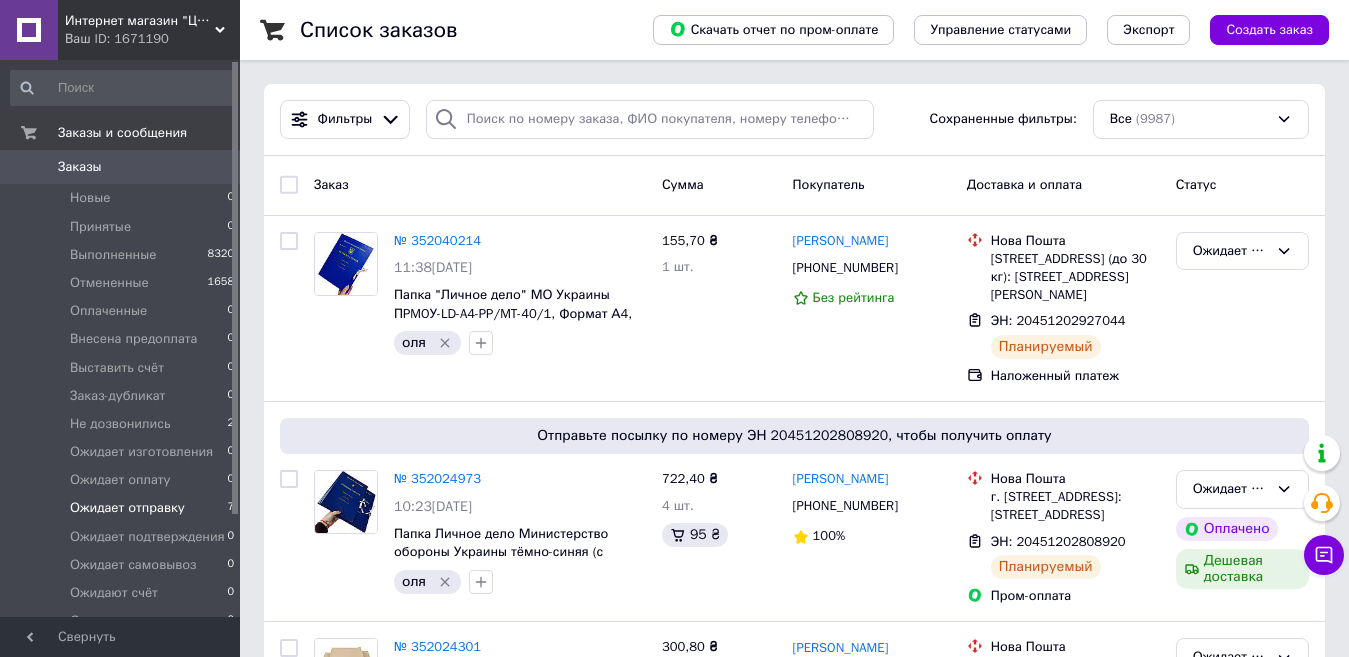 click on "Ожидает отправку 7" at bounding box center [123, 508] 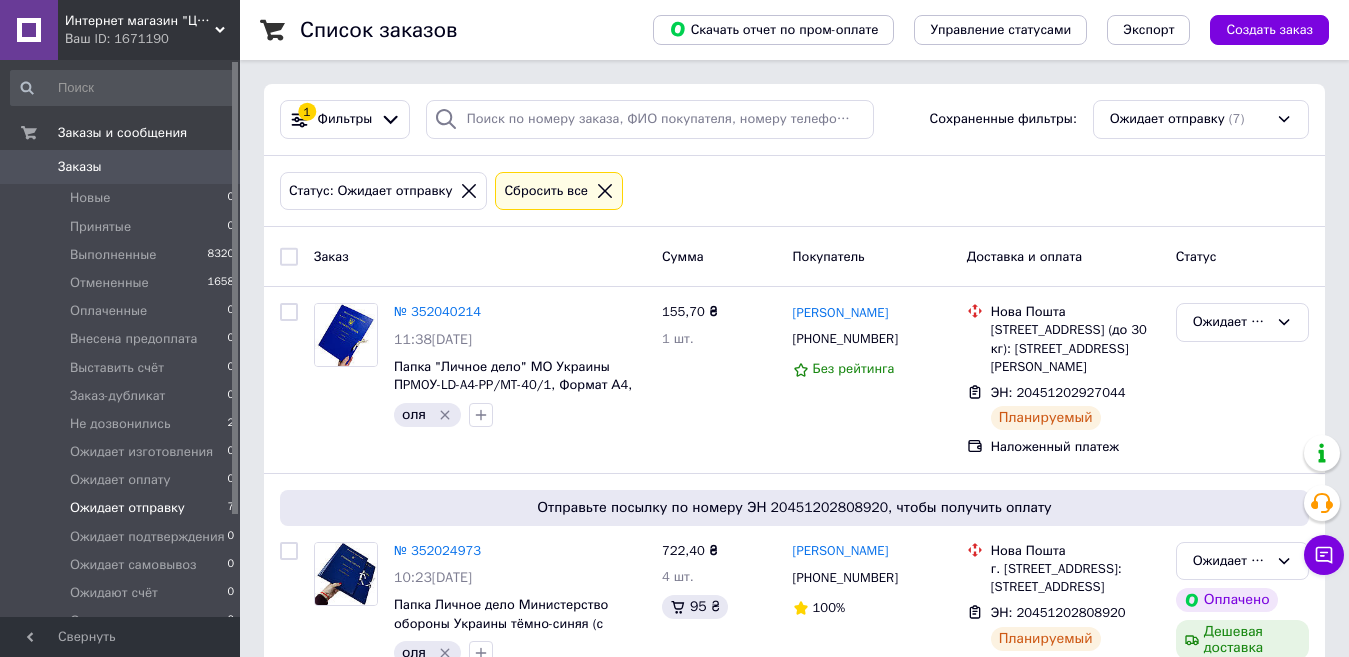 click on "Статус: Ожидает отправку Сбросить все" at bounding box center (794, 191) 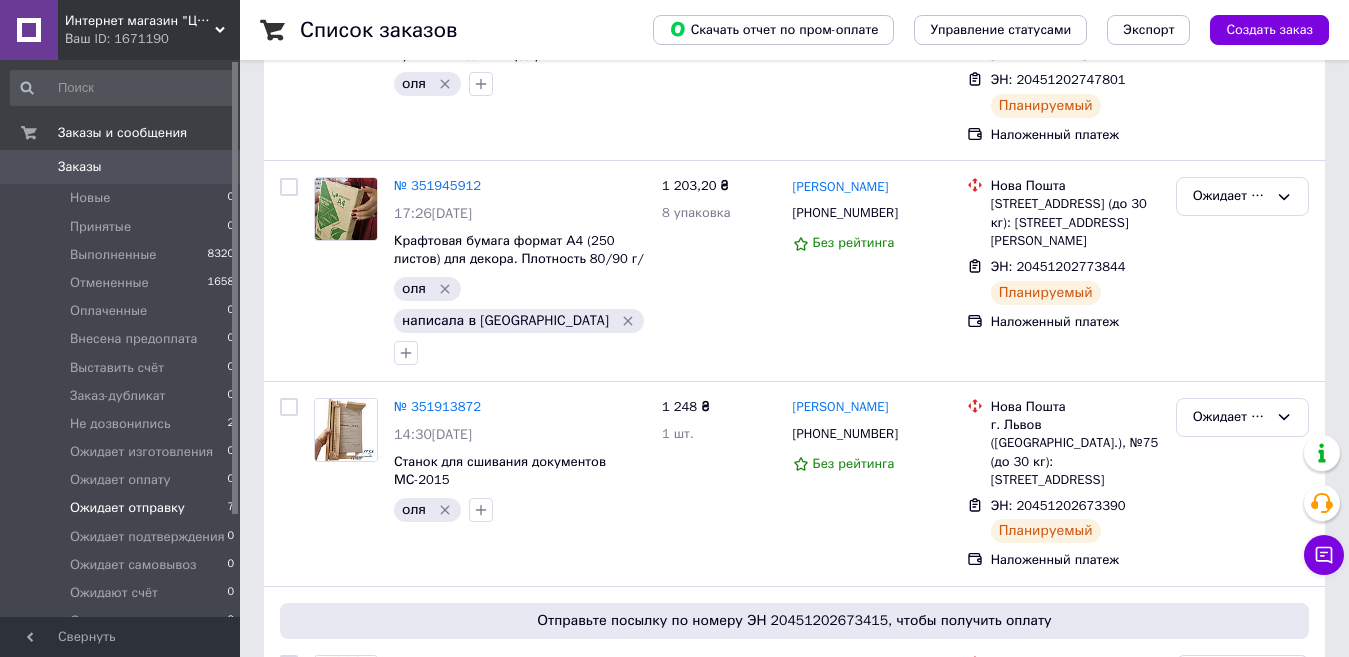 scroll, scrollTop: 1083, scrollLeft: 0, axis: vertical 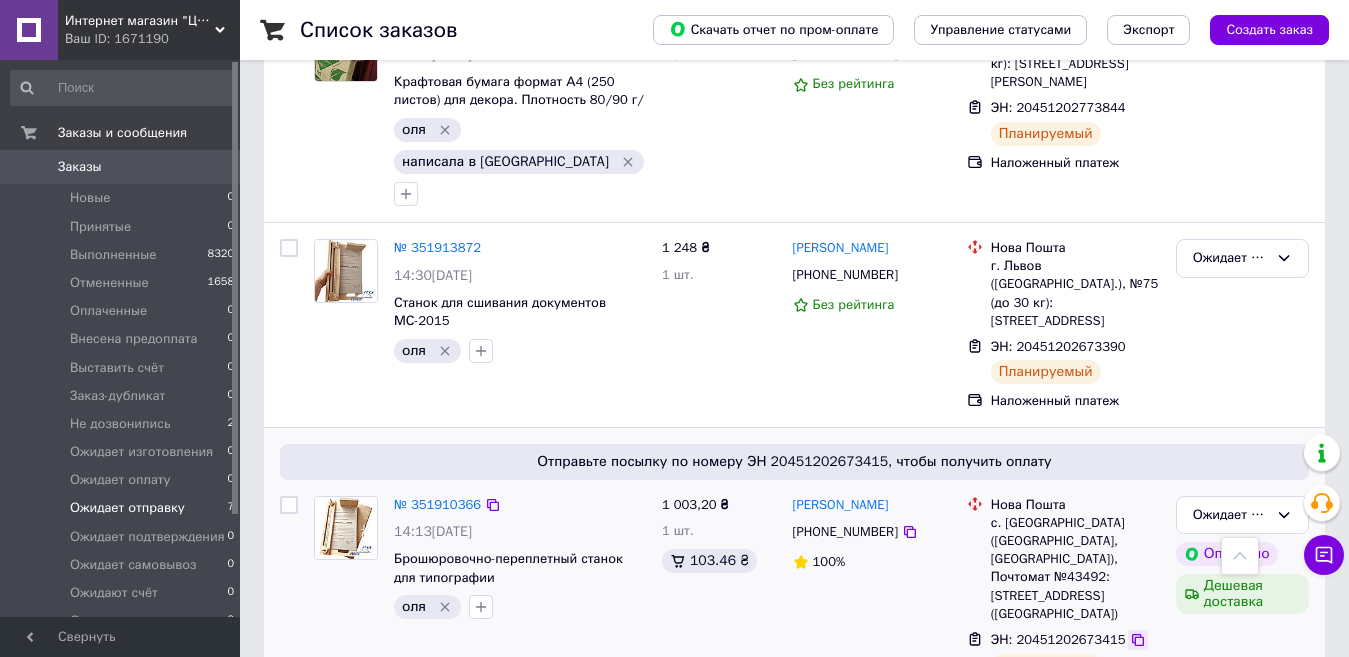 click 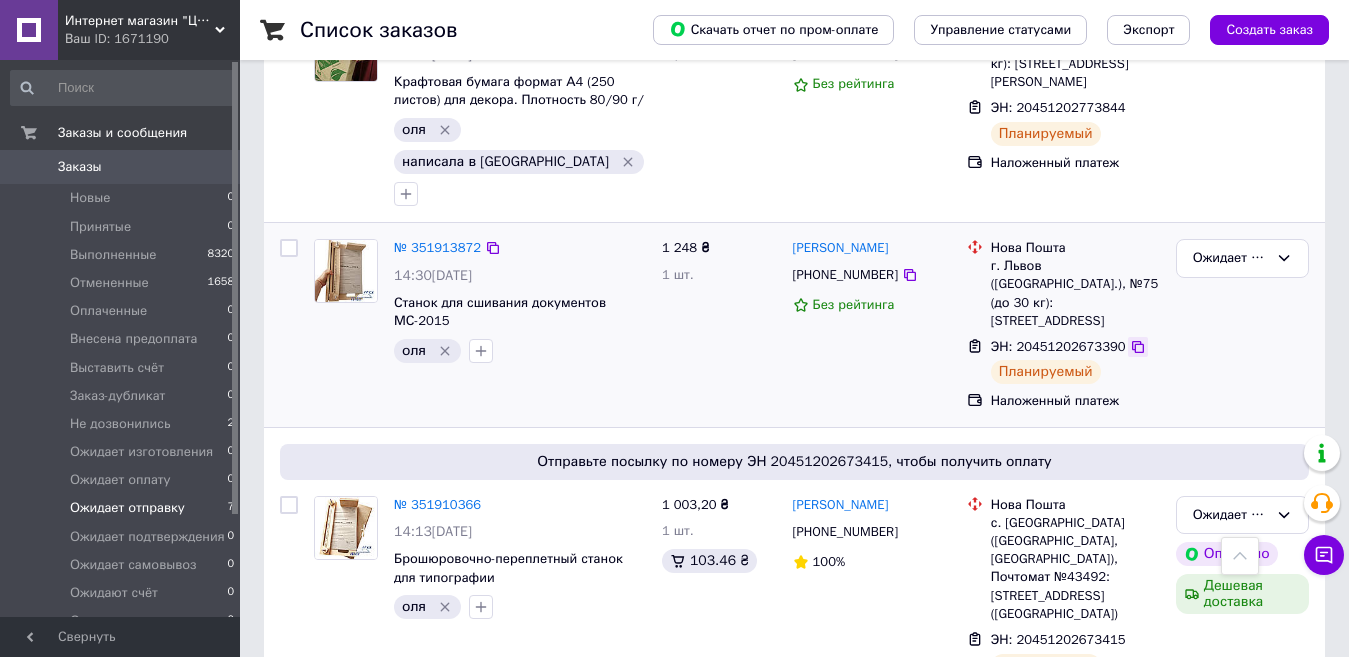 click 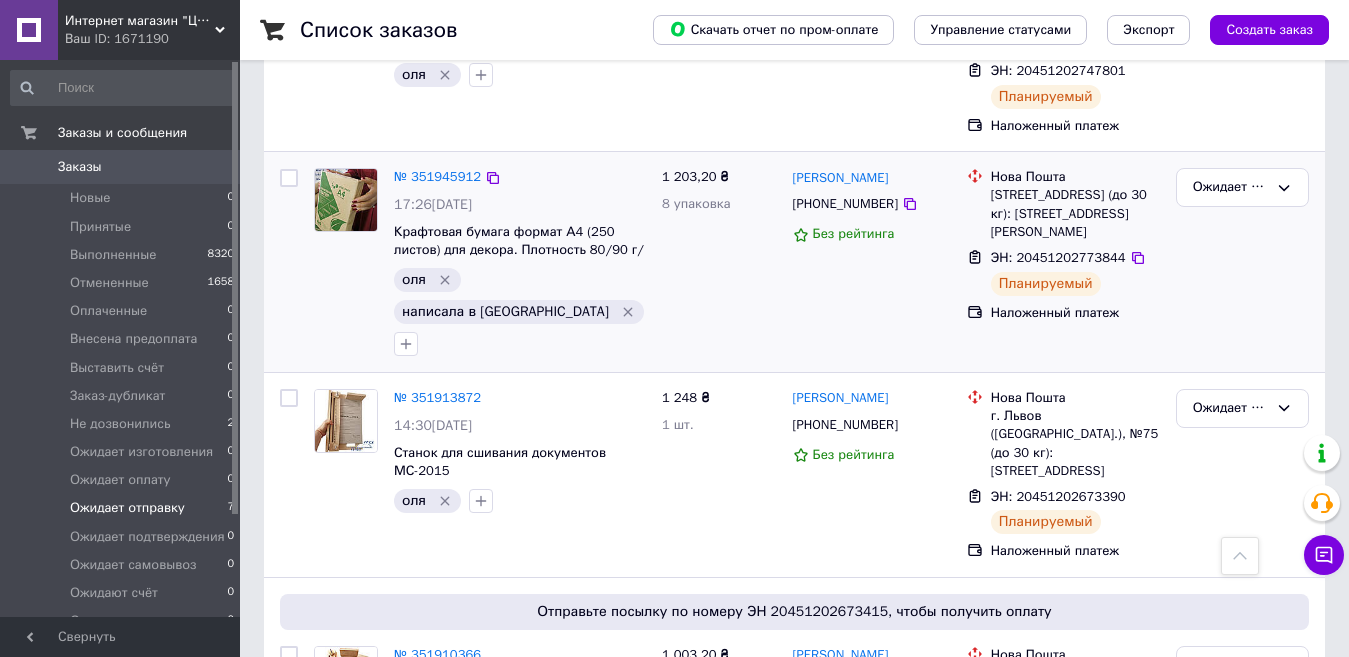 scroll, scrollTop: 883, scrollLeft: 0, axis: vertical 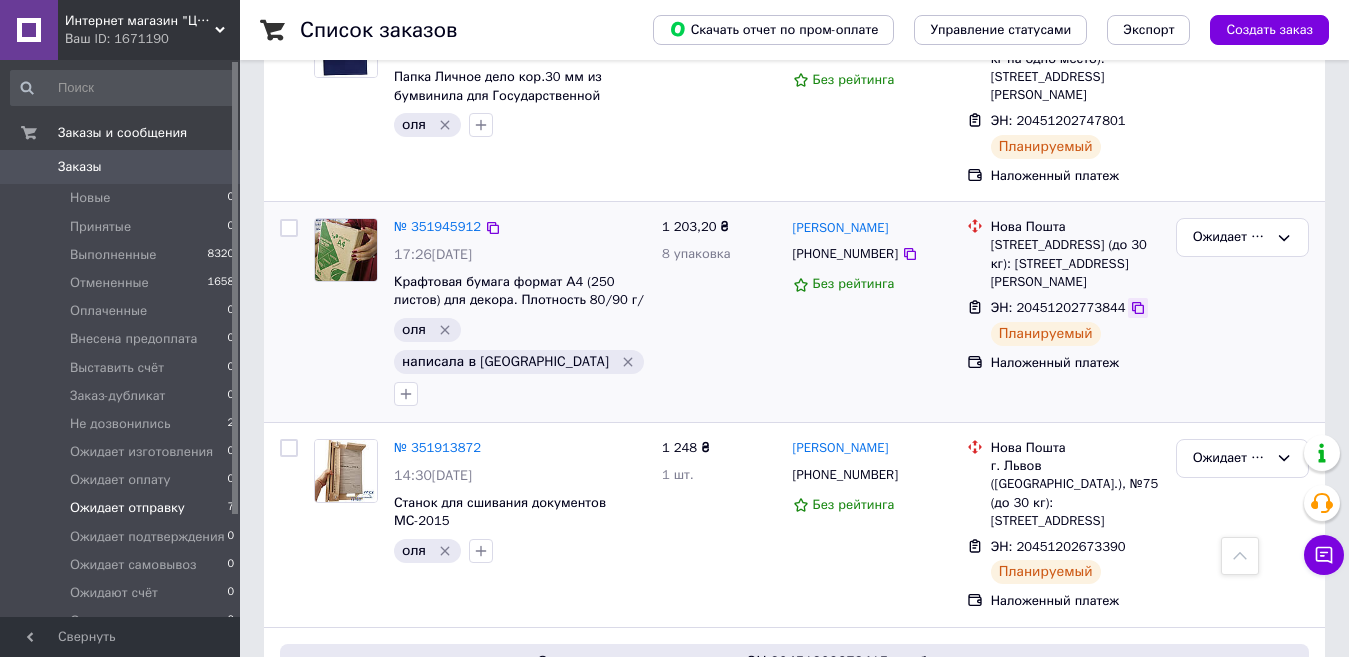 click 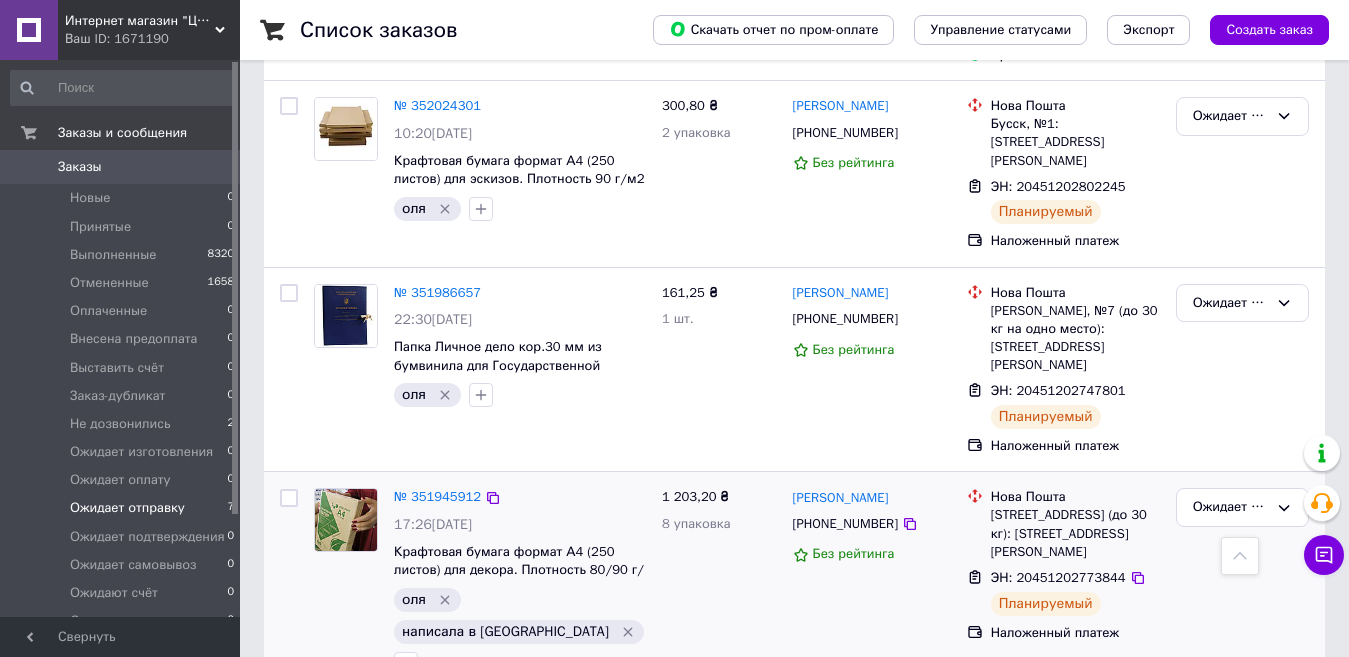 scroll, scrollTop: 583, scrollLeft: 0, axis: vertical 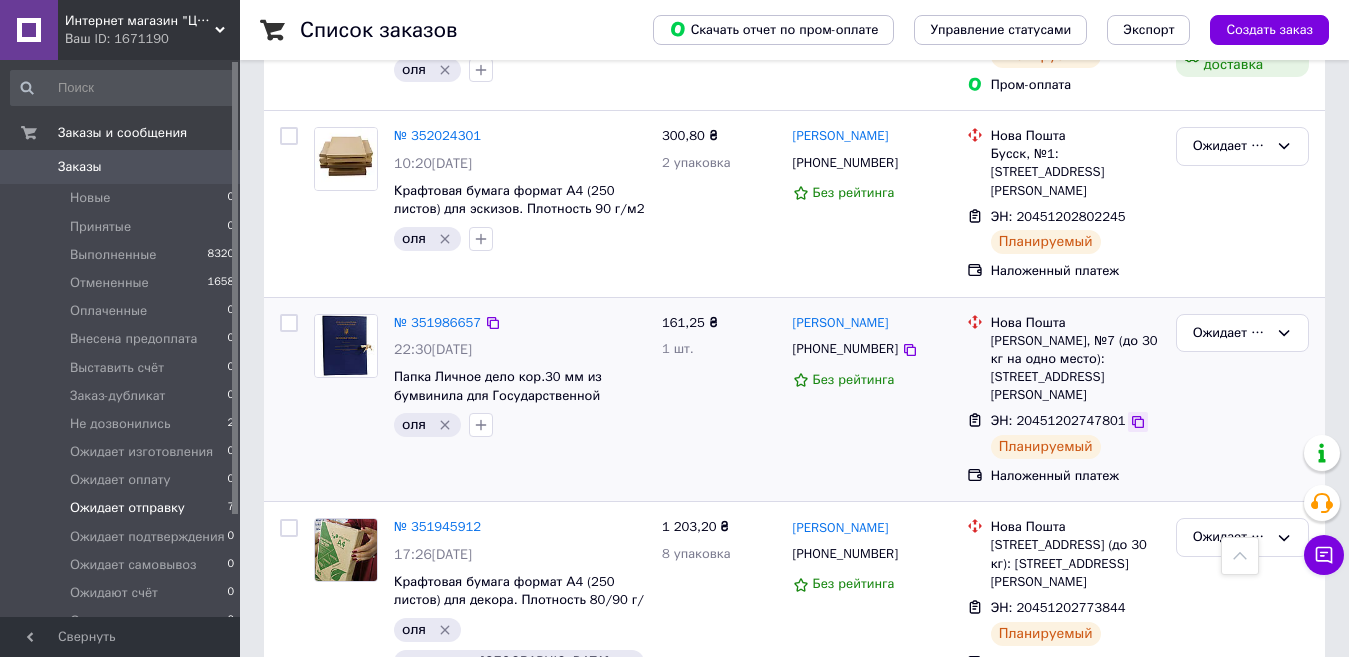 click at bounding box center (1138, 422) 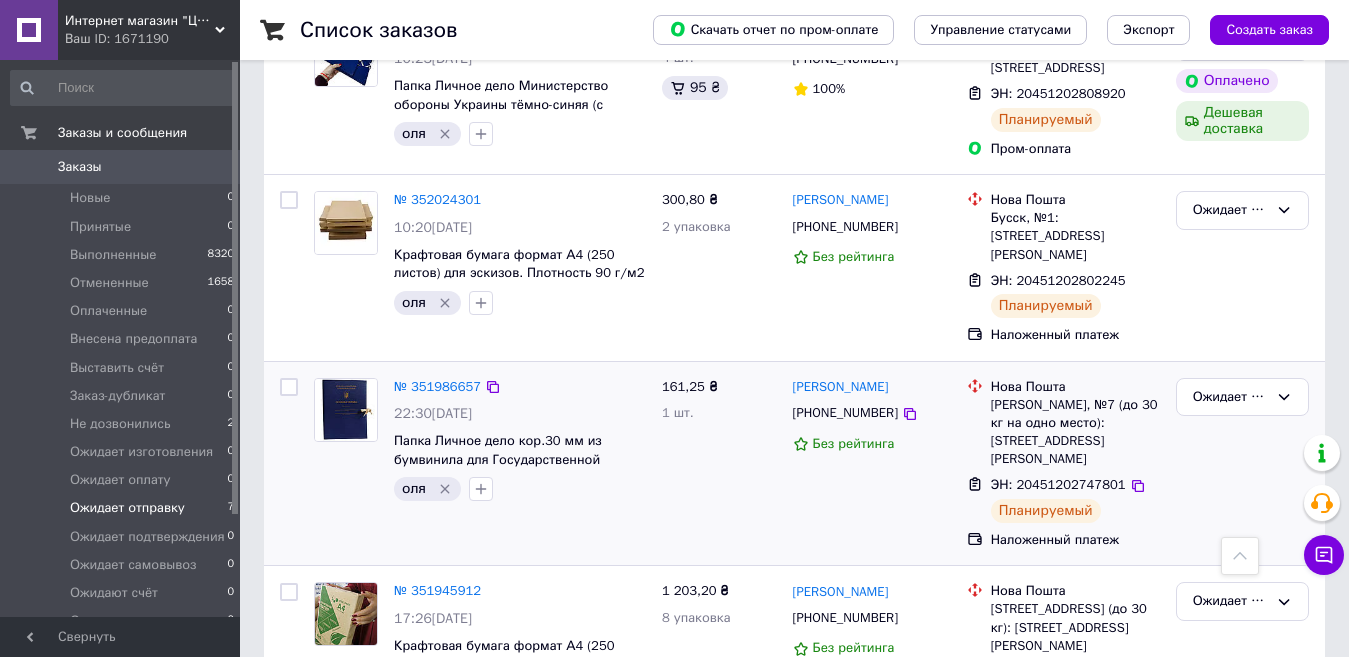 scroll, scrollTop: 483, scrollLeft: 0, axis: vertical 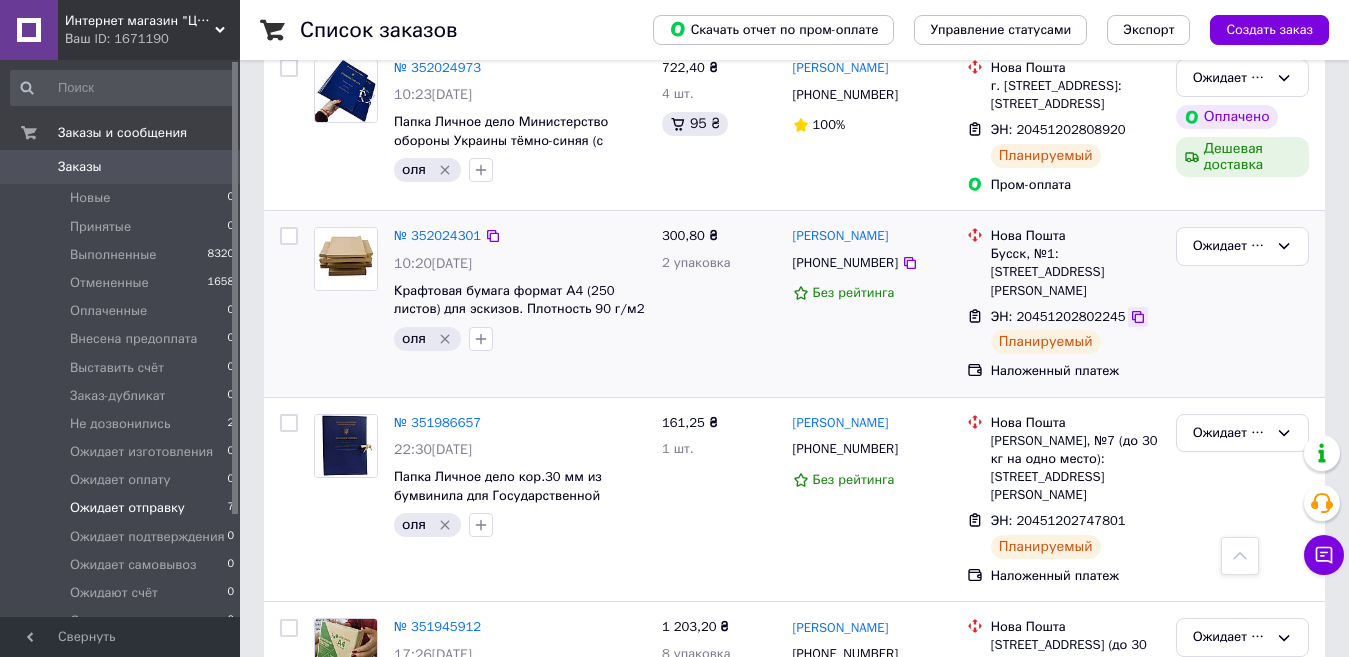 click 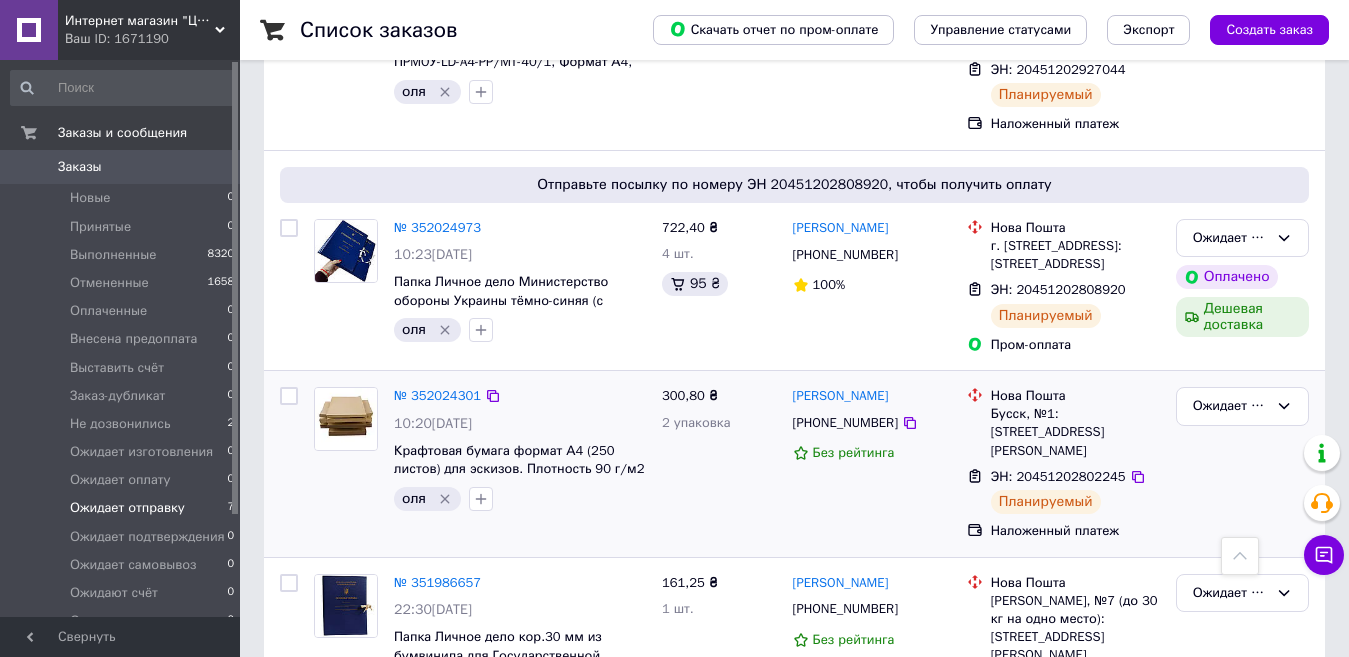 scroll, scrollTop: 283, scrollLeft: 0, axis: vertical 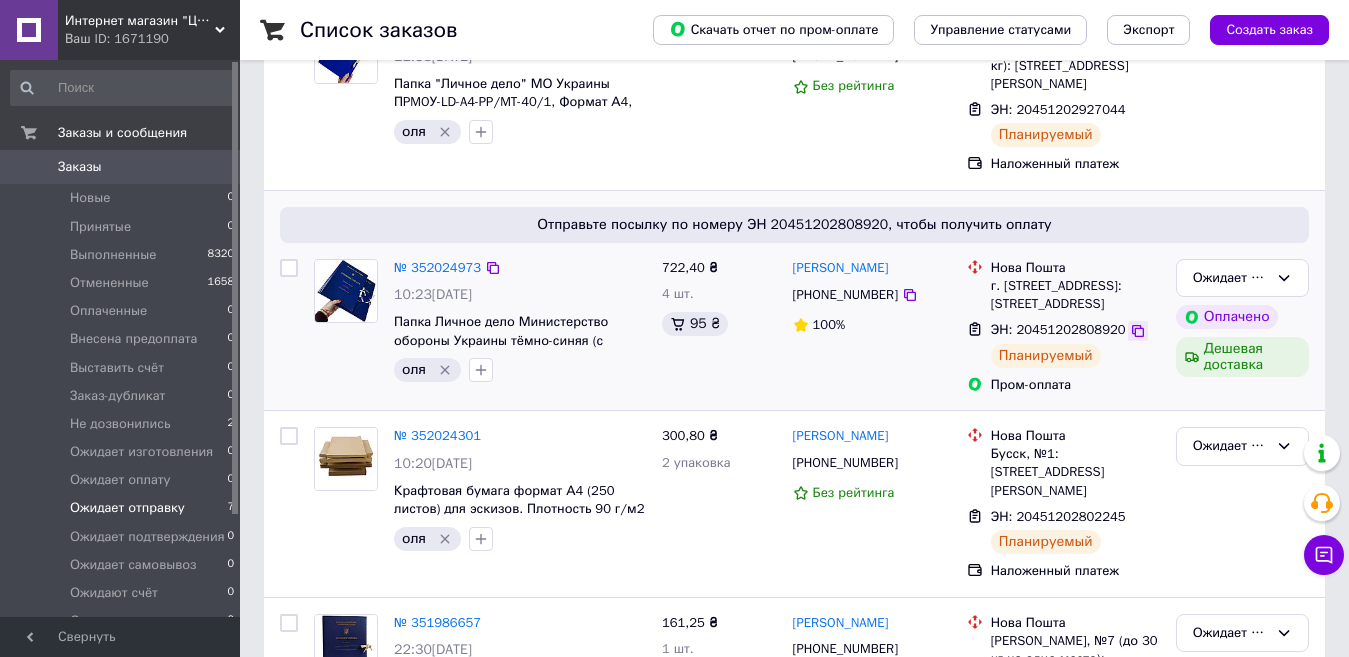 click at bounding box center [1138, 331] 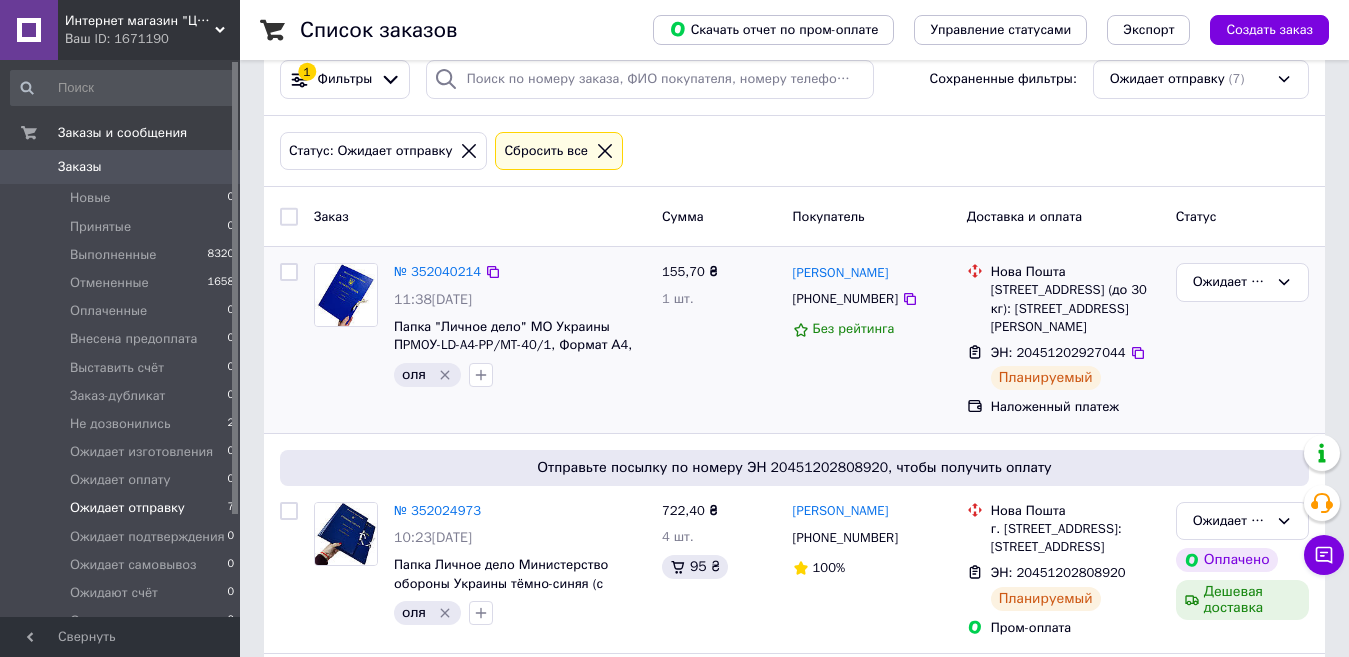 scroll, scrollTop: 0, scrollLeft: 0, axis: both 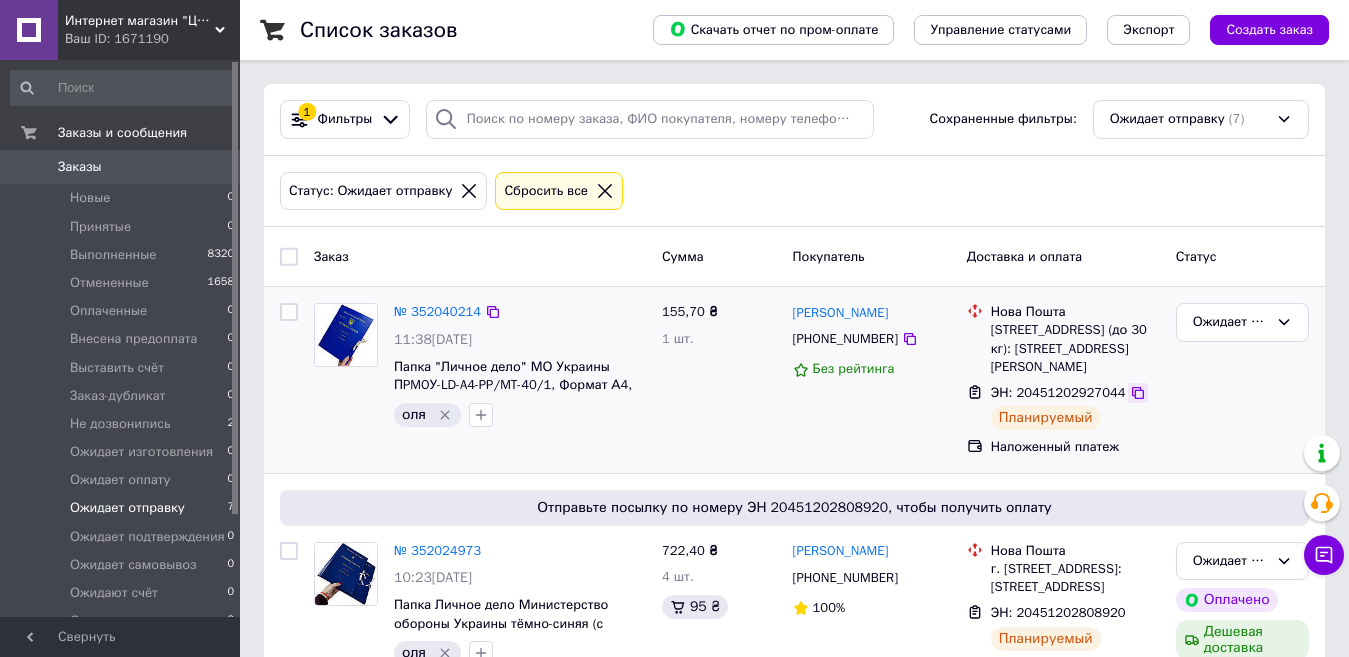 click 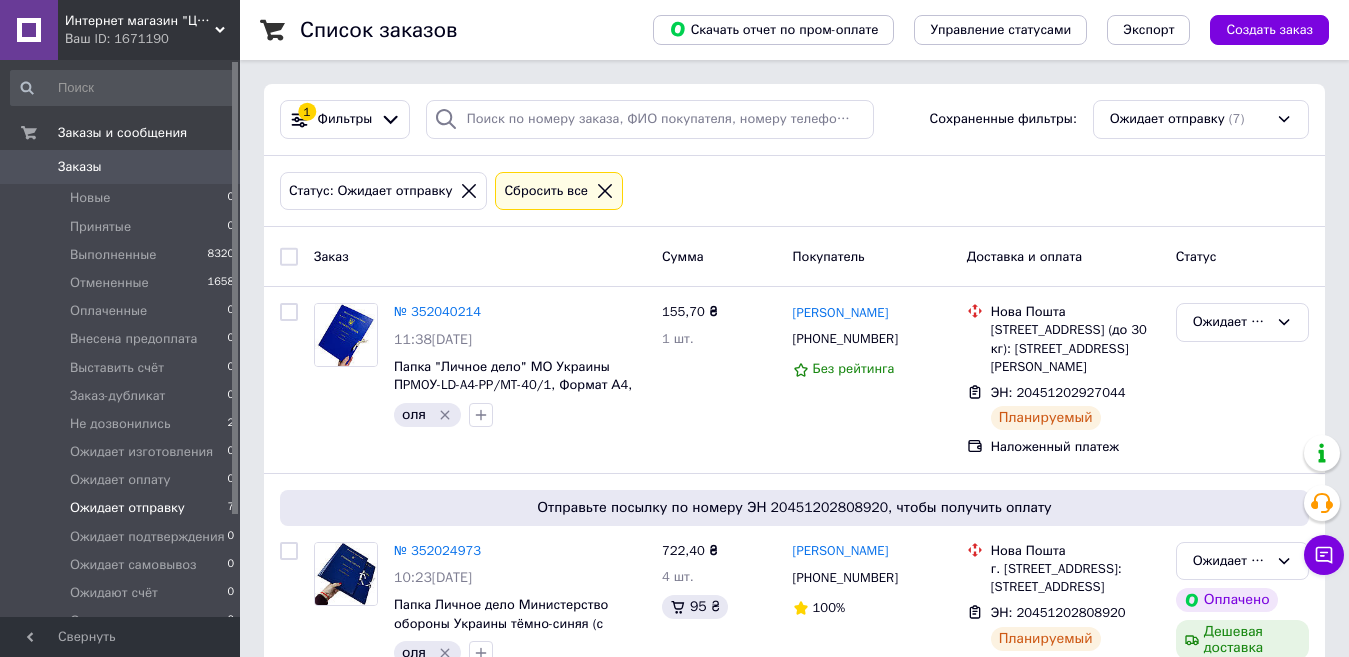 click on "Заказы 0" at bounding box center [123, 167] 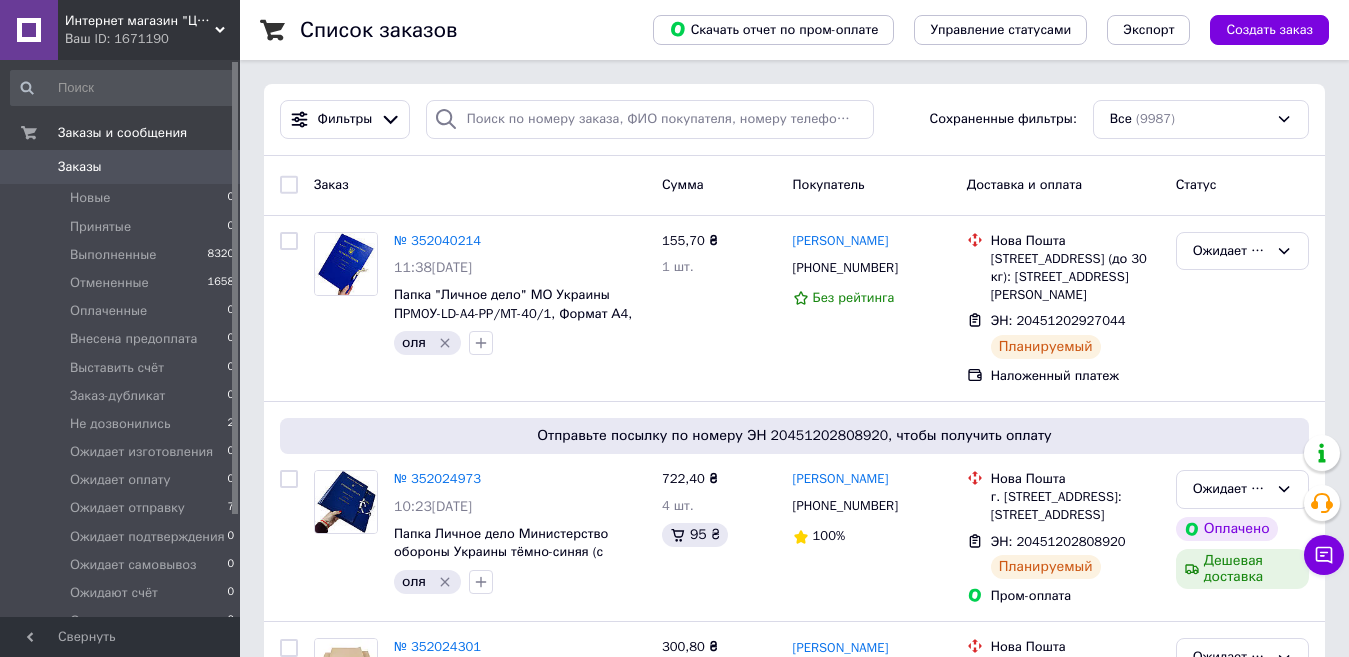 click on "Интернет магазин "ЦОДНТИ"" at bounding box center (140, 21) 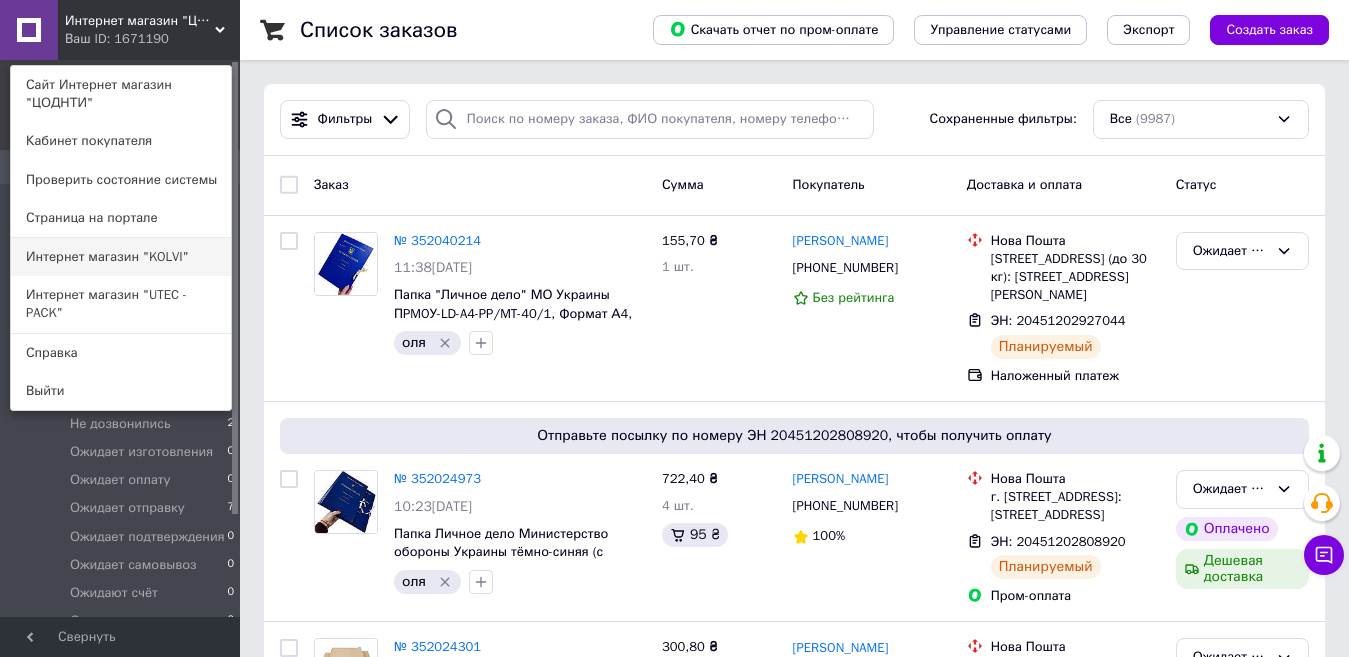 click on "Интернет магазин  "KOLVI"" at bounding box center (121, 257) 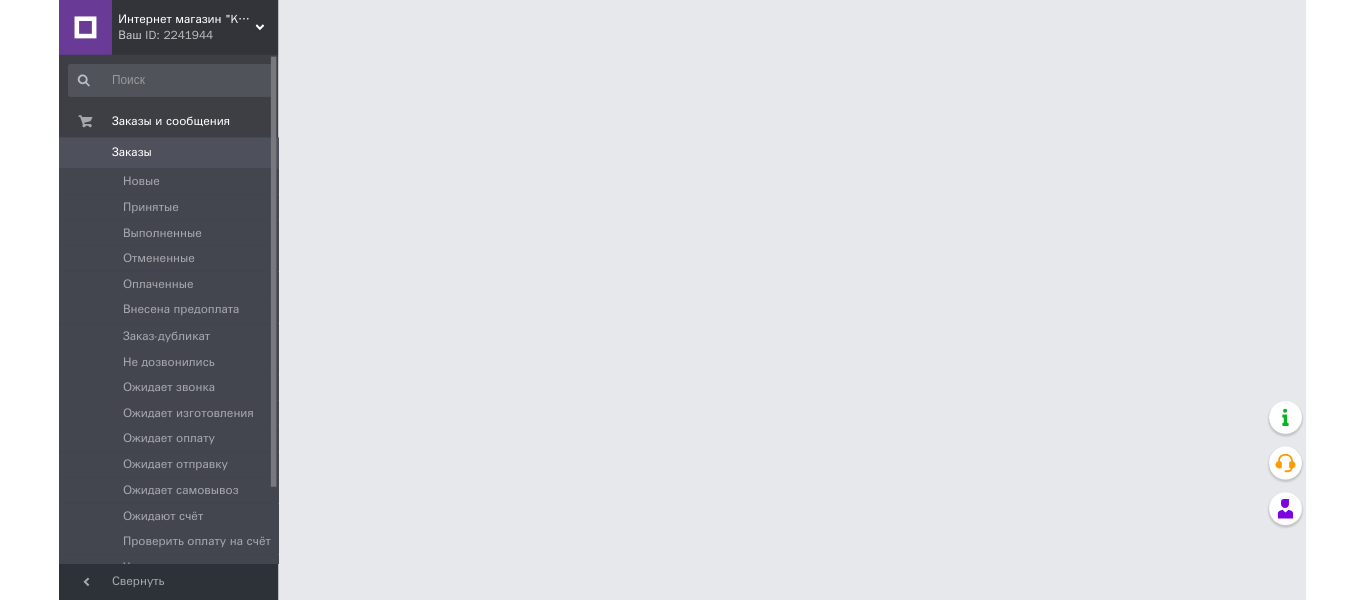 scroll, scrollTop: 0, scrollLeft: 0, axis: both 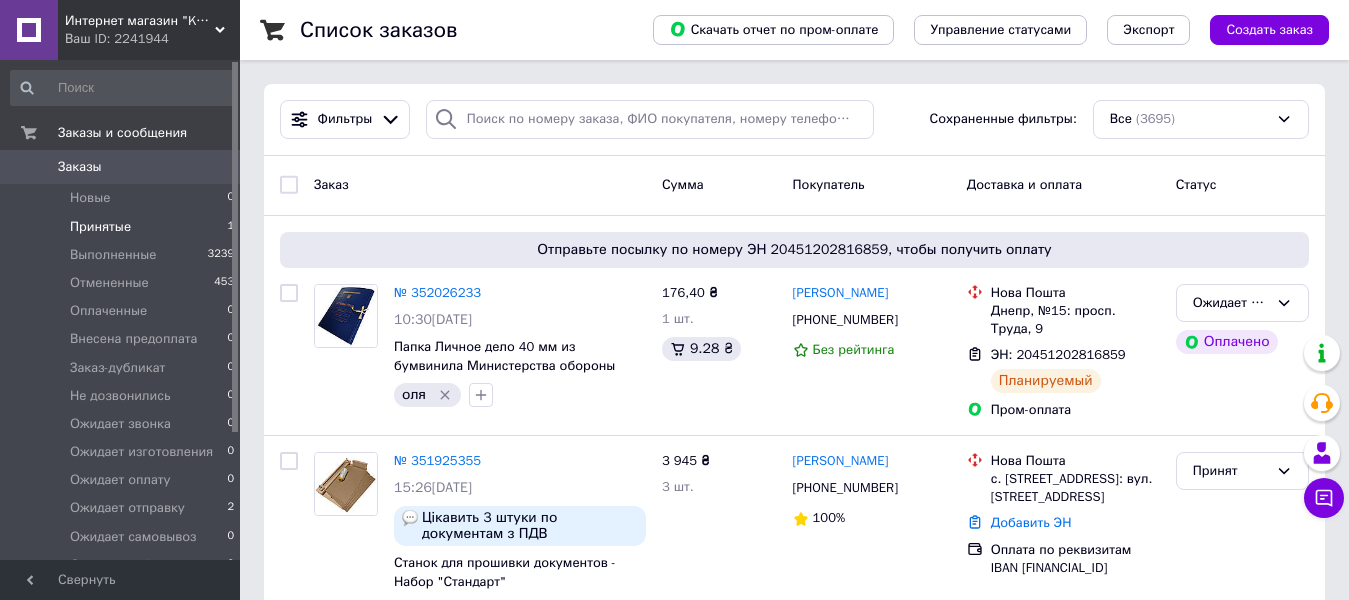click on "Принятые" at bounding box center (100, 227) 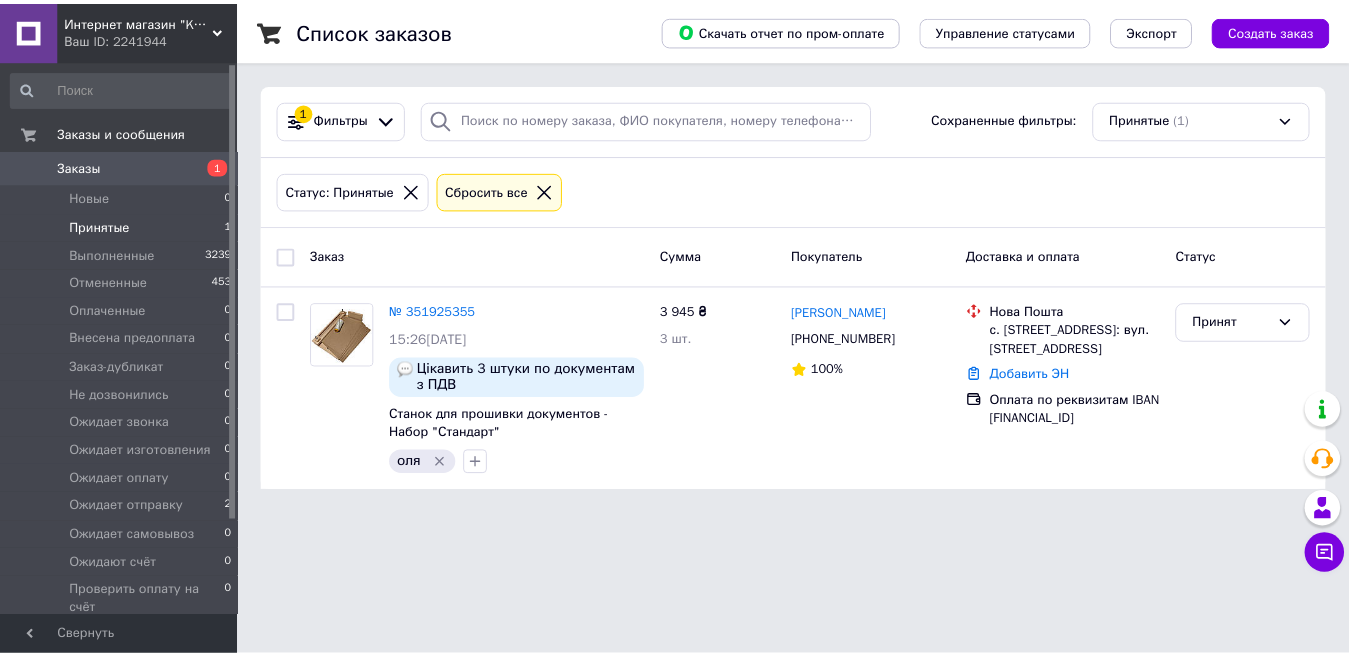 scroll, scrollTop: 0, scrollLeft: 0, axis: both 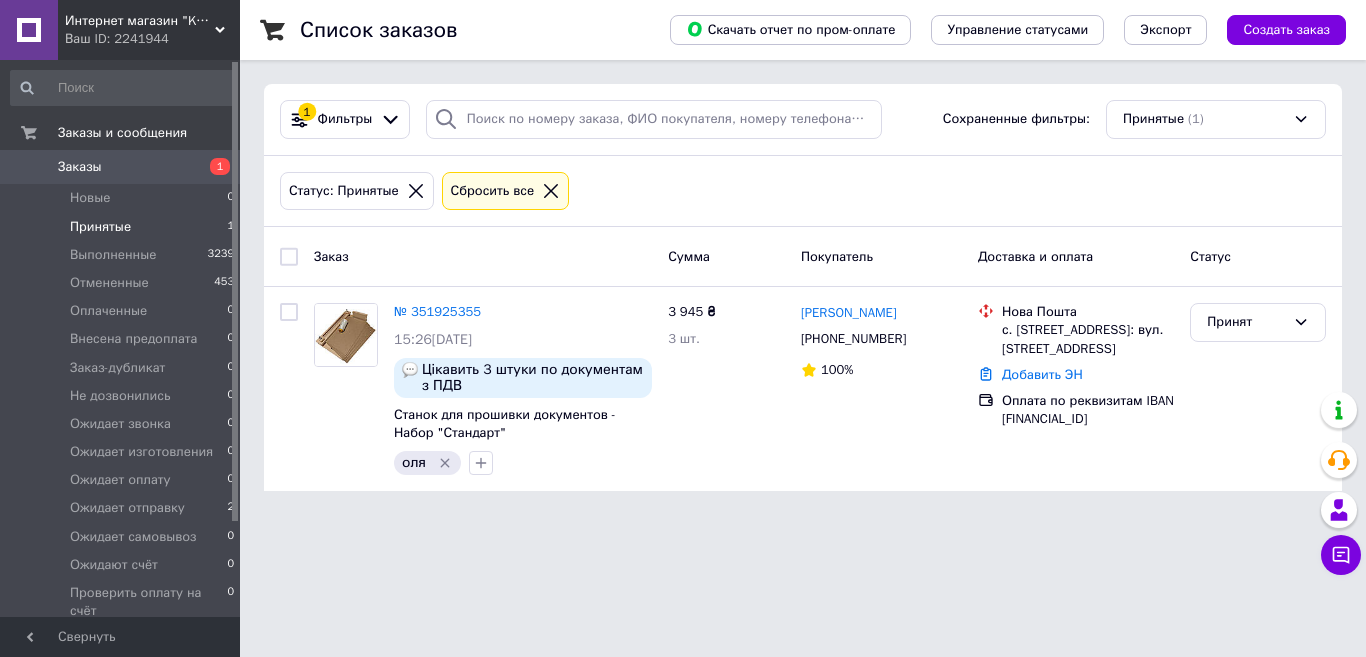click on "Заказы 1" at bounding box center [123, 167] 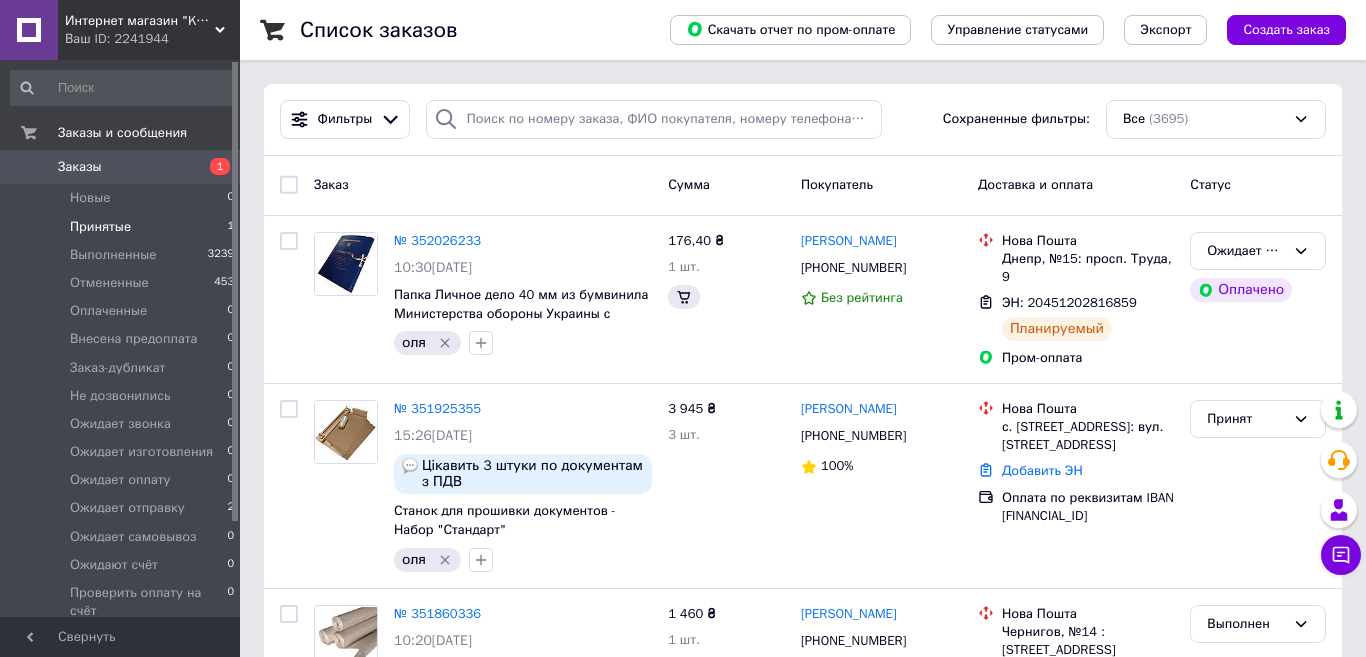 click on "Принятые 1" at bounding box center (123, 227) 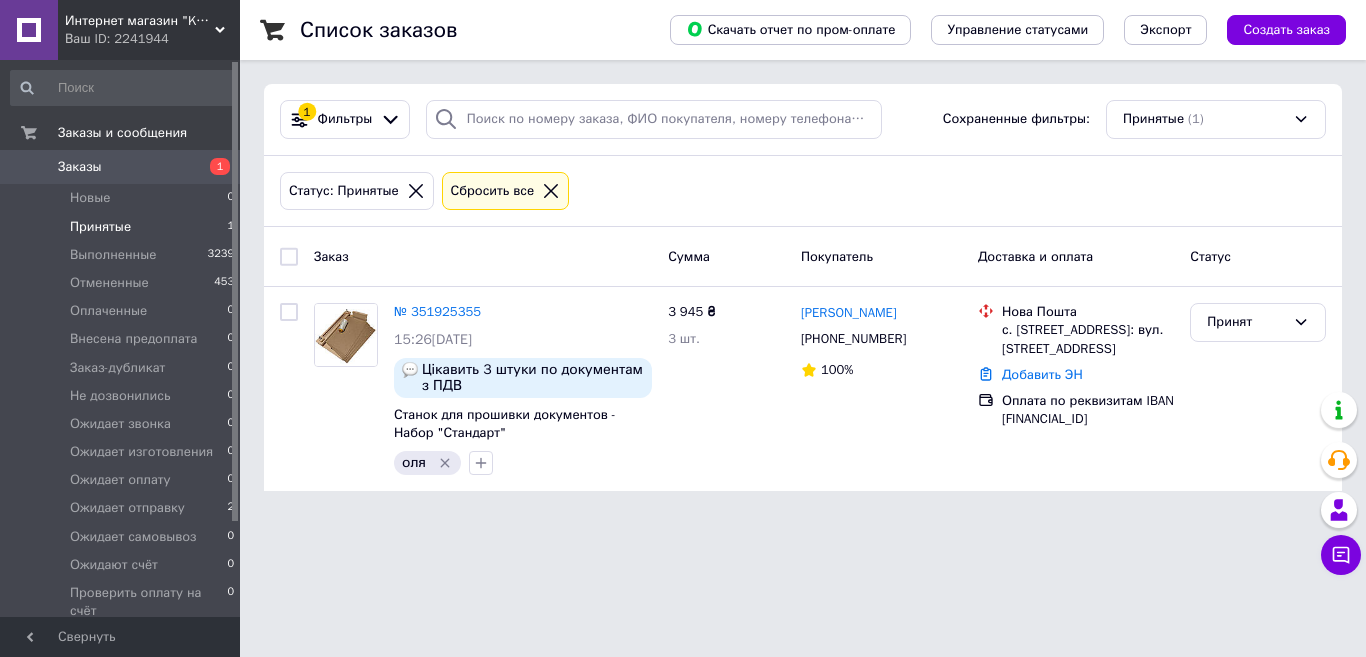 click on "Заказы 1" at bounding box center (123, 167) 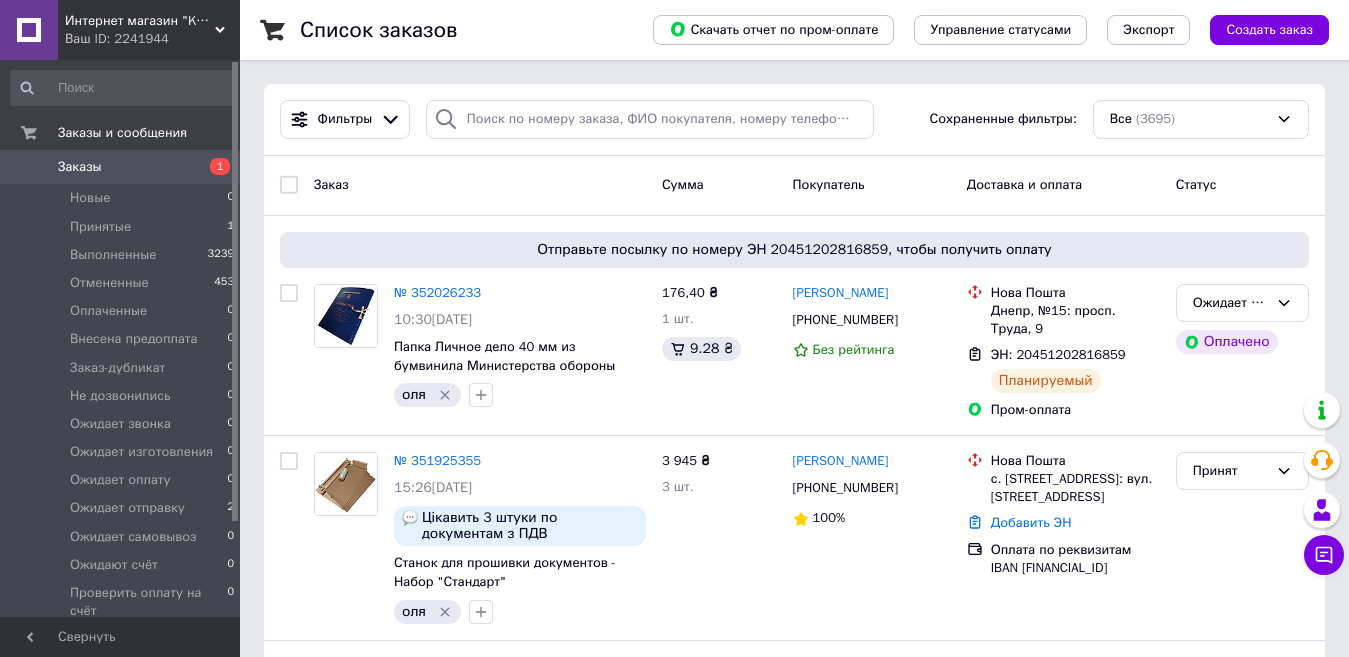 click on "Интернет магазин  "KOLVI"" at bounding box center (140, 21) 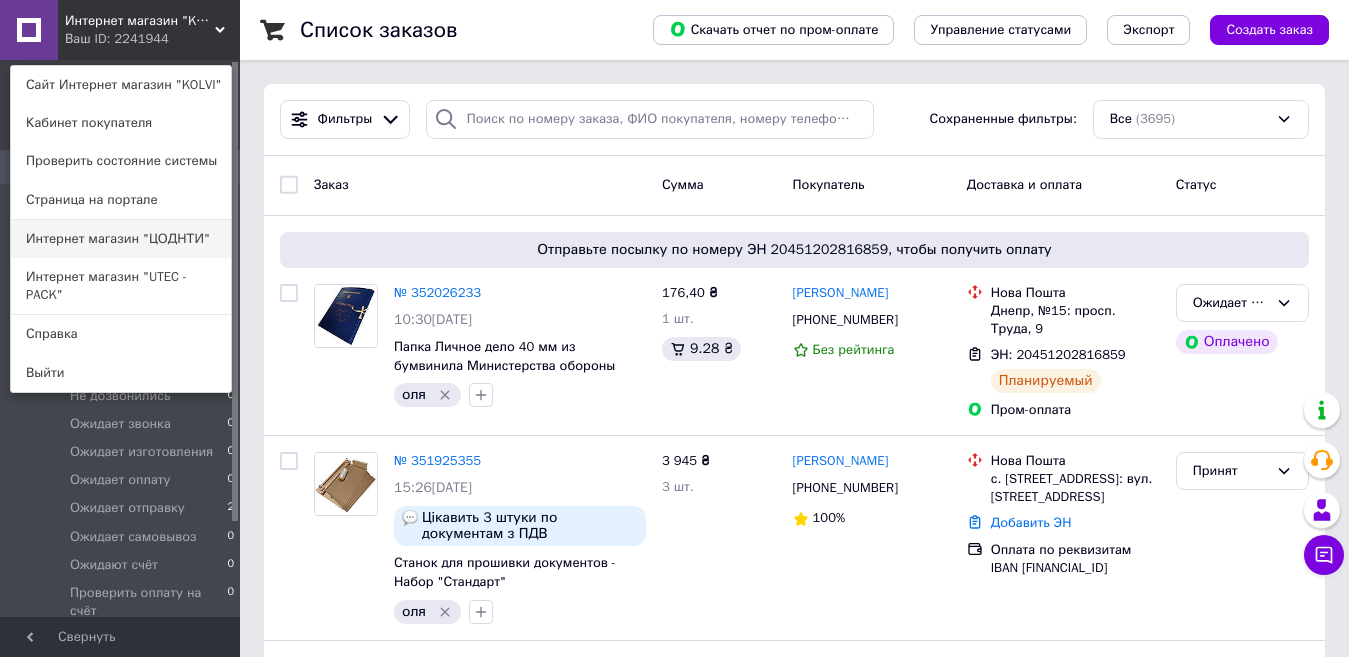 click on "Интернет магазин "ЦОДНТИ"" at bounding box center [121, 239] 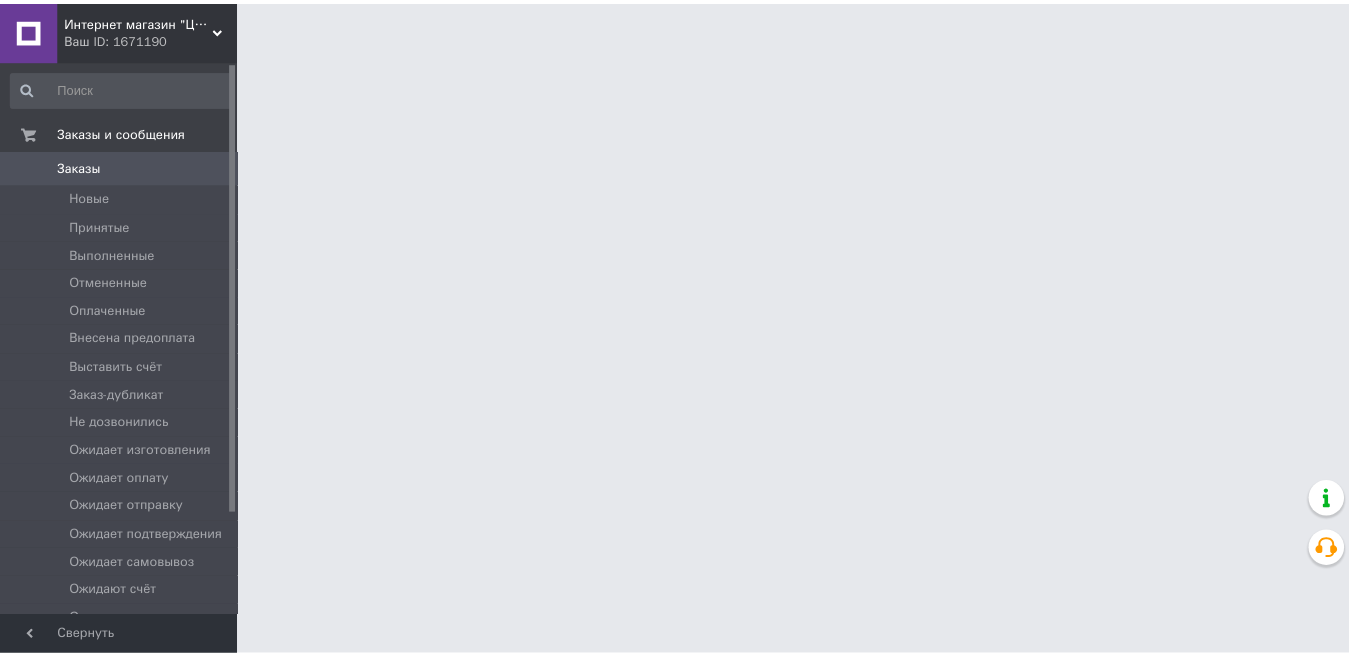 scroll, scrollTop: 0, scrollLeft: 0, axis: both 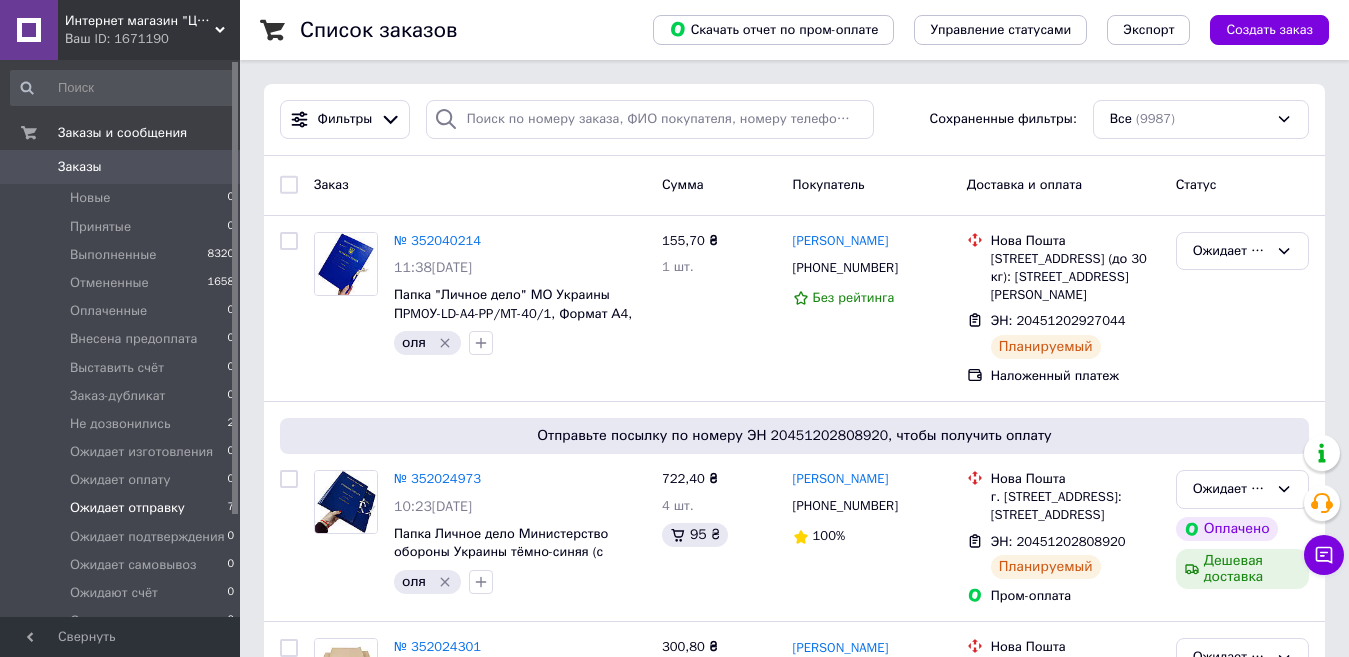 click on "Ожидает отправку 7" at bounding box center (123, 508) 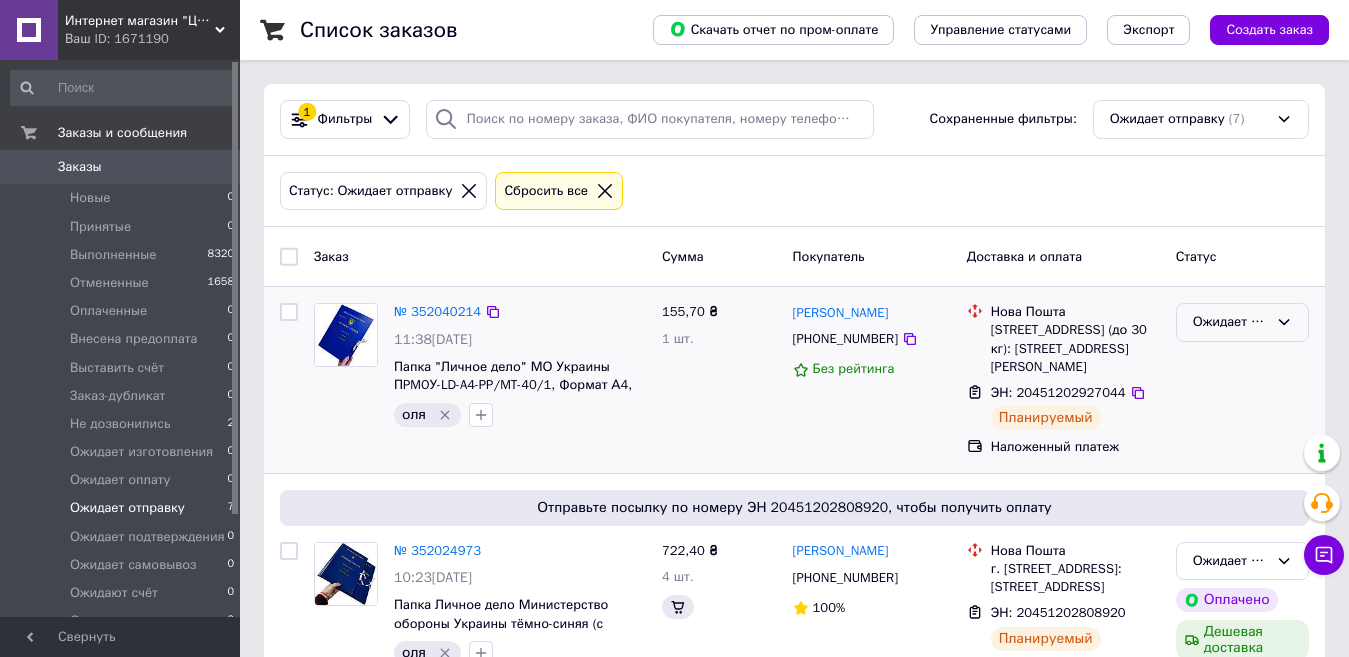 click on "Ожидает отправку" at bounding box center (1230, 322) 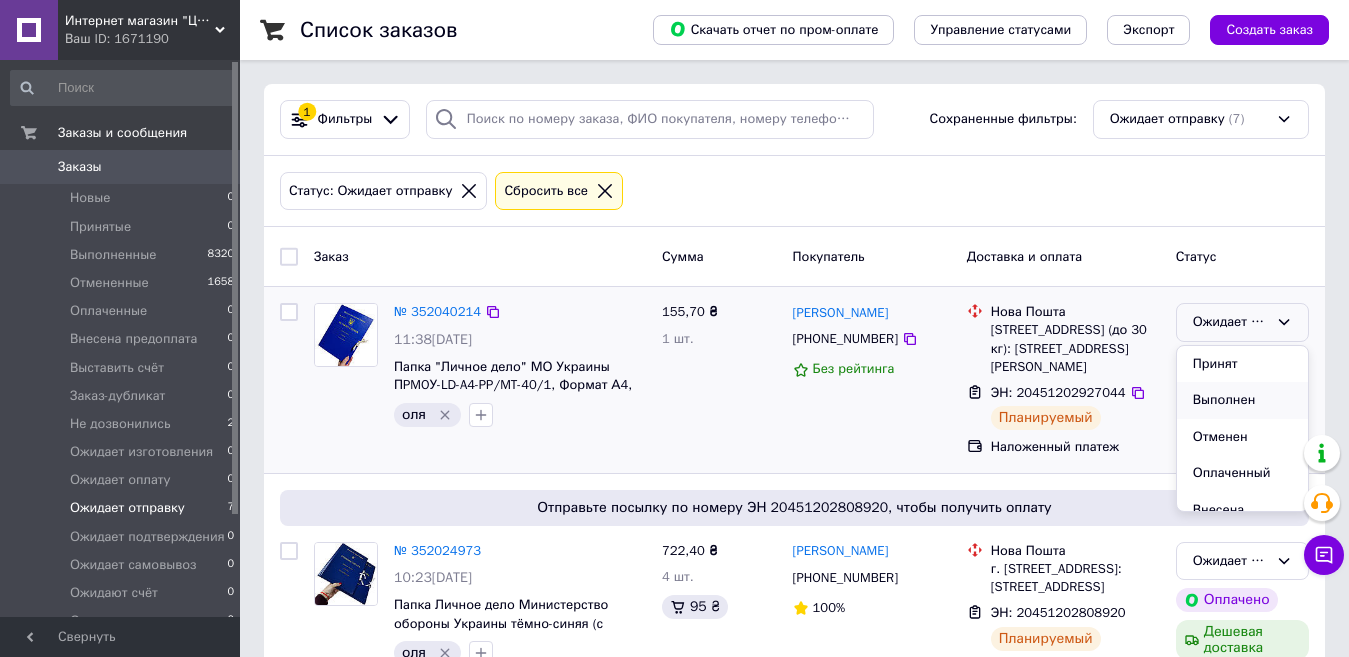 click on "Выполнен" at bounding box center [1242, 400] 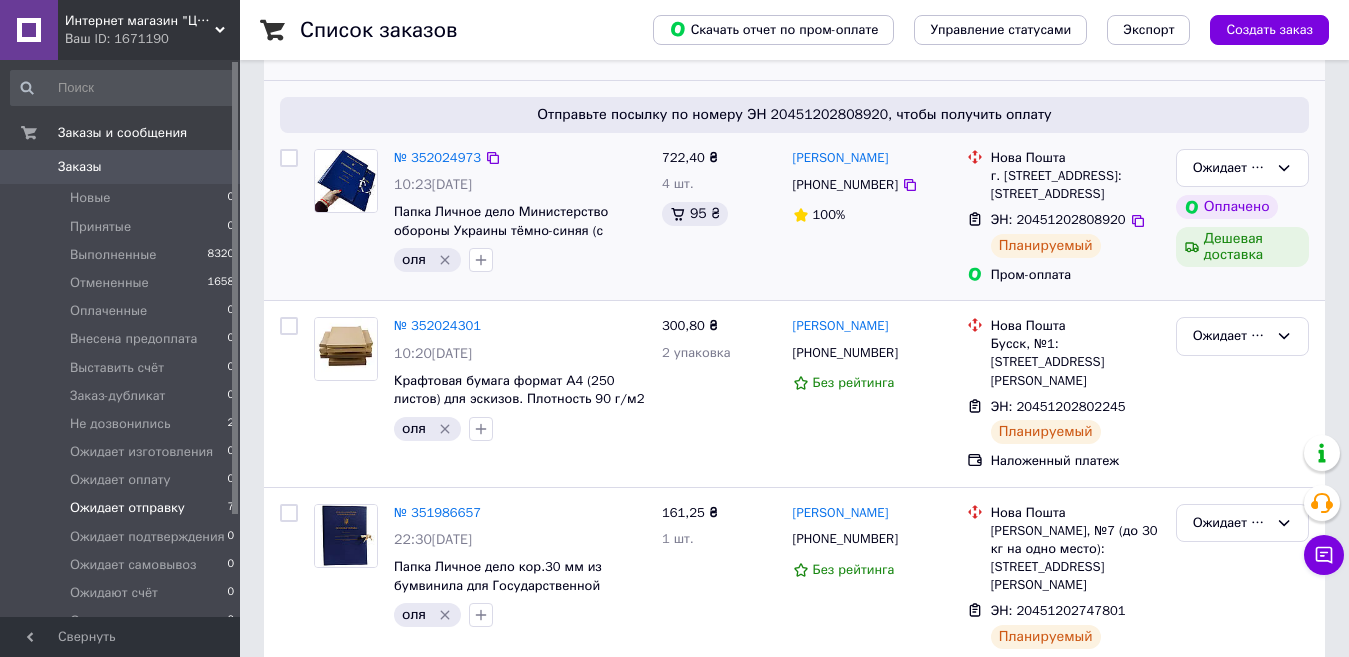 scroll, scrollTop: 400, scrollLeft: 0, axis: vertical 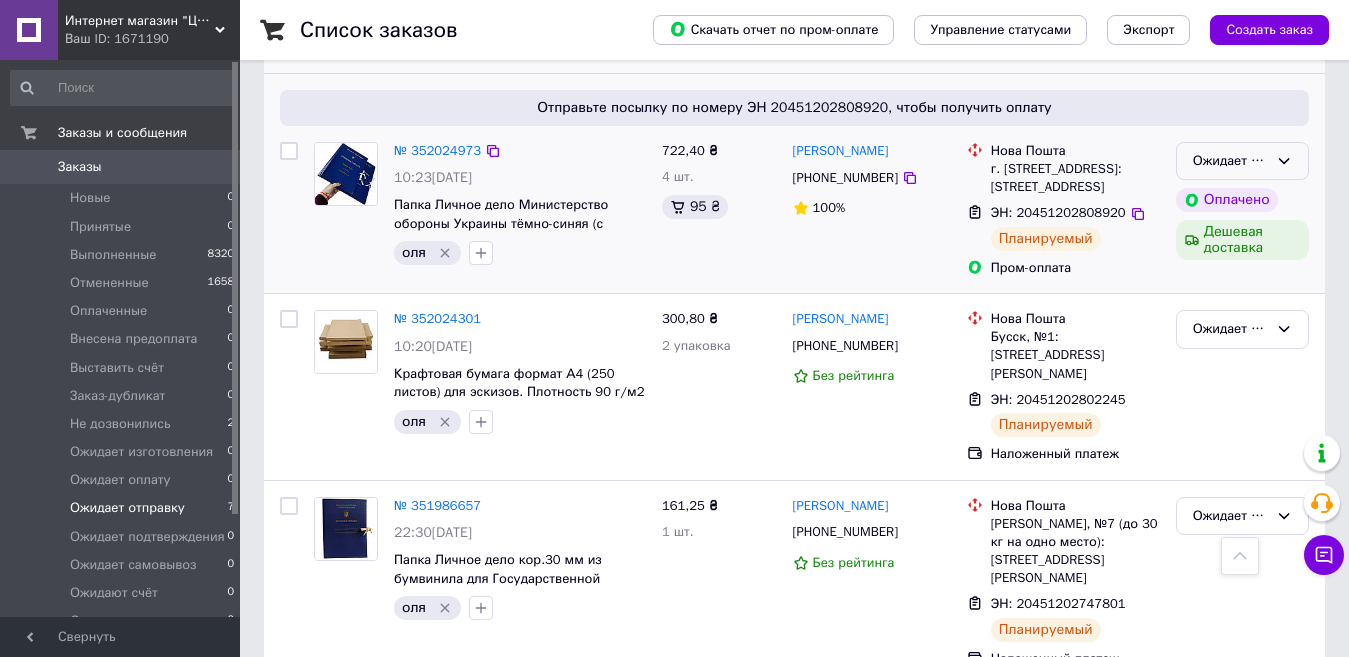 click on "Ожидает отправку" at bounding box center [1242, 161] 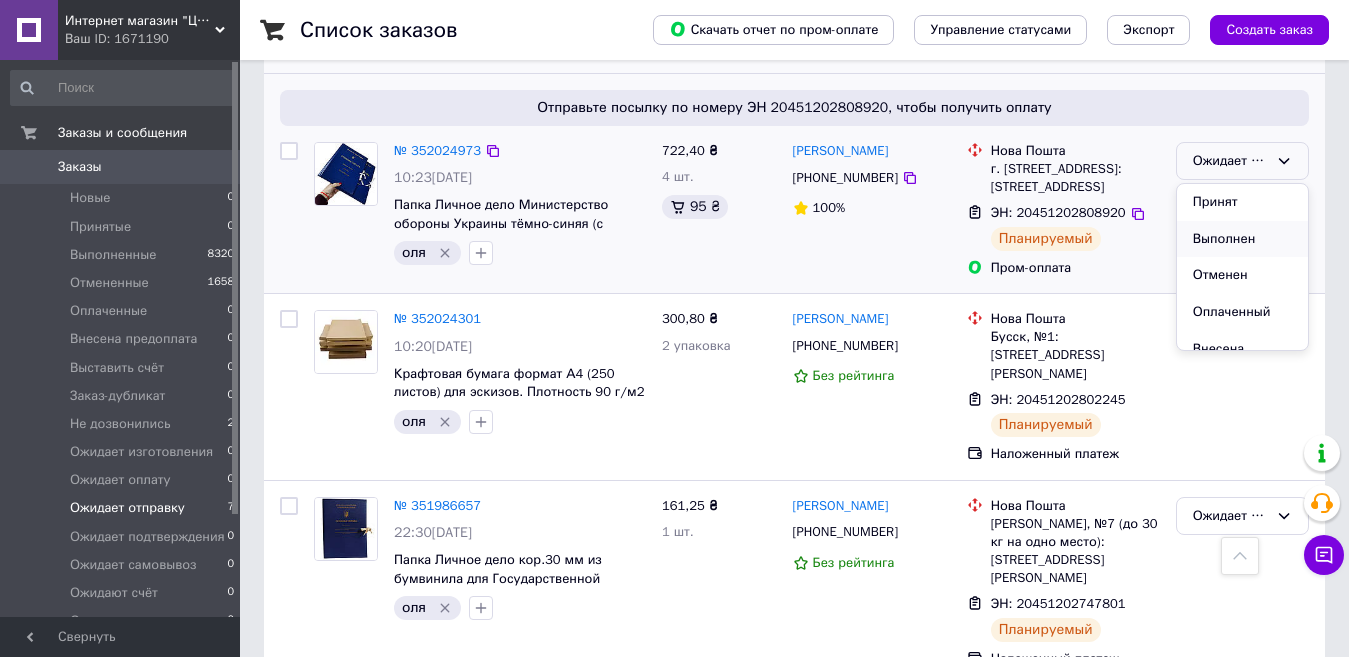 click on "Выполнен" at bounding box center (1242, 239) 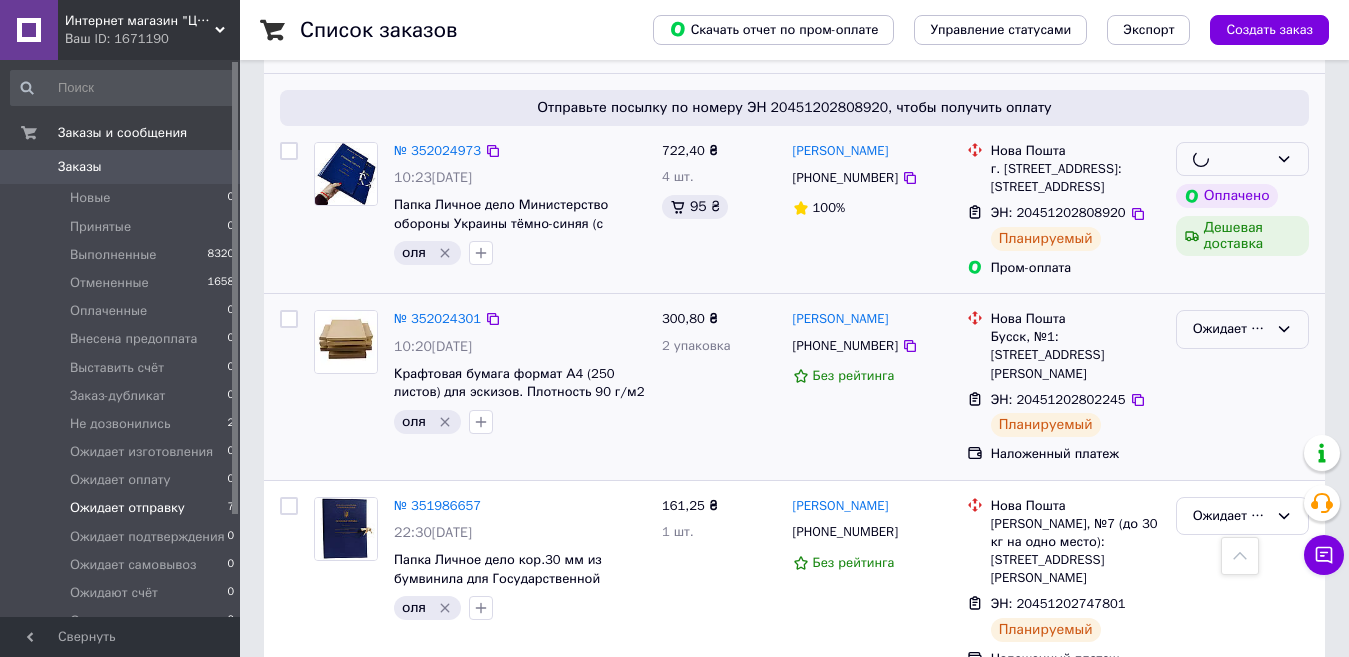 click on "Ожидает отправку" at bounding box center (1242, 329) 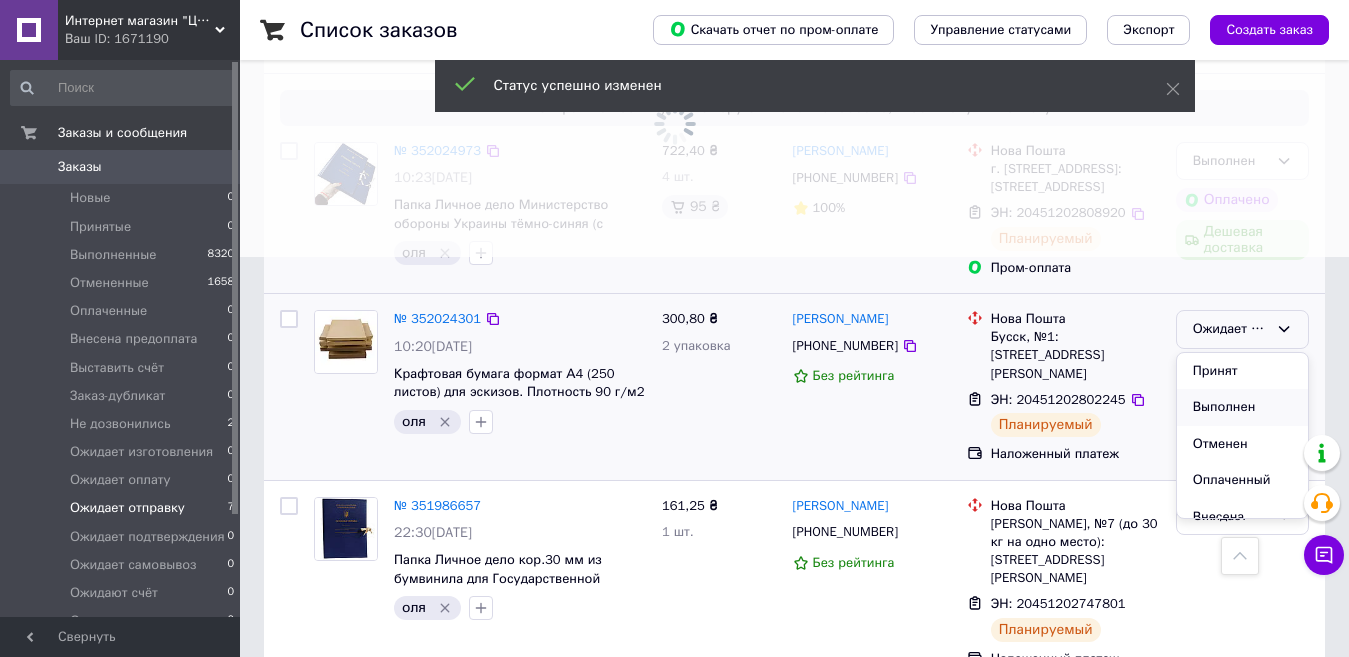 click on "Выполнен" at bounding box center (1242, 407) 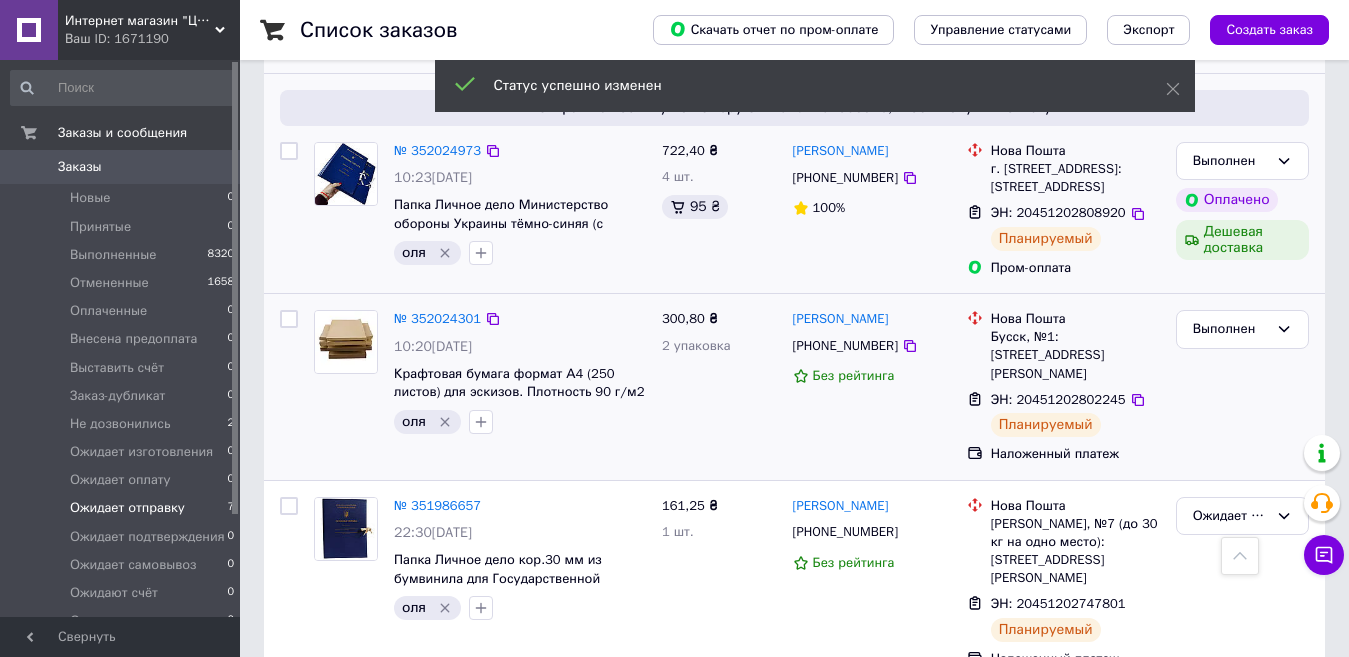 scroll, scrollTop: 600, scrollLeft: 0, axis: vertical 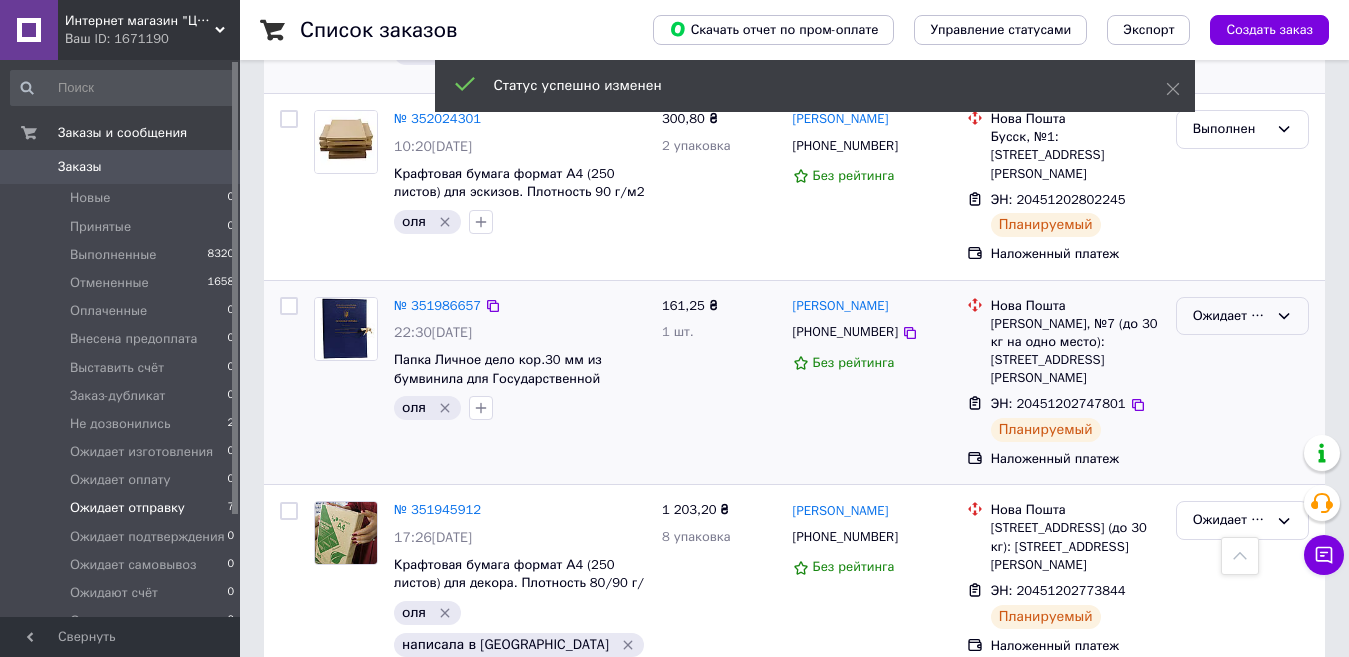 click on "Ожидает отправку" at bounding box center (1230, 316) 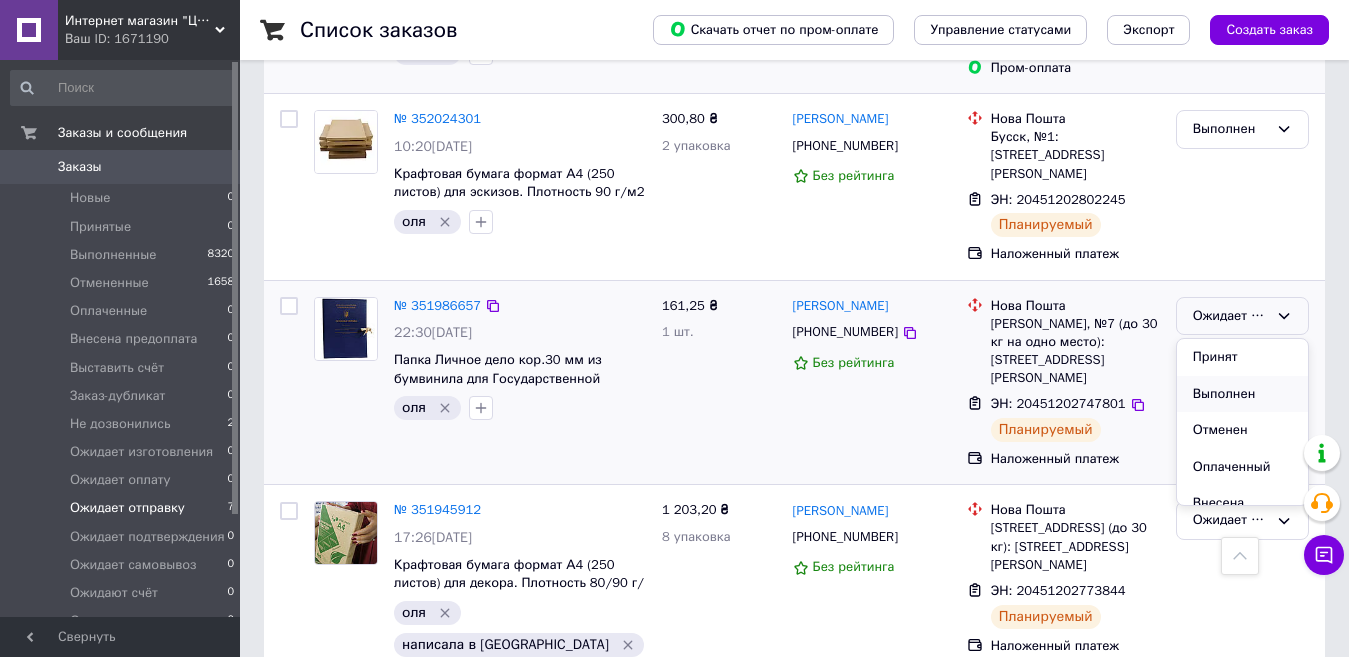 click on "Выполнен" at bounding box center [1242, 394] 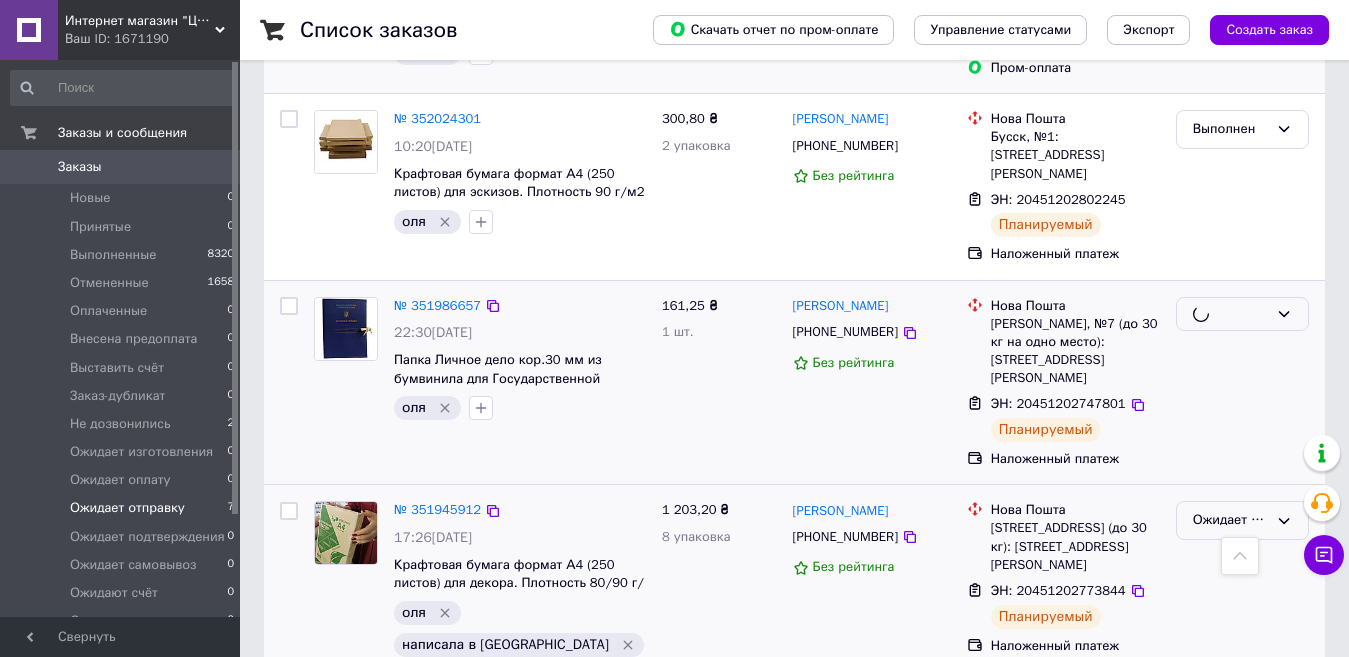 click on "Ожидает отправку" at bounding box center (1230, 520) 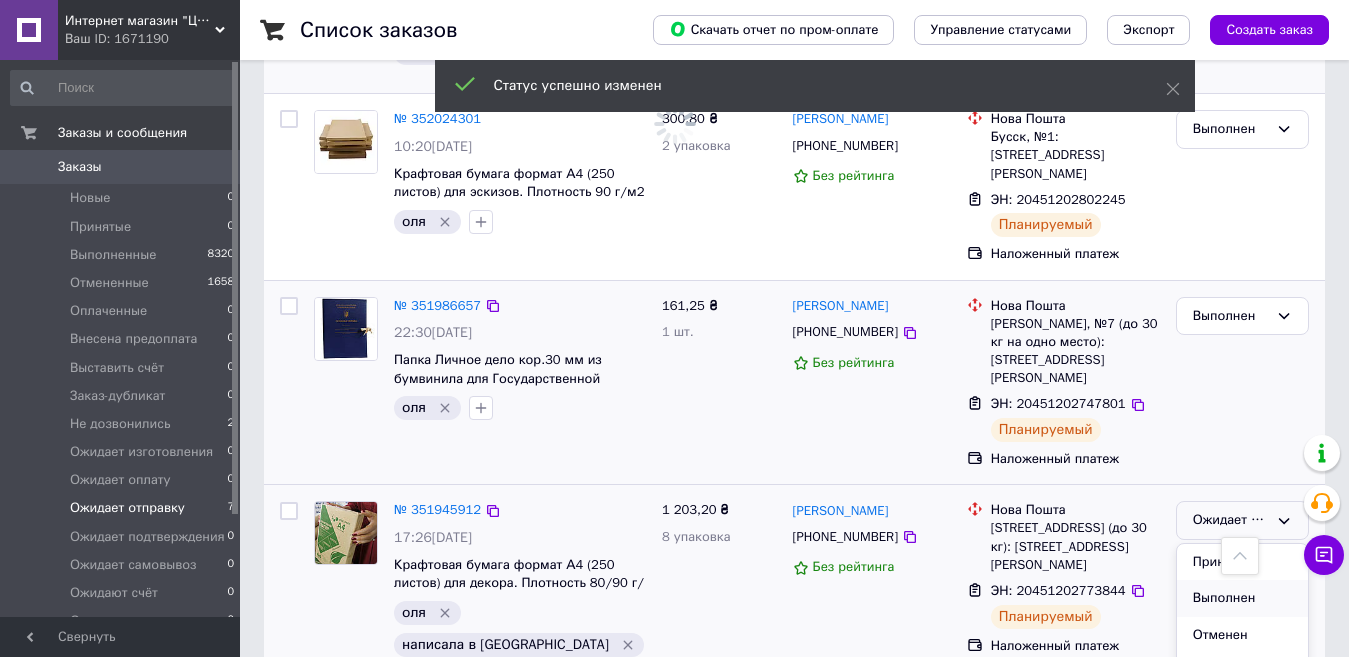 click on "Выполнен" at bounding box center [1242, 598] 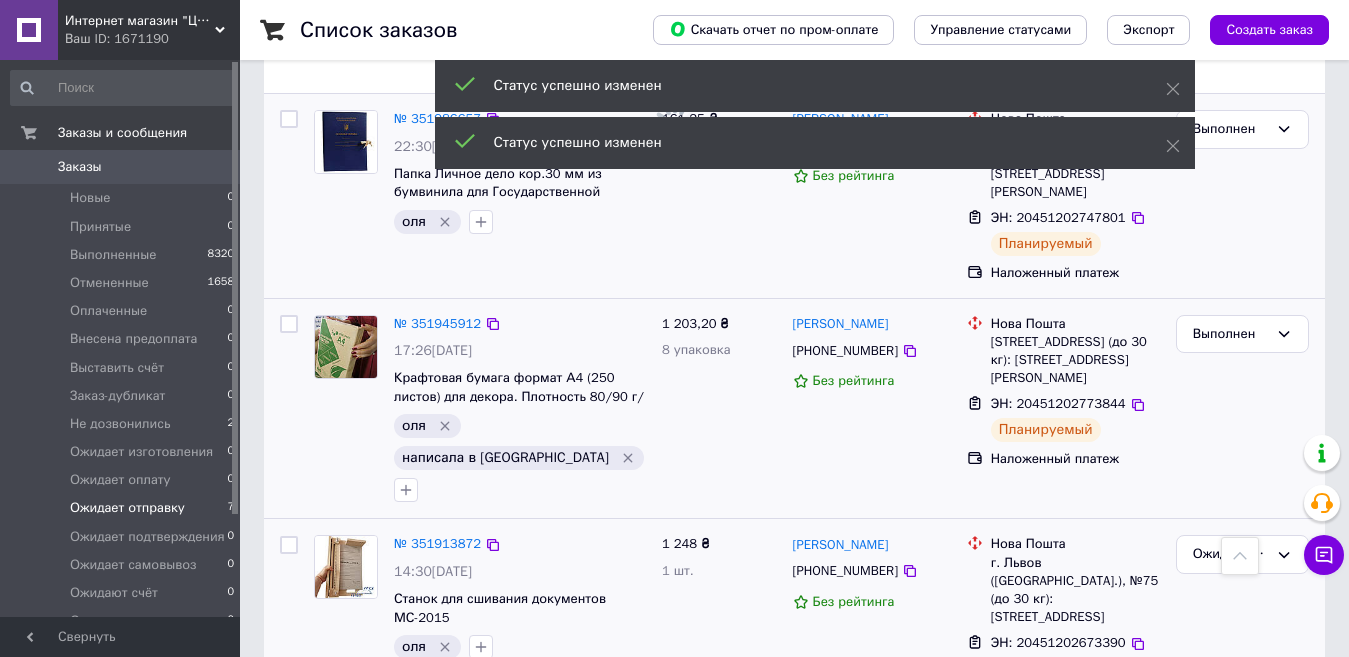scroll, scrollTop: 713, scrollLeft: 0, axis: vertical 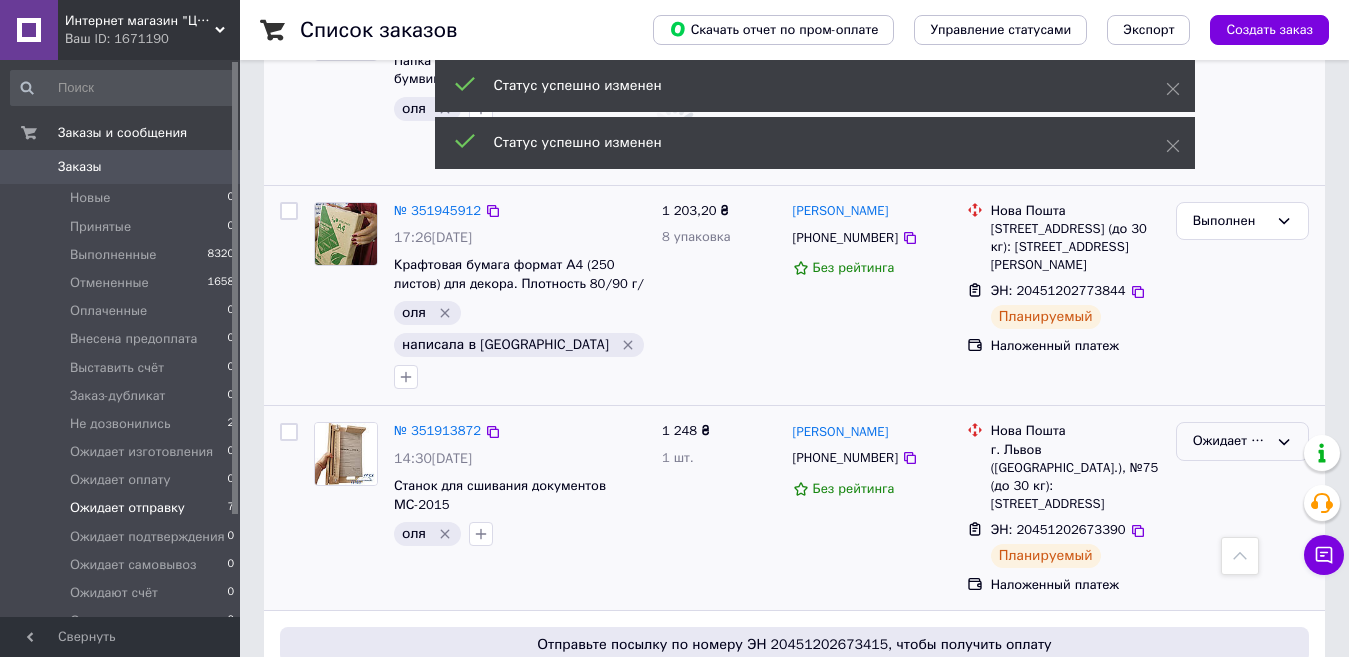 click on "Ожидает отправку" at bounding box center (1230, 441) 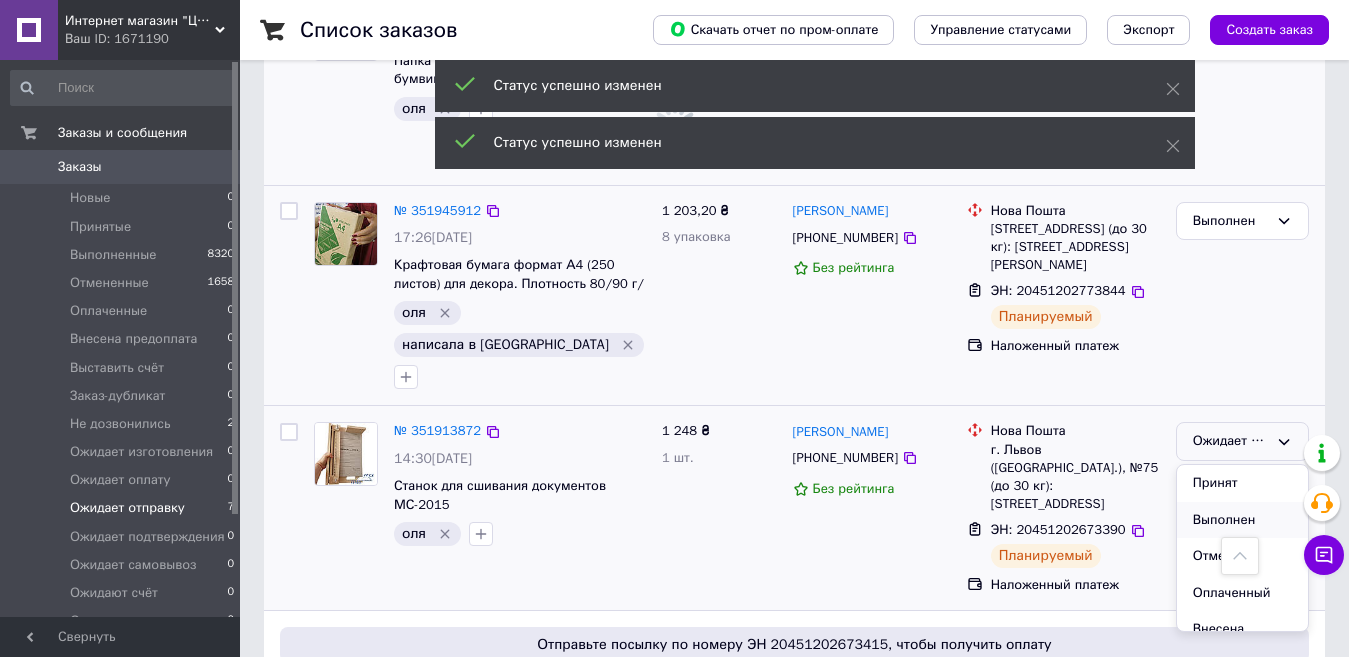 click on "Выполнен" at bounding box center (1242, 520) 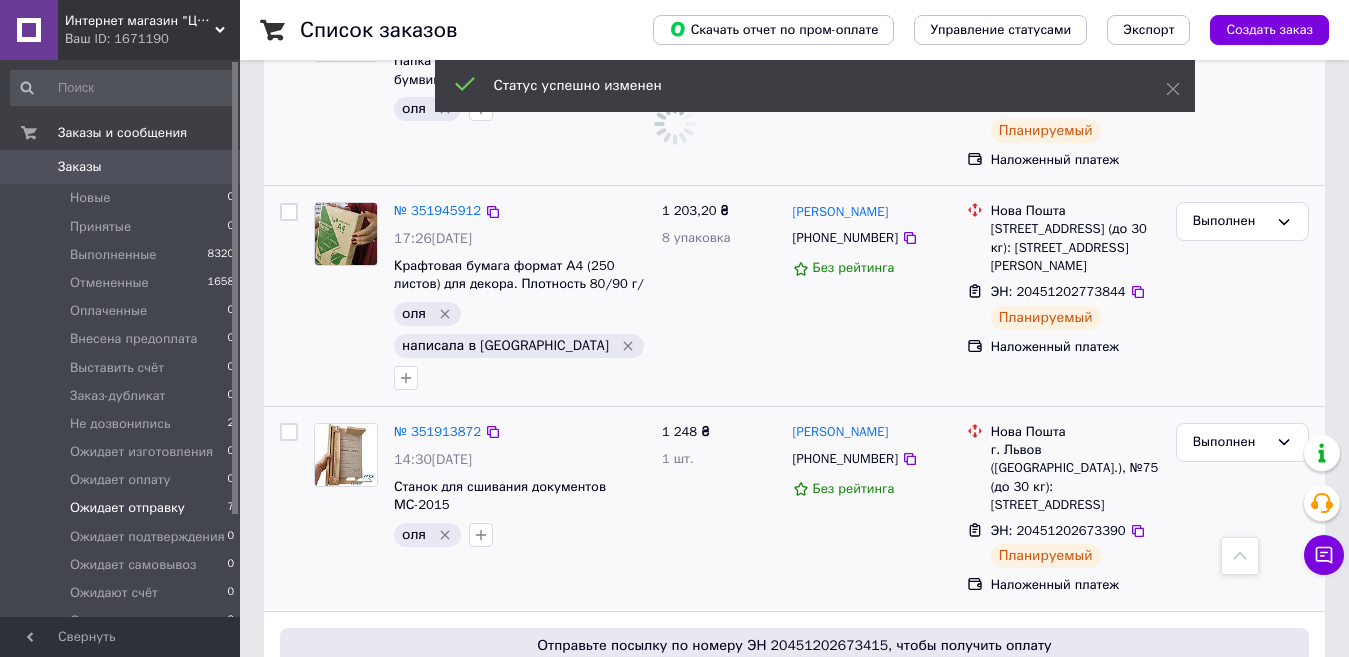 scroll, scrollTop: 1083, scrollLeft: 0, axis: vertical 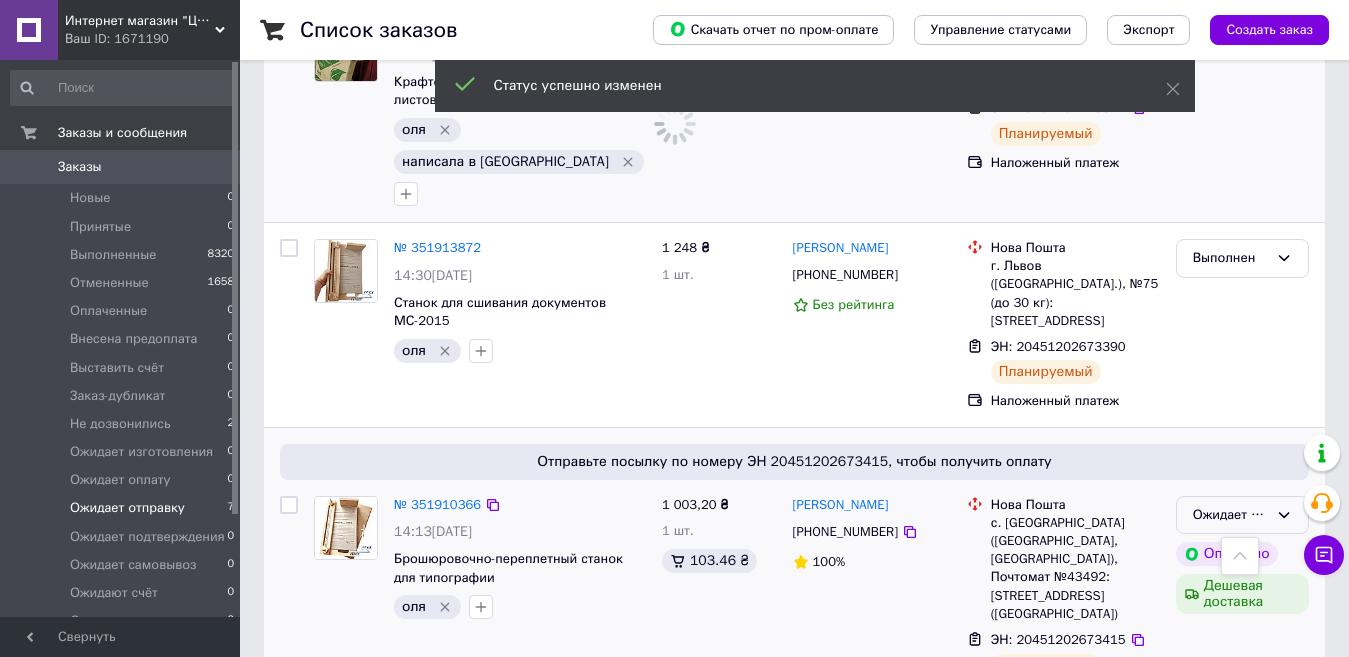 click on "Ожидает отправку" at bounding box center [1230, 515] 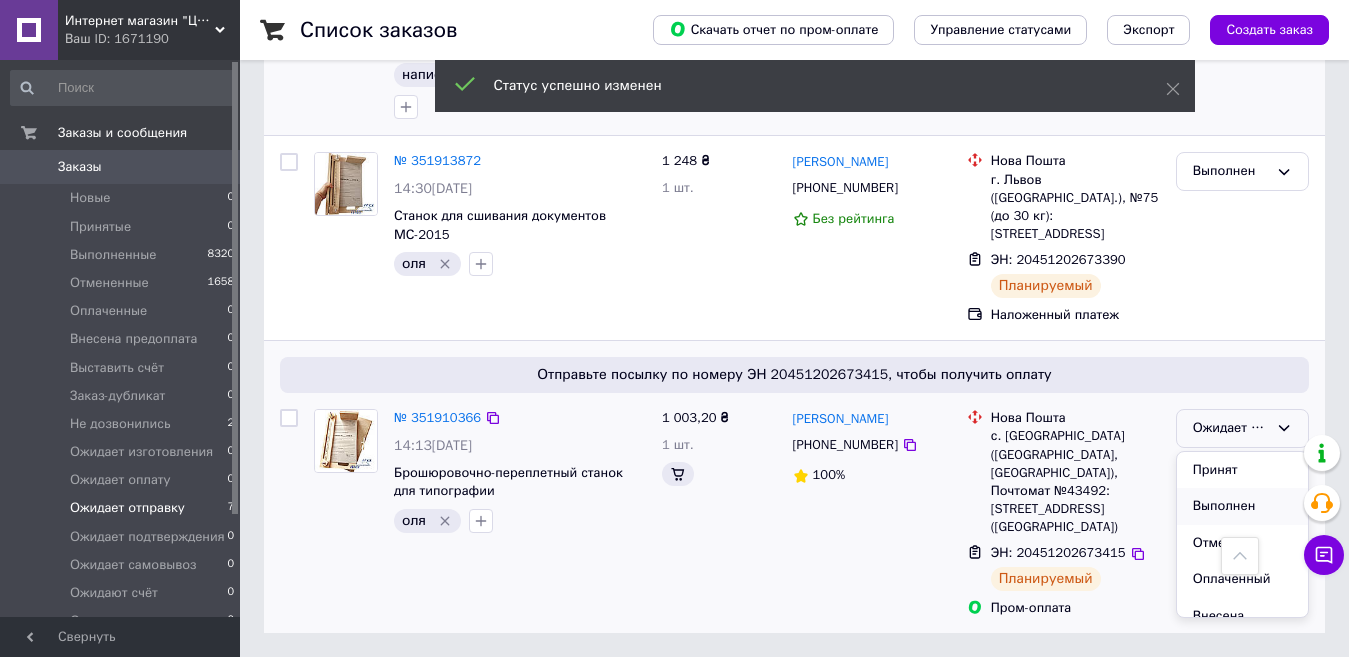 scroll, scrollTop: 897, scrollLeft: 0, axis: vertical 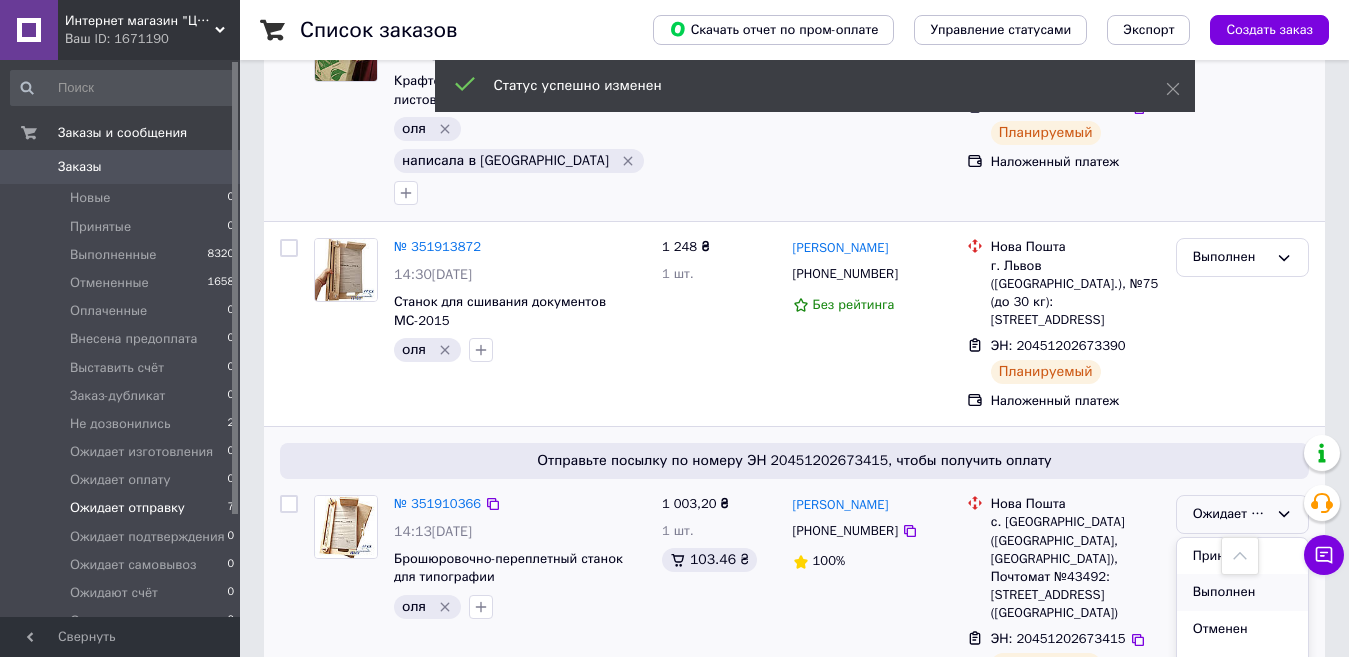 click on "Выполнен" at bounding box center (1242, 592) 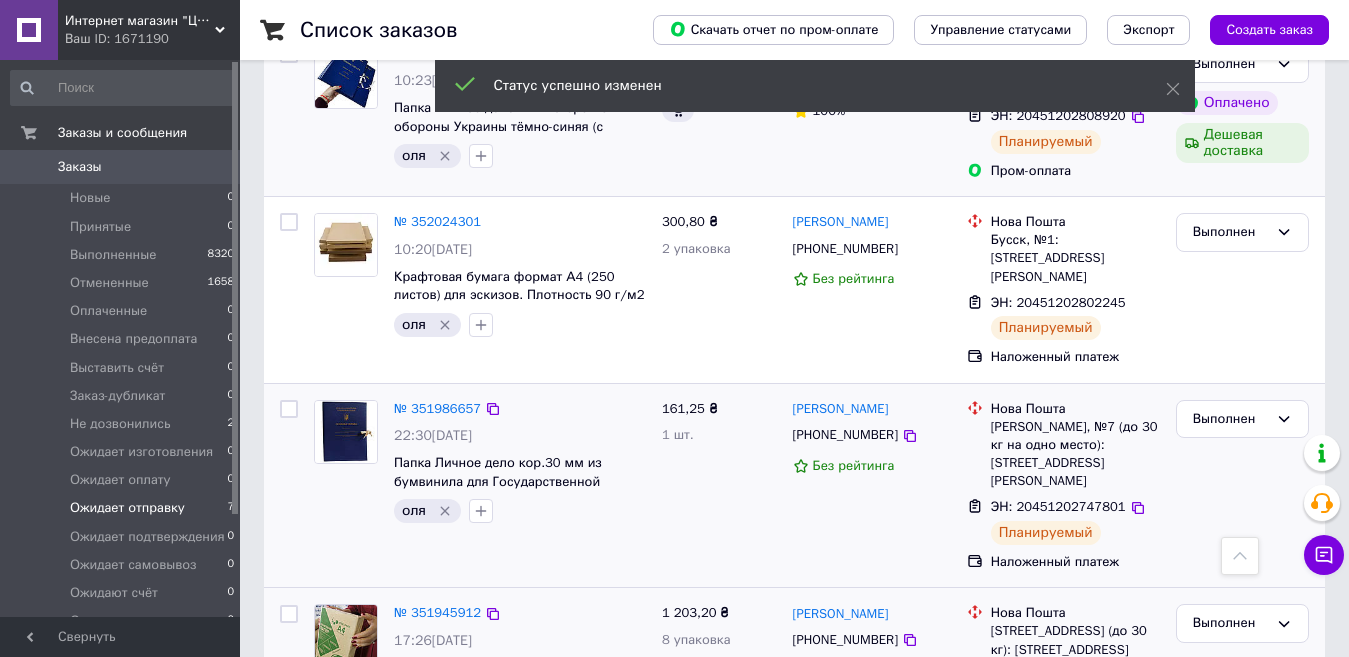 scroll, scrollTop: 0, scrollLeft: 0, axis: both 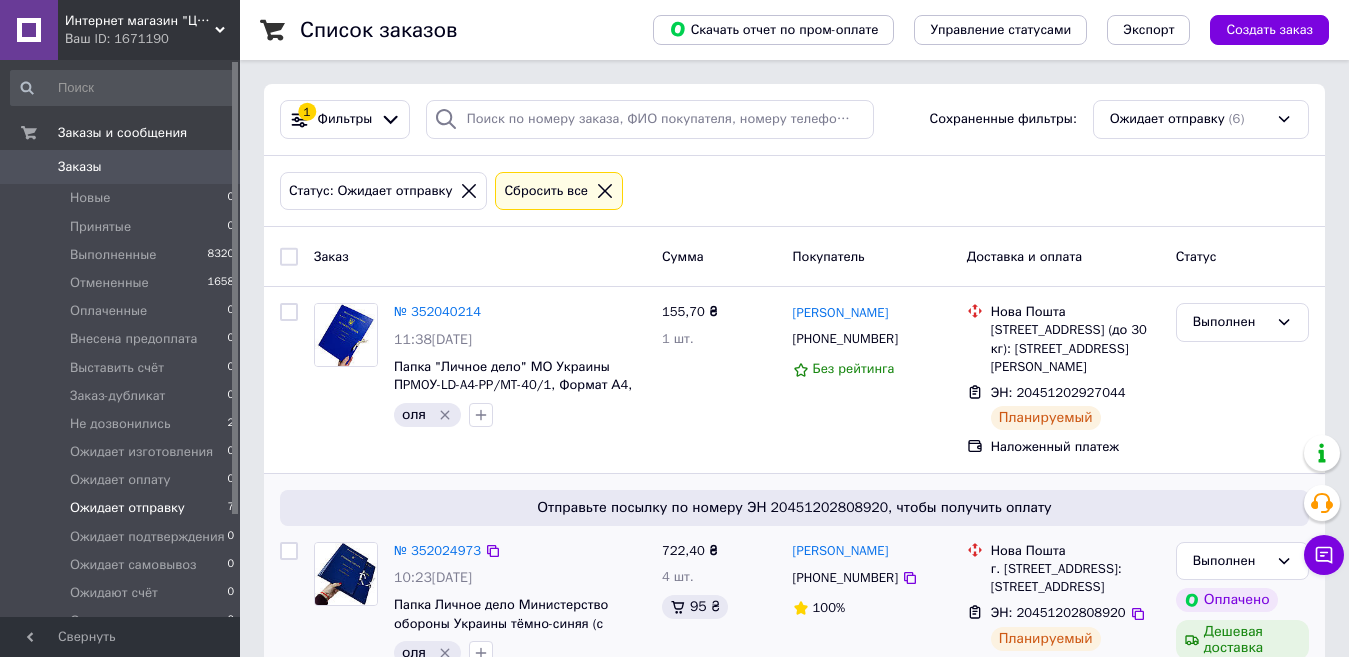 click on "Ваш ID: 1671190" at bounding box center [152, 39] 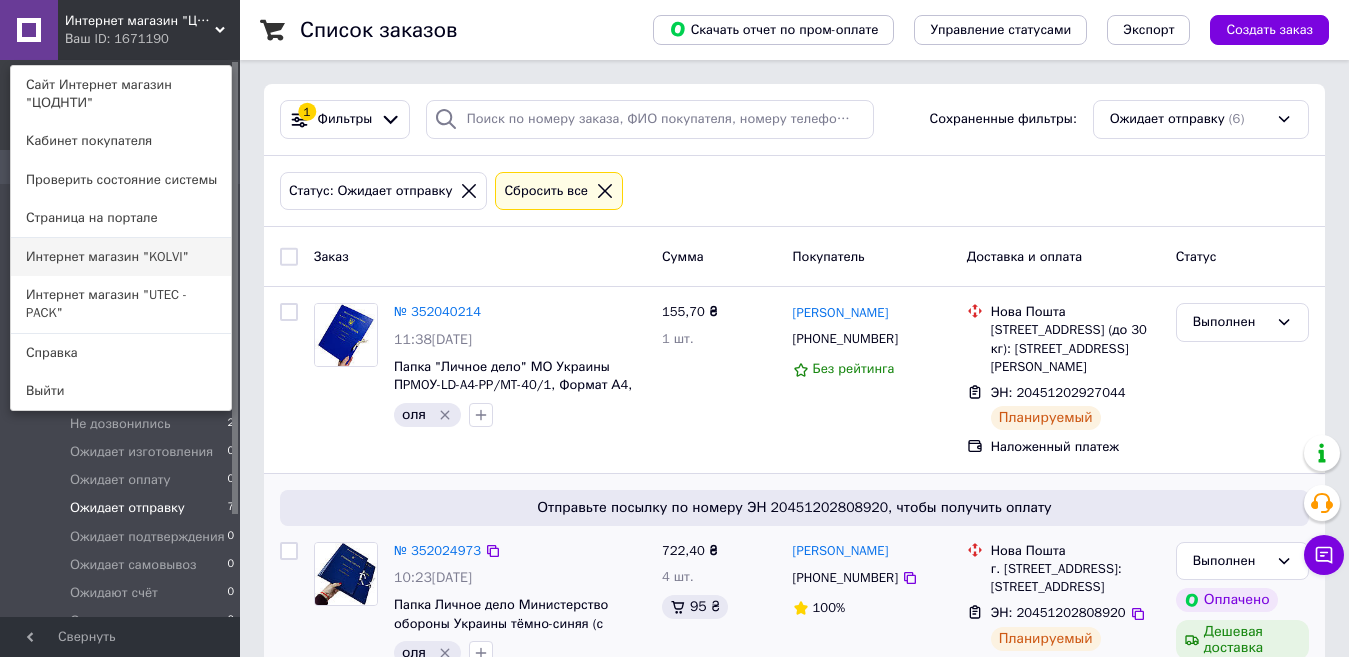 click on "Интернет магазин  "KOLVI"" at bounding box center (121, 257) 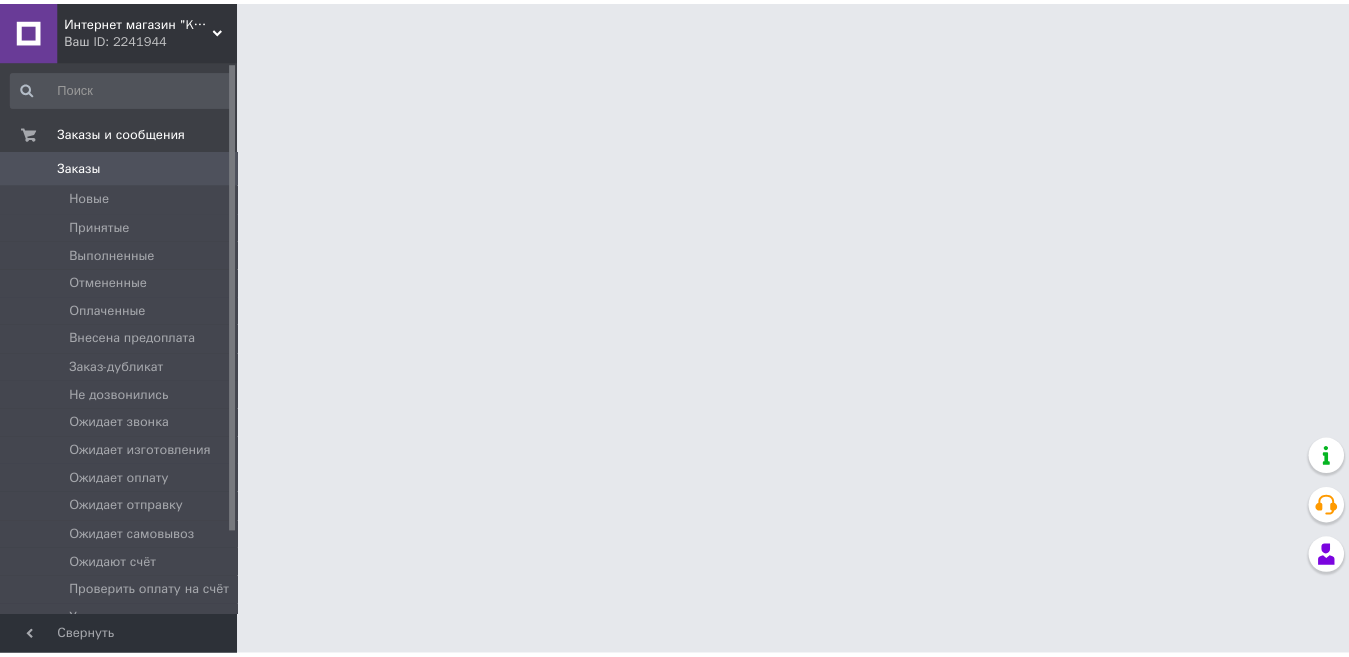 scroll, scrollTop: 0, scrollLeft: 0, axis: both 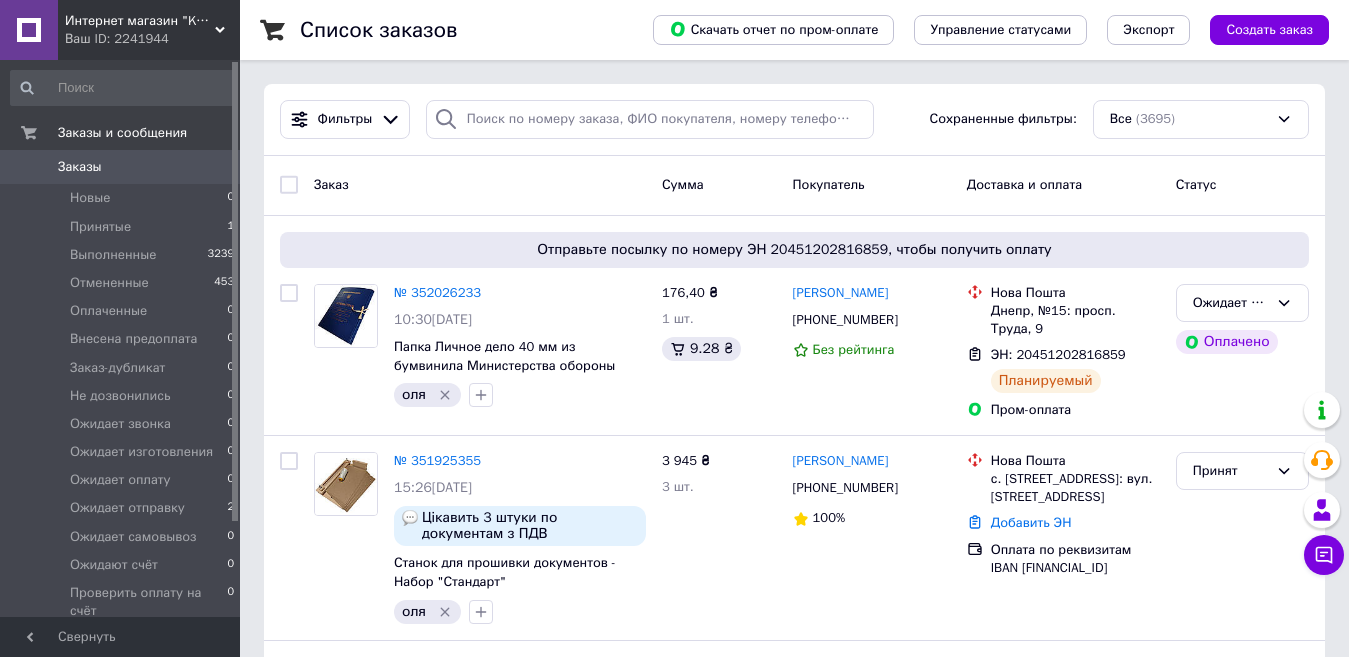 click on "Выполненные 3239" at bounding box center [123, 255] 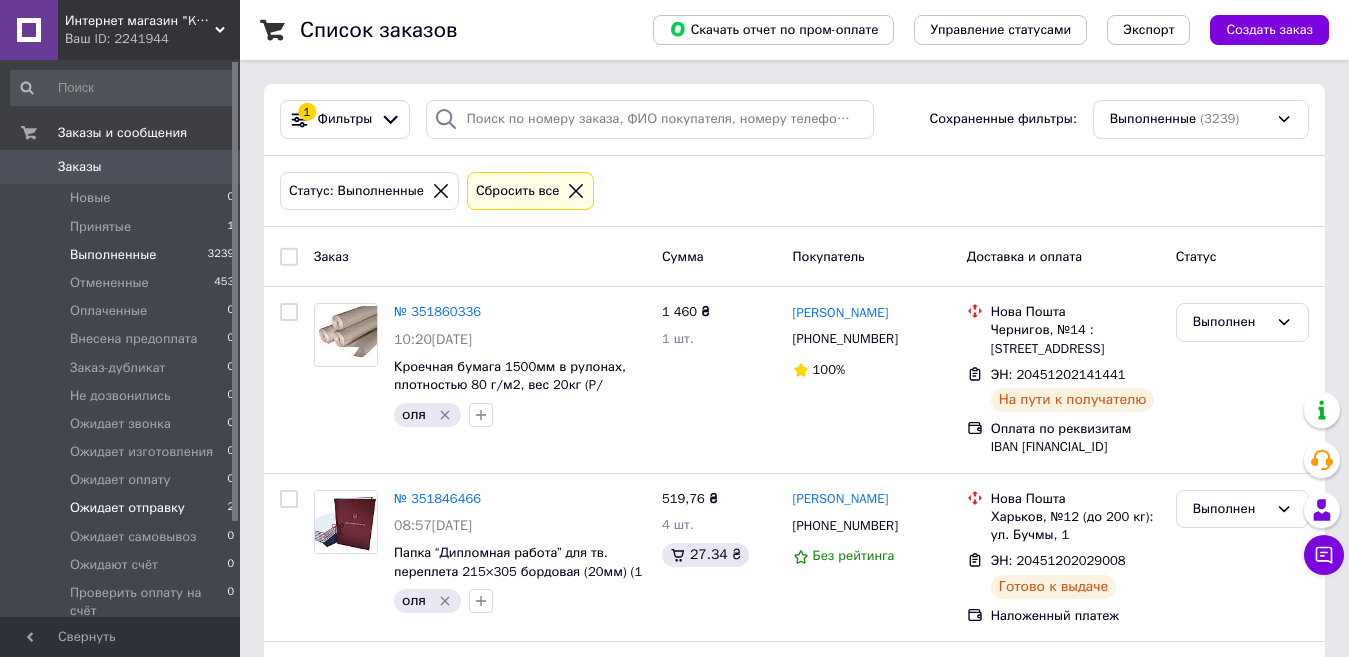 click on "Ожидает отправку" at bounding box center (127, 508) 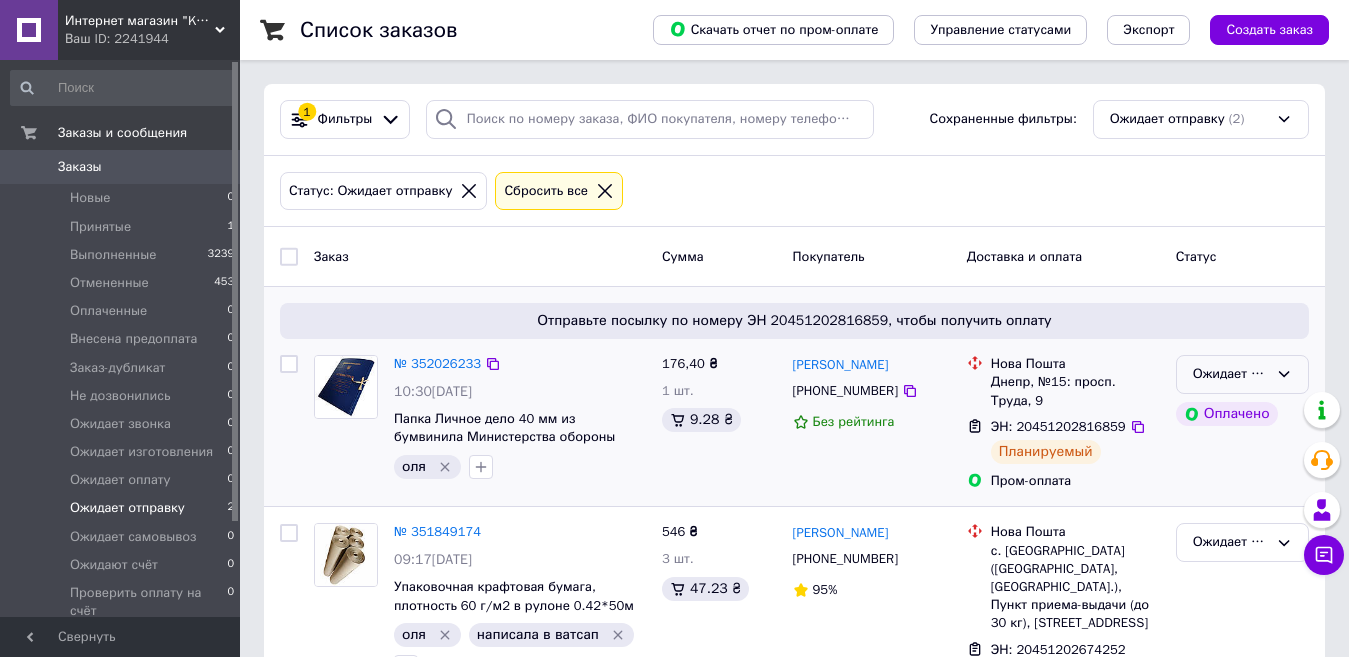 click on "Ожидает отправку" at bounding box center [1230, 374] 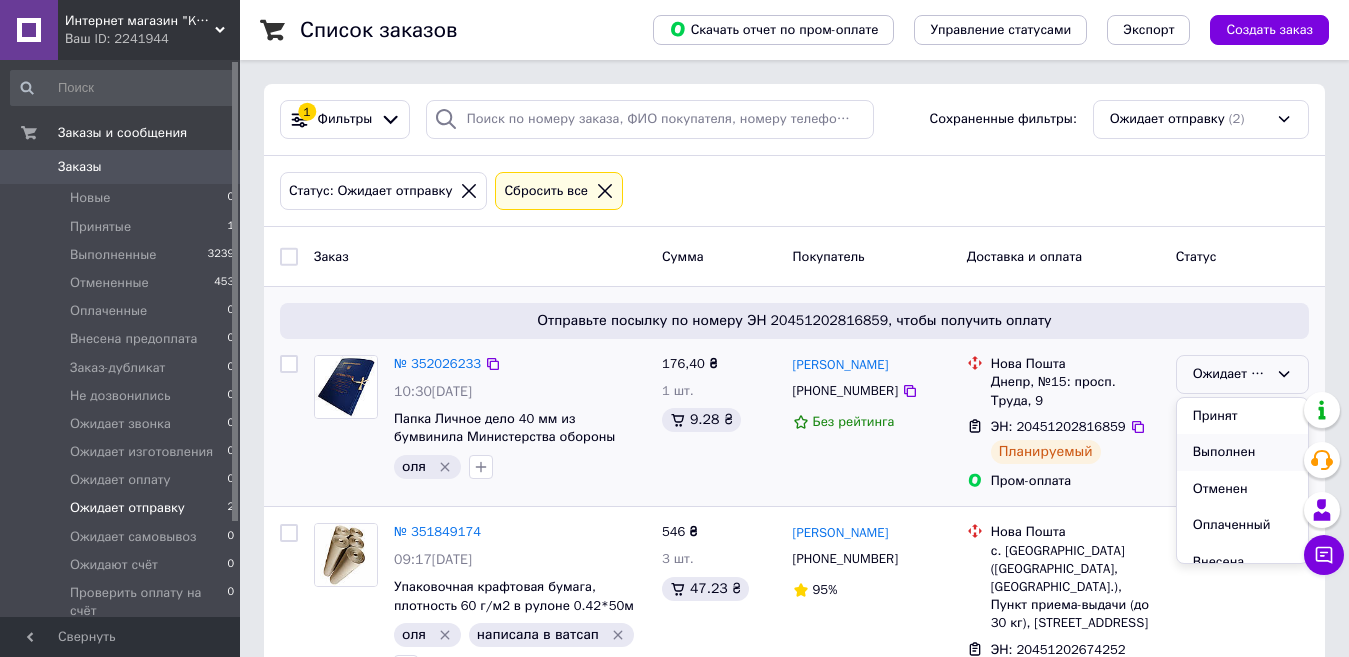 click on "Выполнен" at bounding box center [1242, 452] 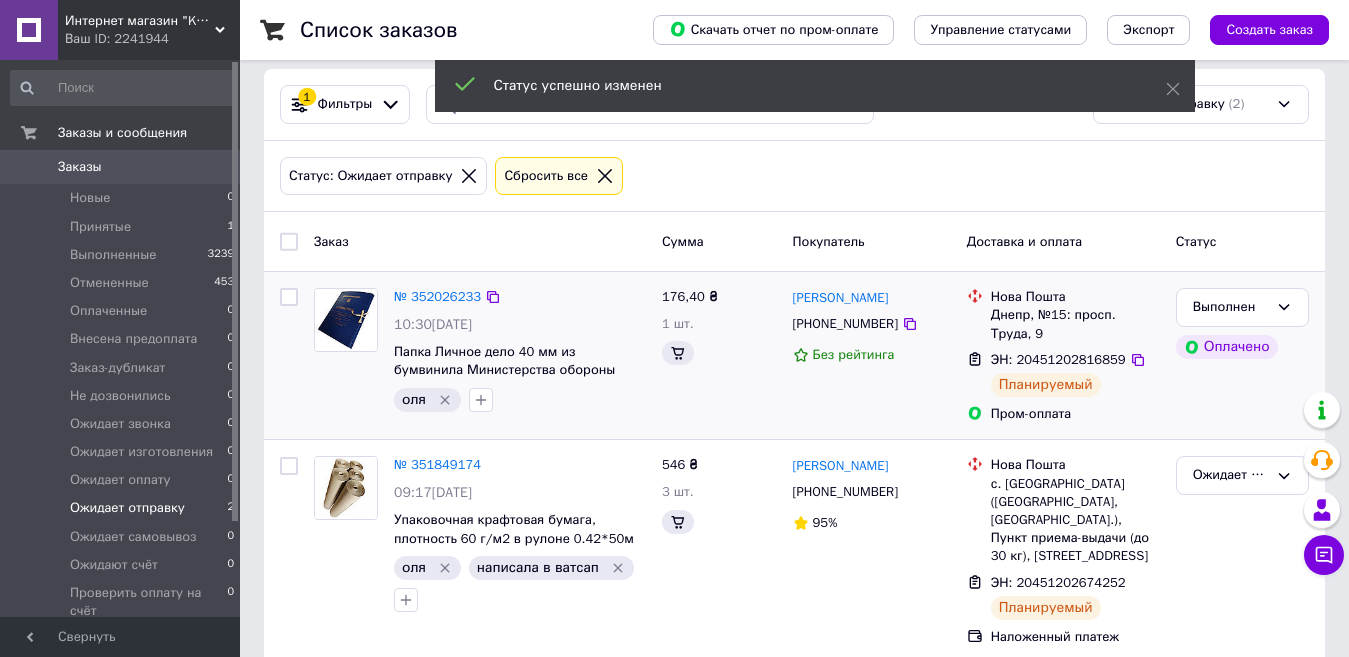 scroll, scrollTop: 67, scrollLeft: 0, axis: vertical 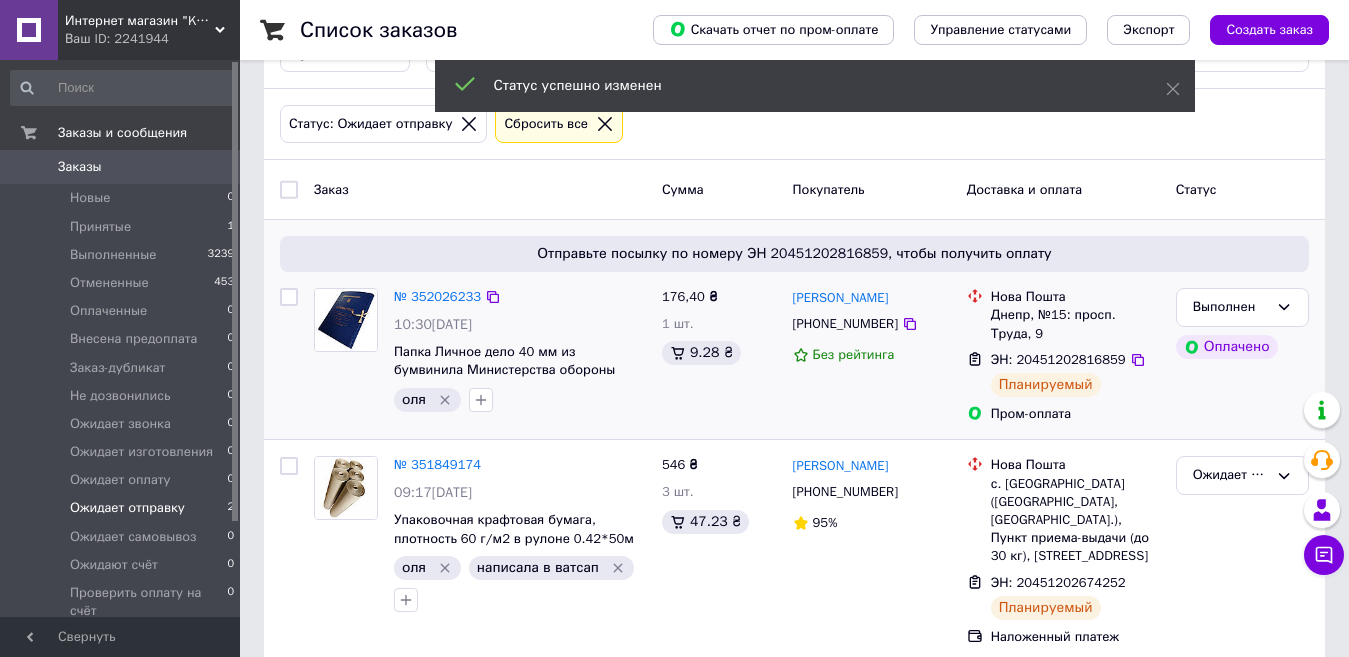 click on "Ожидает отправку" at bounding box center (1242, 475) 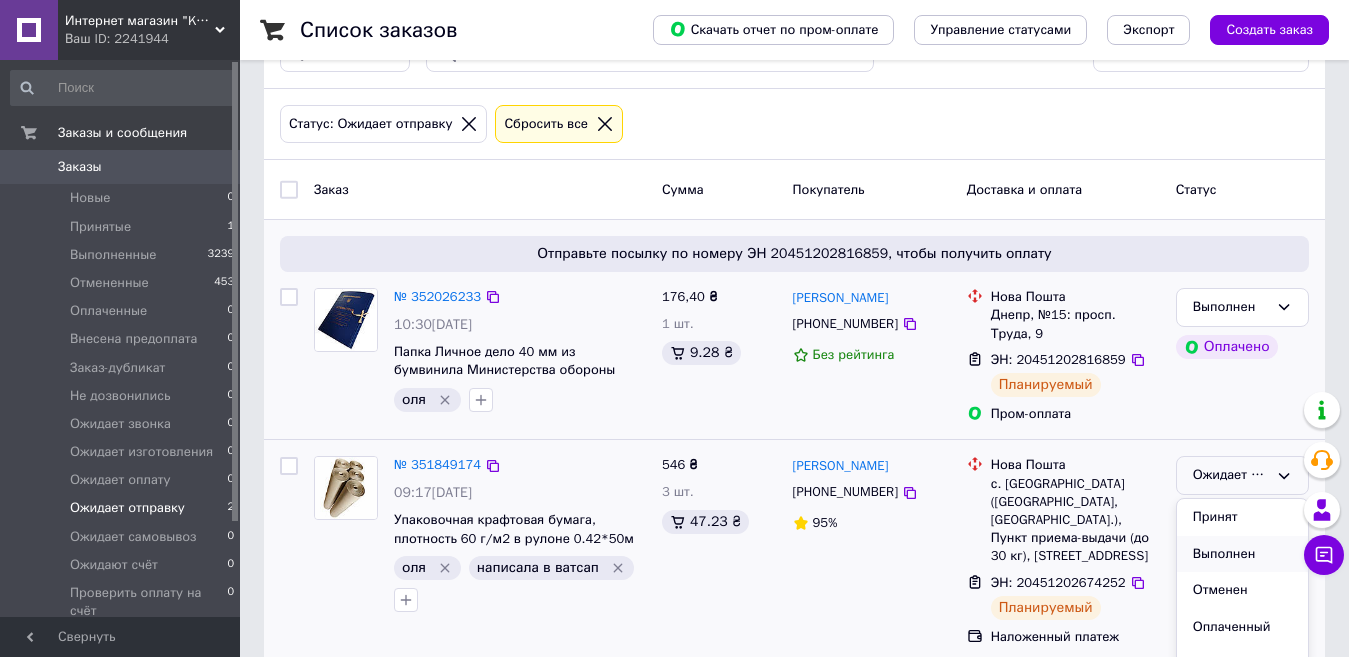 click on "Выполнен" at bounding box center [1242, 554] 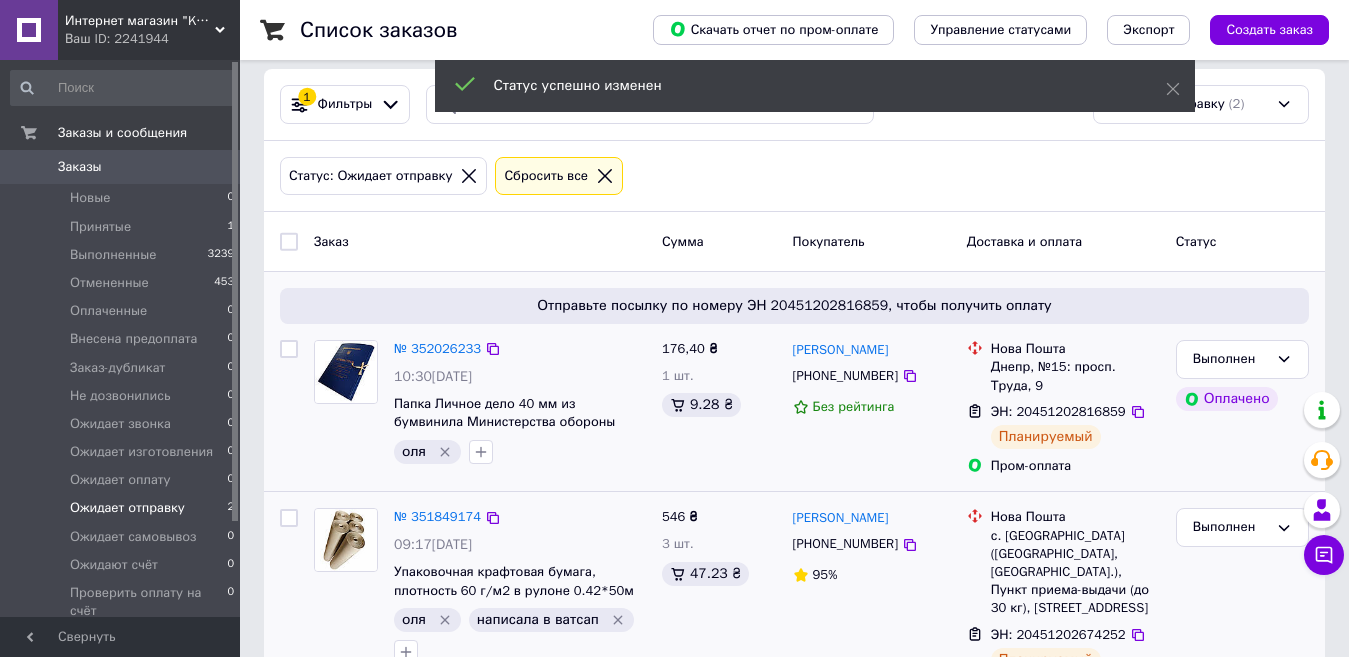 scroll, scrollTop: 67, scrollLeft: 0, axis: vertical 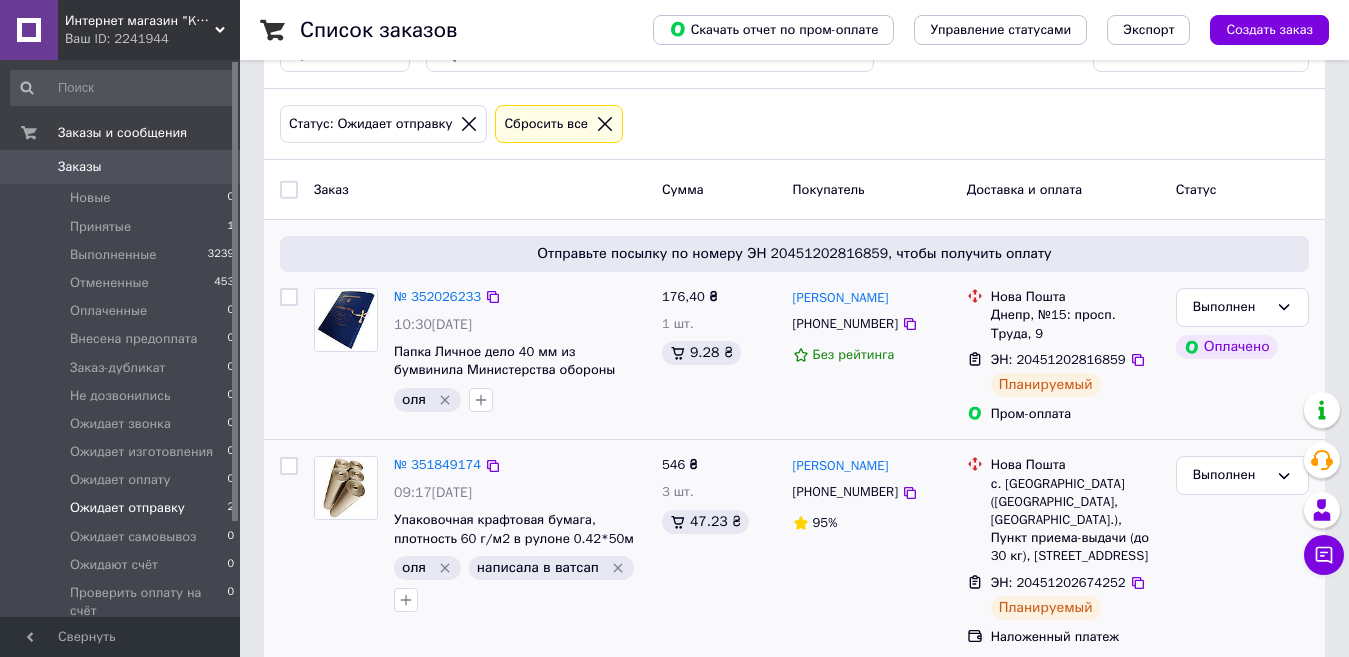 click on "Интернет магазин  "KOLVI"" at bounding box center [140, 21] 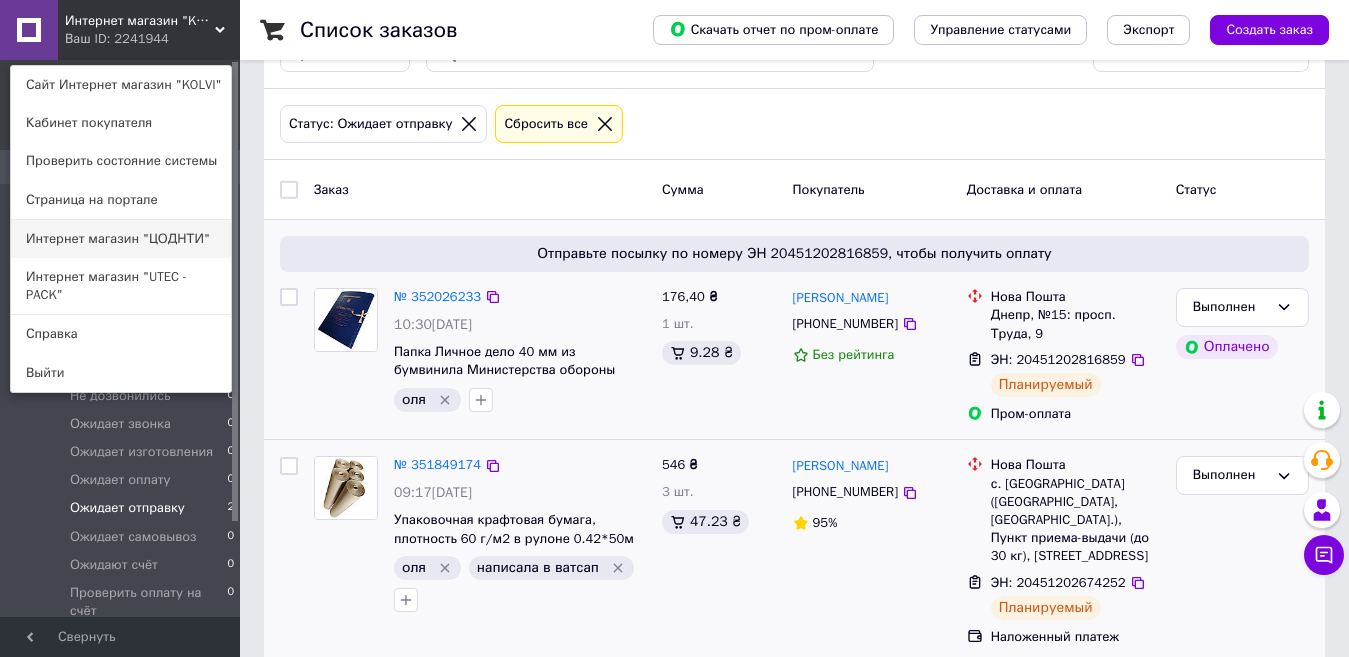 click on "Интернет магазин "ЦОДНТИ"" at bounding box center (121, 239) 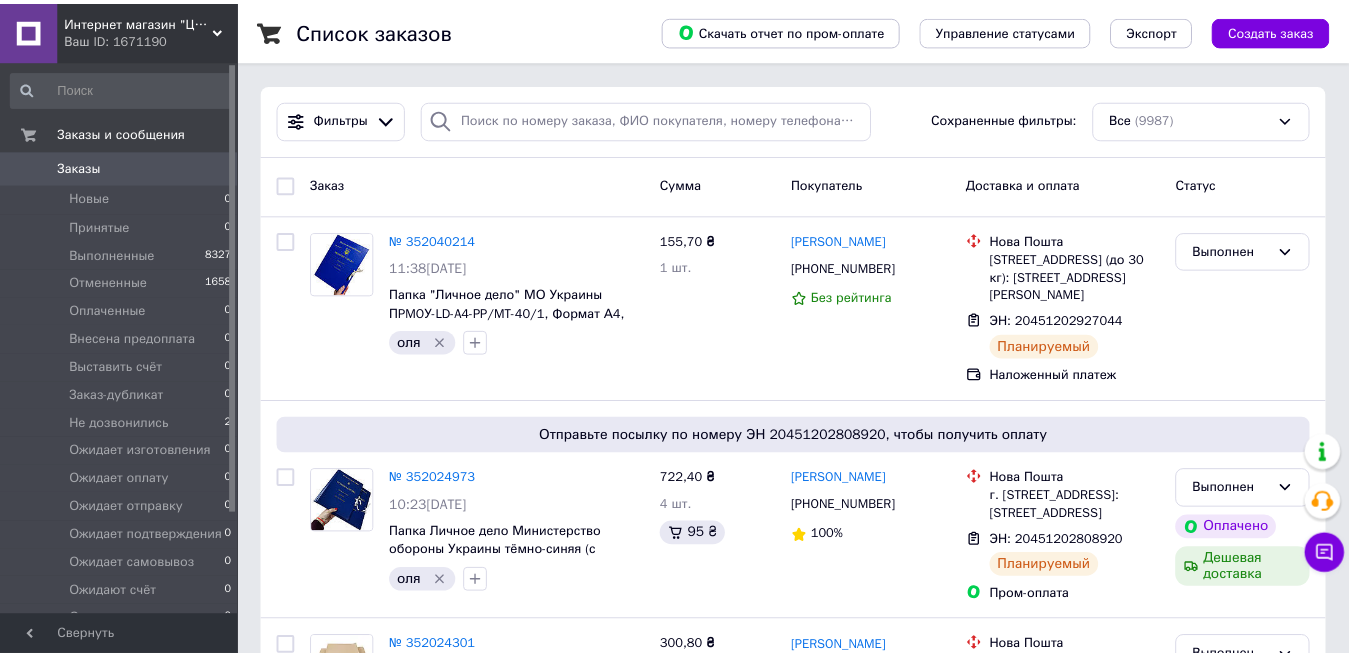 scroll, scrollTop: 0, scrollLeft: 0, axis: both 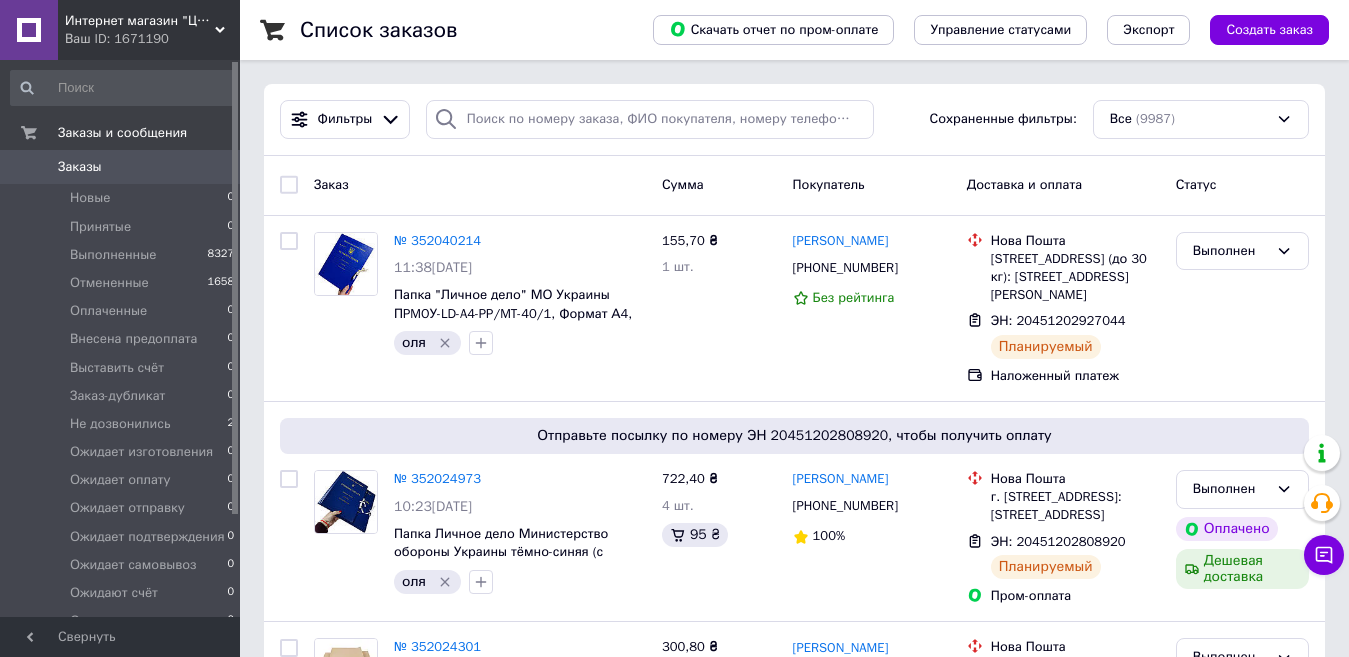 click on "Интернет магазин "ЦОДНТИ"" at bounding box center [140, 21] 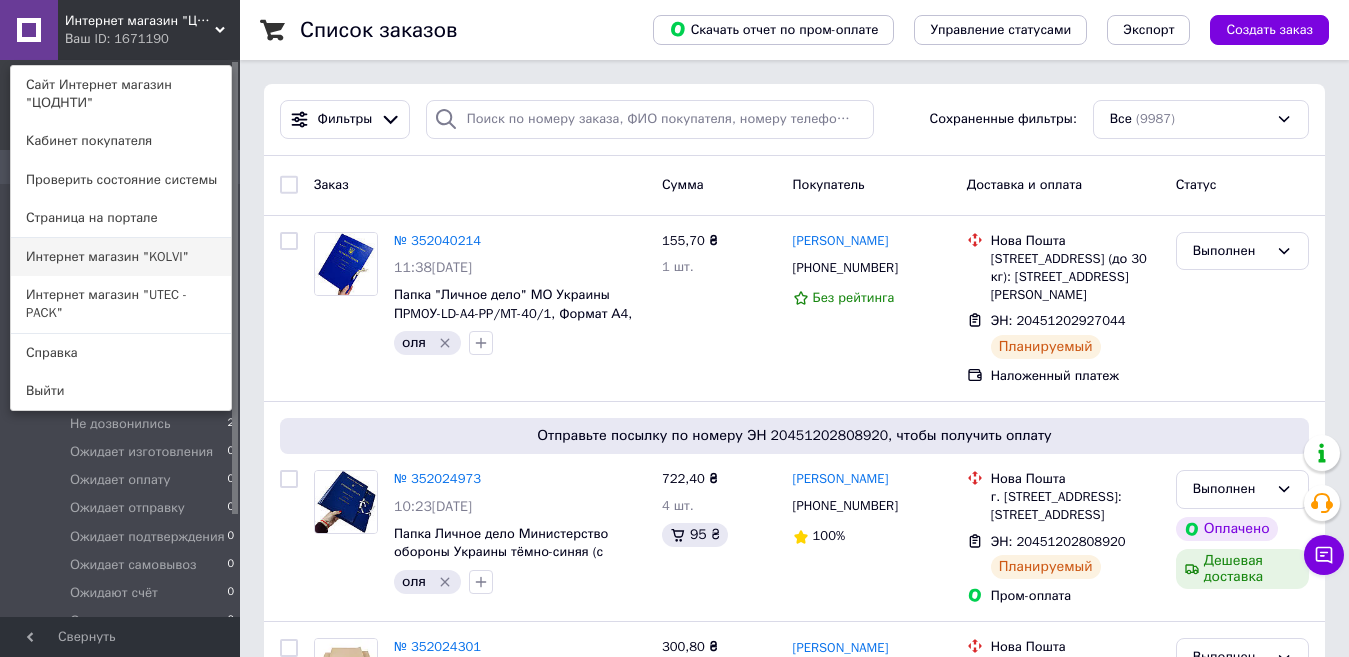 click on "Интернет магазин  "KOLVI"" at bounding box center [121, 257] 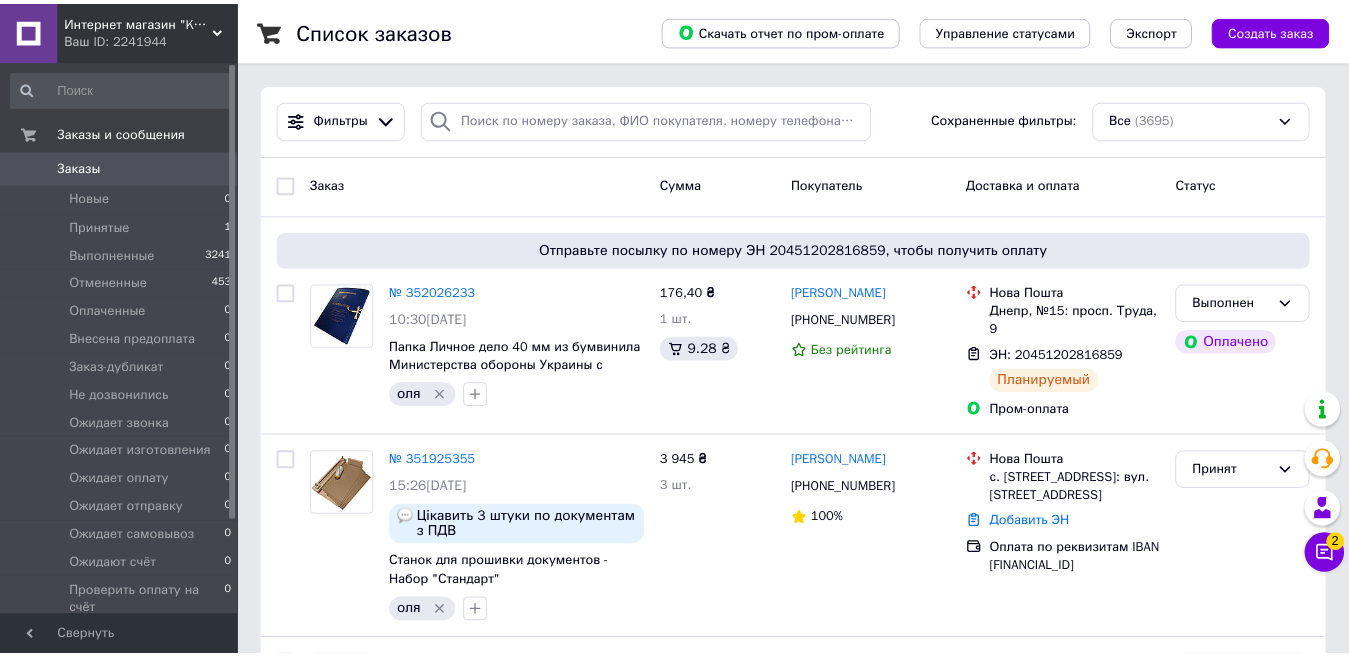 scroll, scrollTop: 0, scrollLeft: 0, axis: both 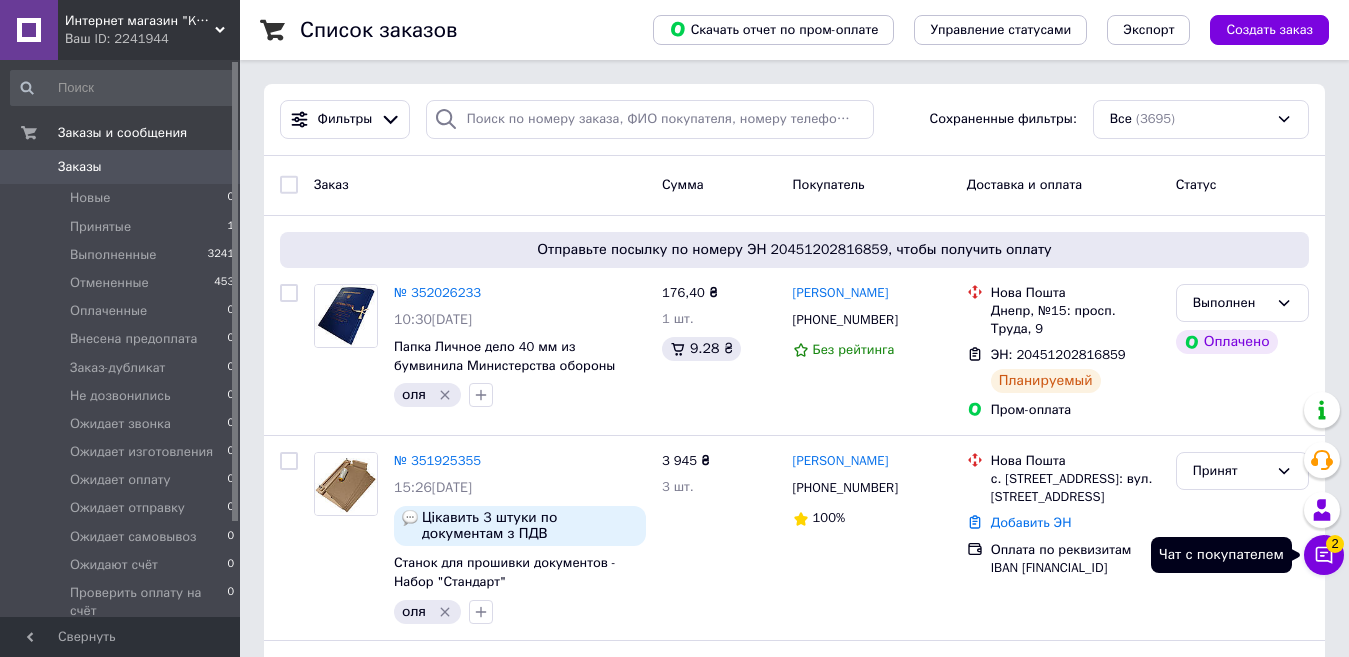 click on "2" at bounding box center (1335, 544) 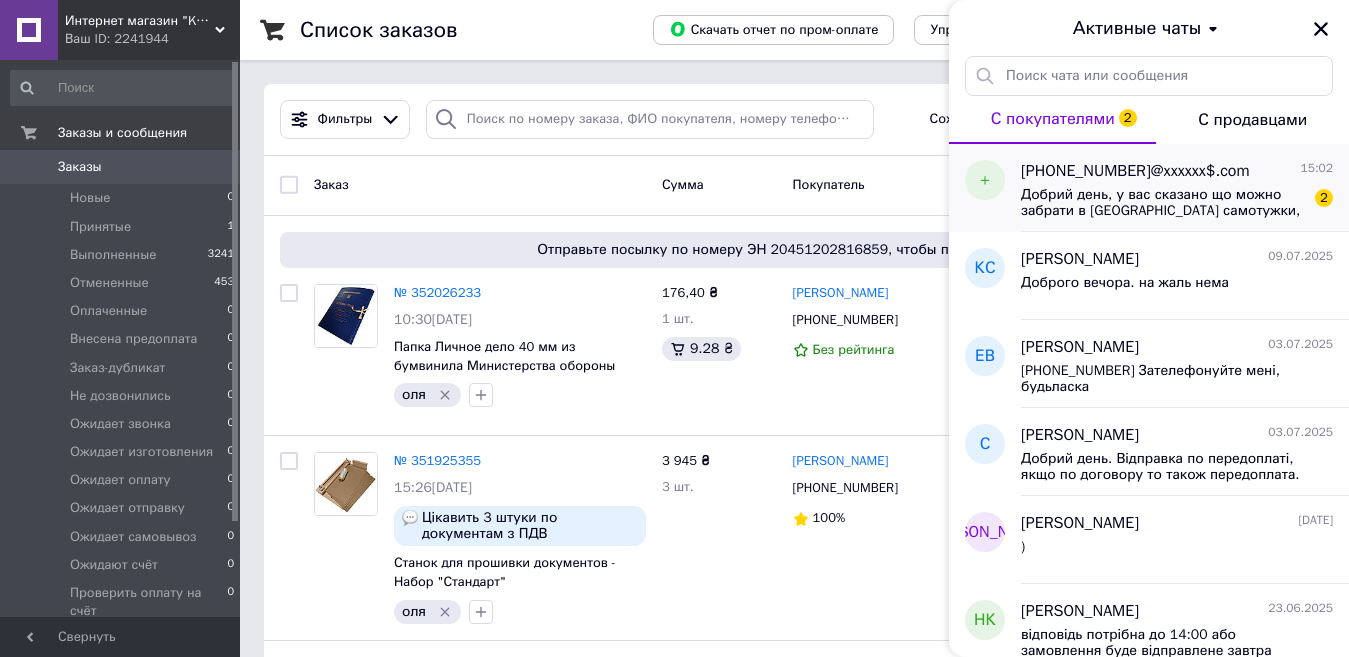 click on "Добрий день, у вас сказано що можно забрати в Харкові самотужки, де і як це можно зробити?" at bounding box center [1163, 203] 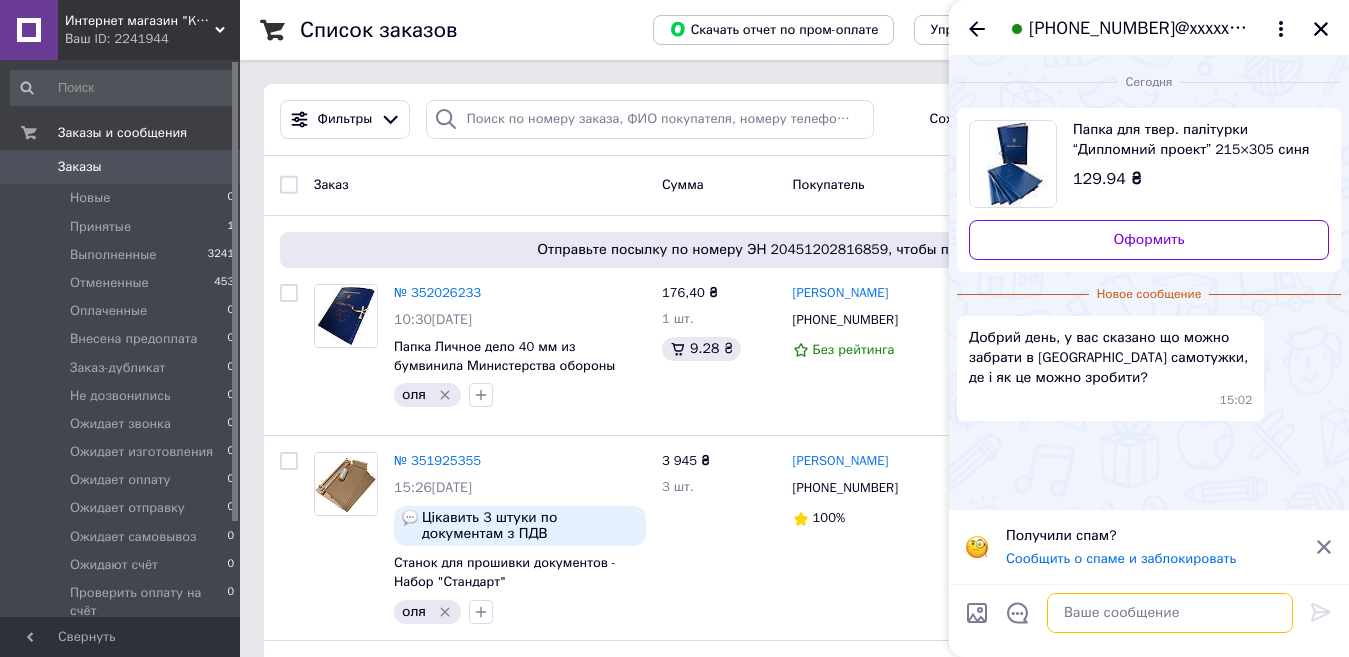 click at bounding box center (1170, 613) 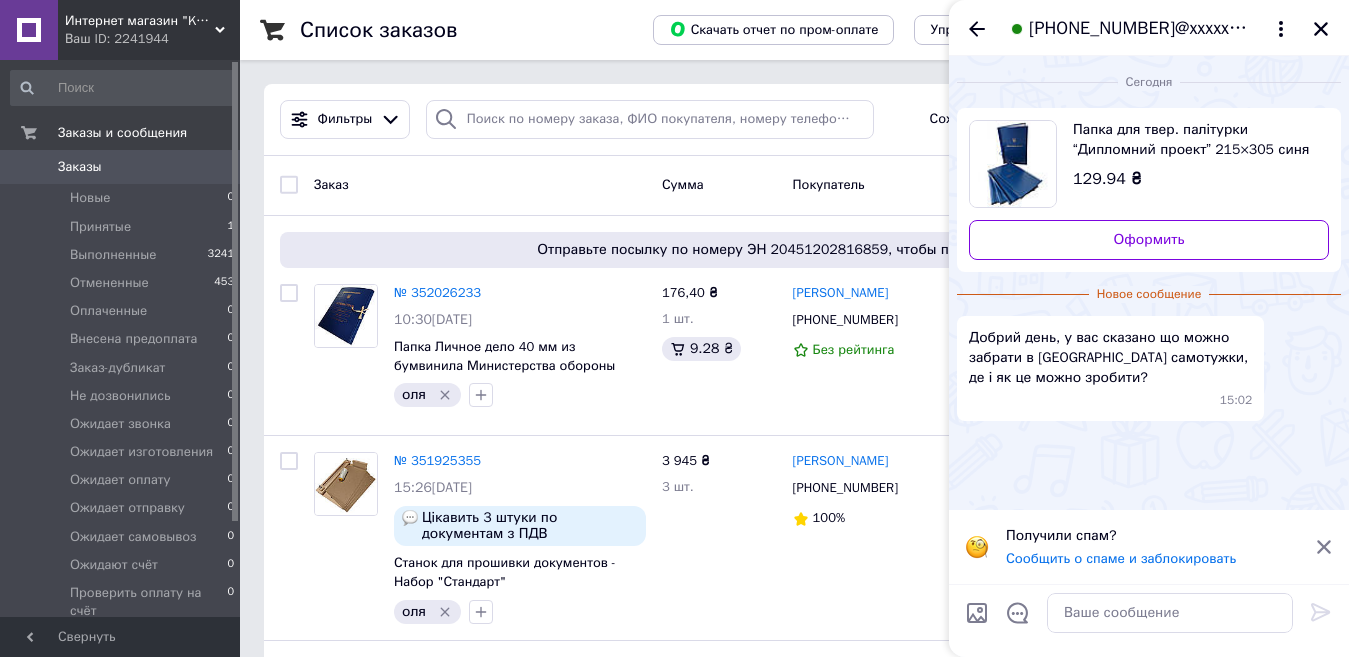 click on "Папка для твер. палітурки “Дипломний проект” 215×305 синя (20мм) (1 шт)" at bounding box center [1193, 140] 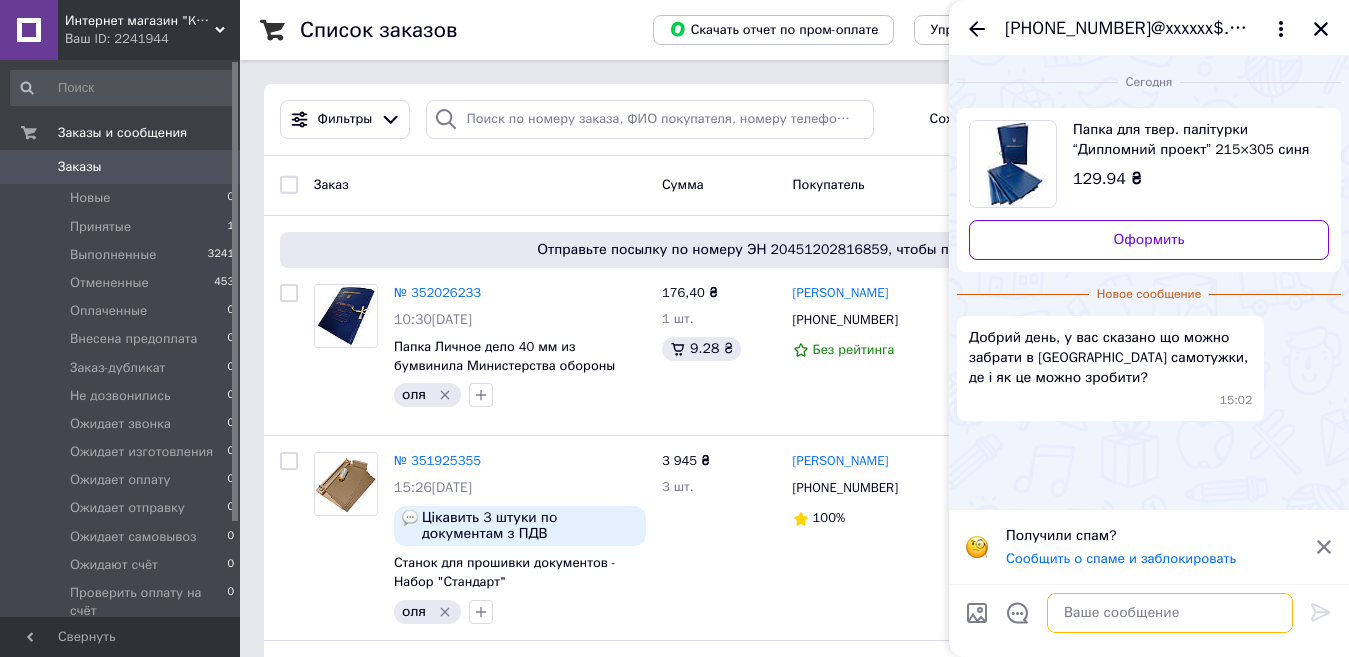 click at bounding box center (1170, 613) 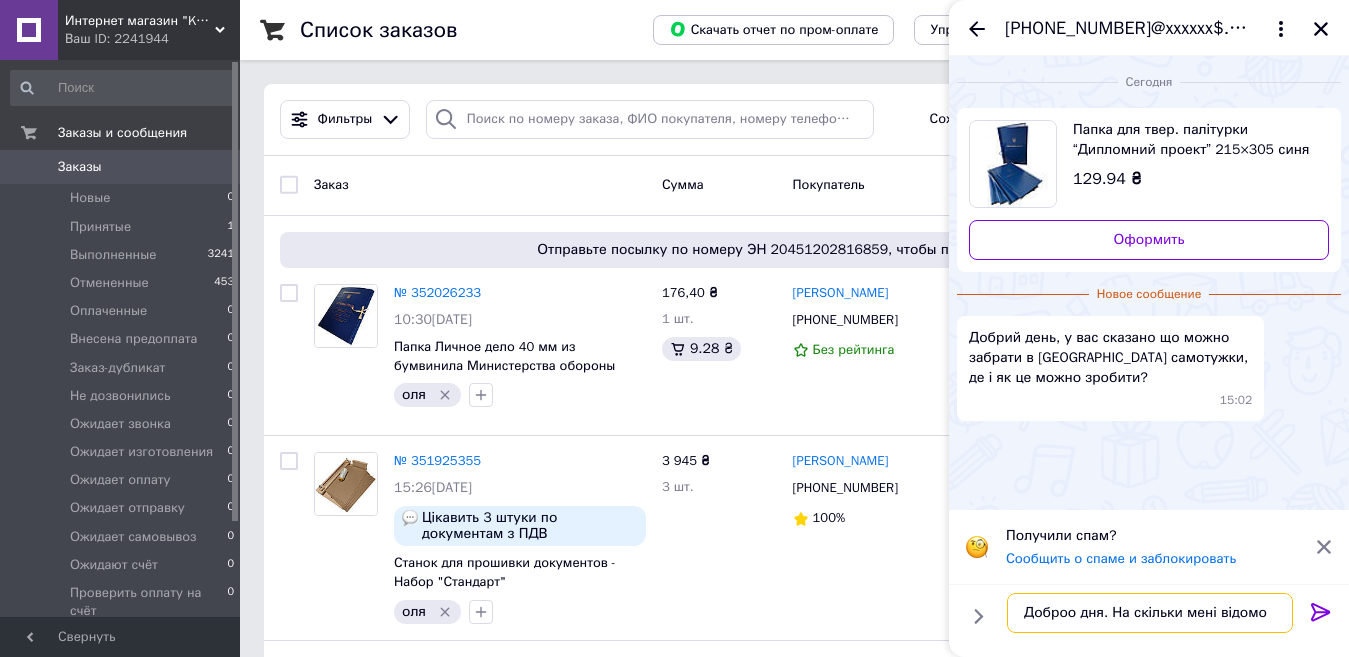 click on "Доброо дня. На скільки мені відомо" at bounding box center [1150, 613] 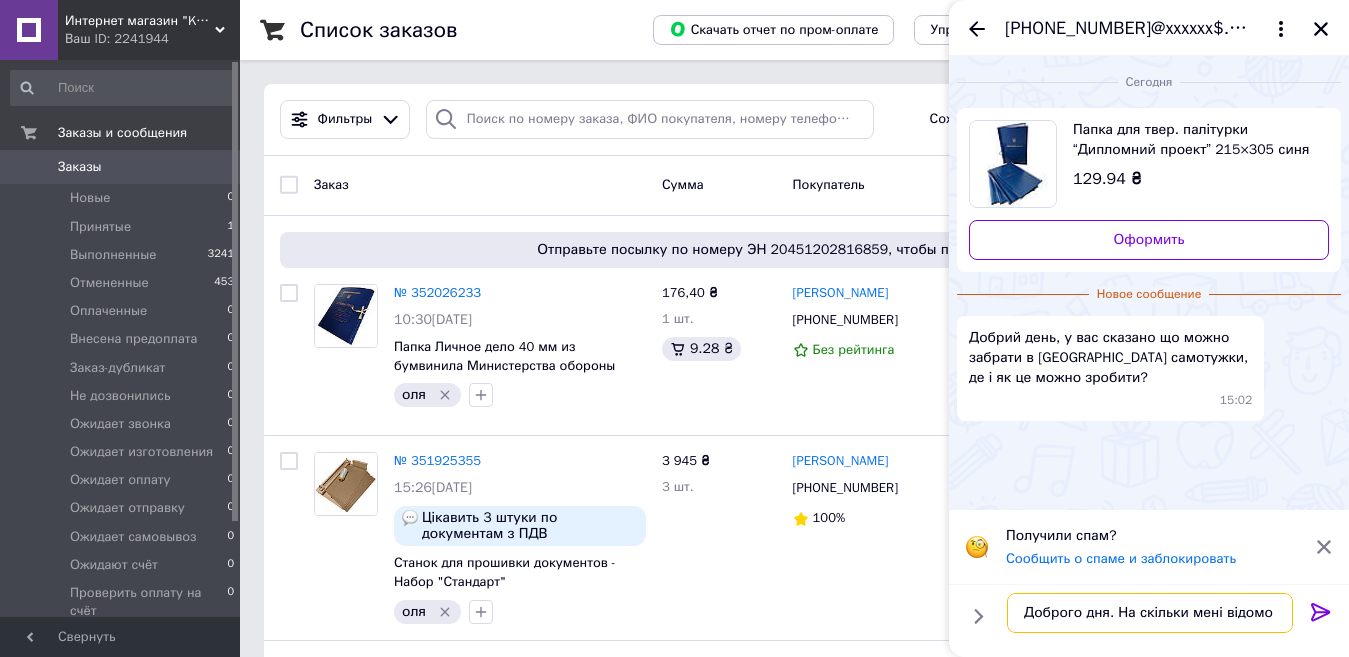 click on "Доброго дня. На скільки мені відомо" at bounding box center [1150, 613] 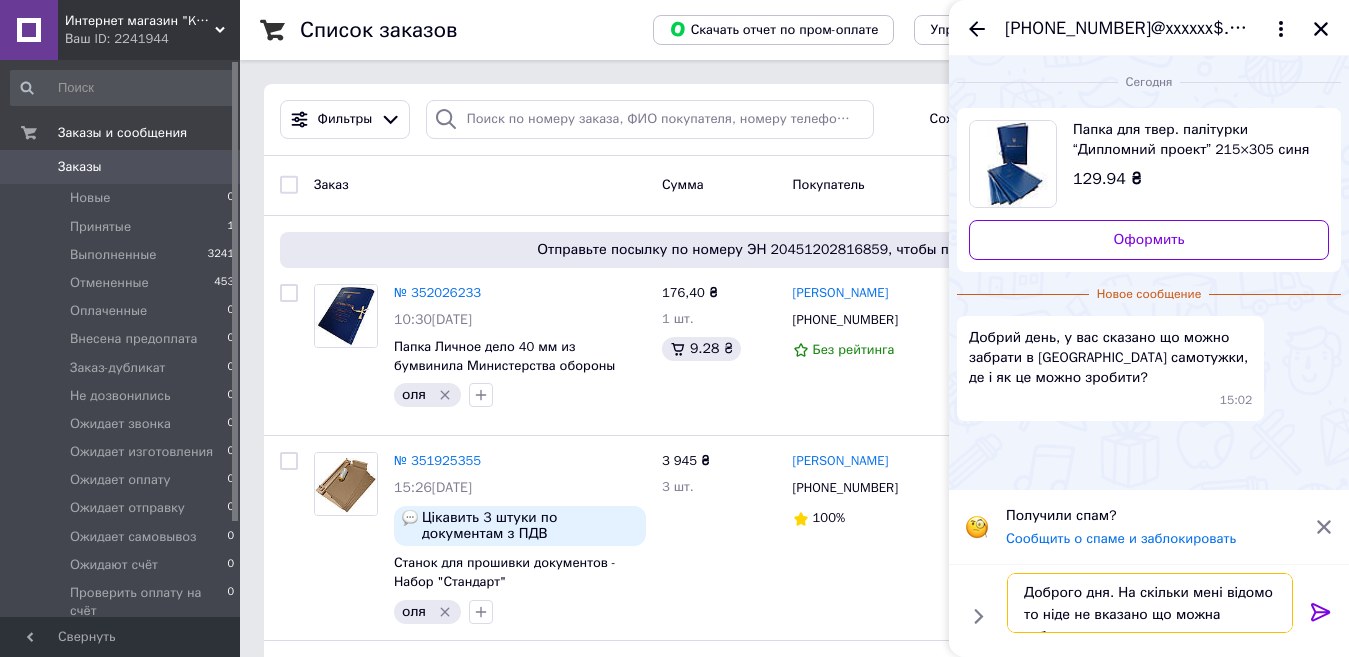 scroll, scrollTop: 2, scrollLeft: 0, axis: vertical 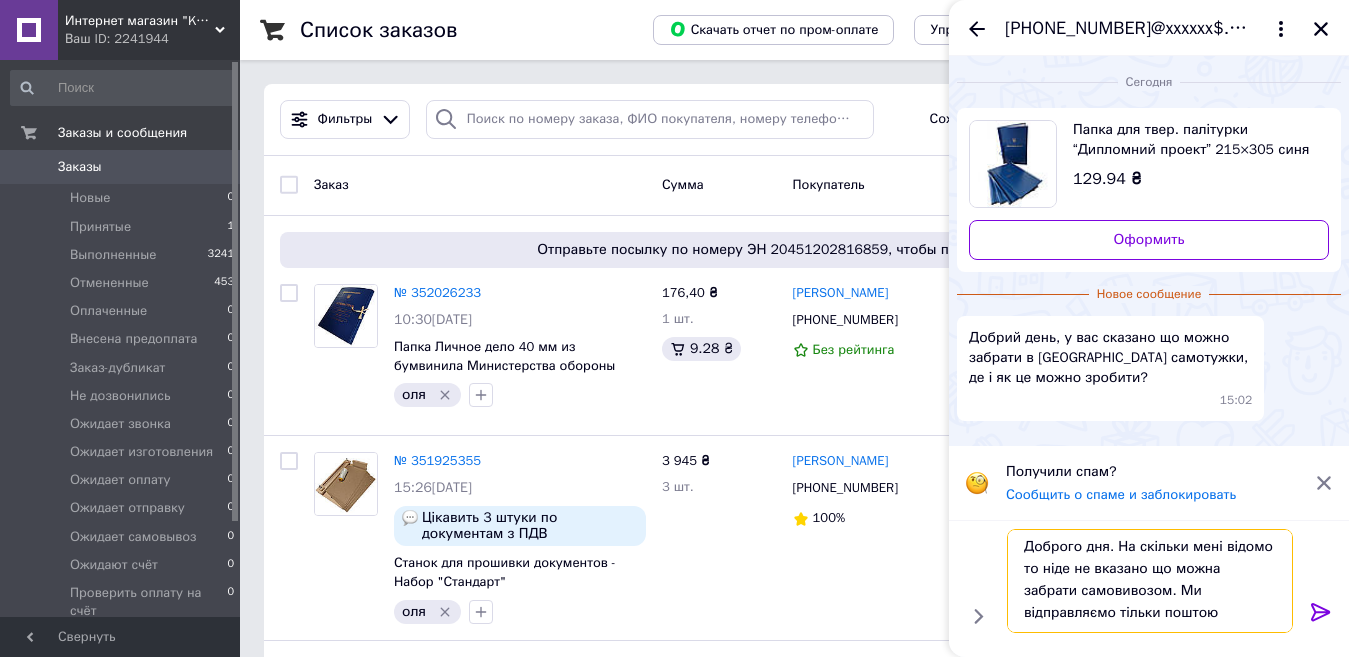 type on "Доброго дня. На скільки мені відомо то ніде не вказано що можна забрати самовивозом. Ми відправляємо тільки поштою" 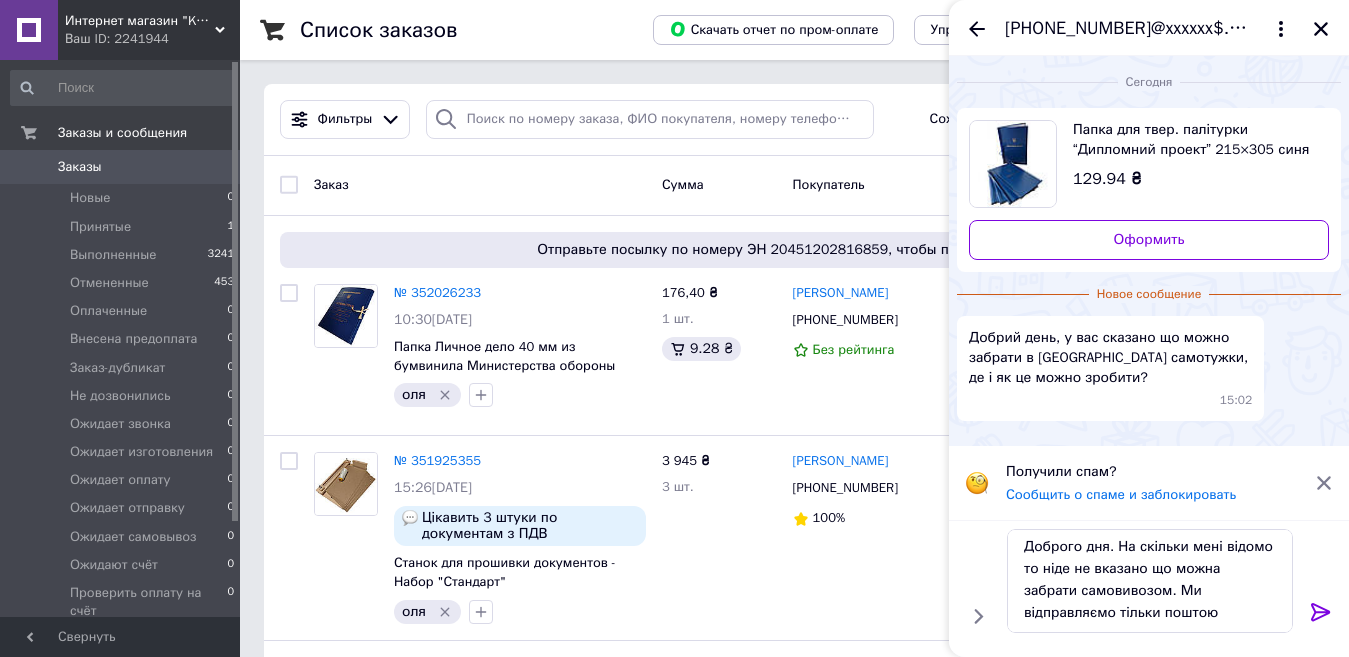click 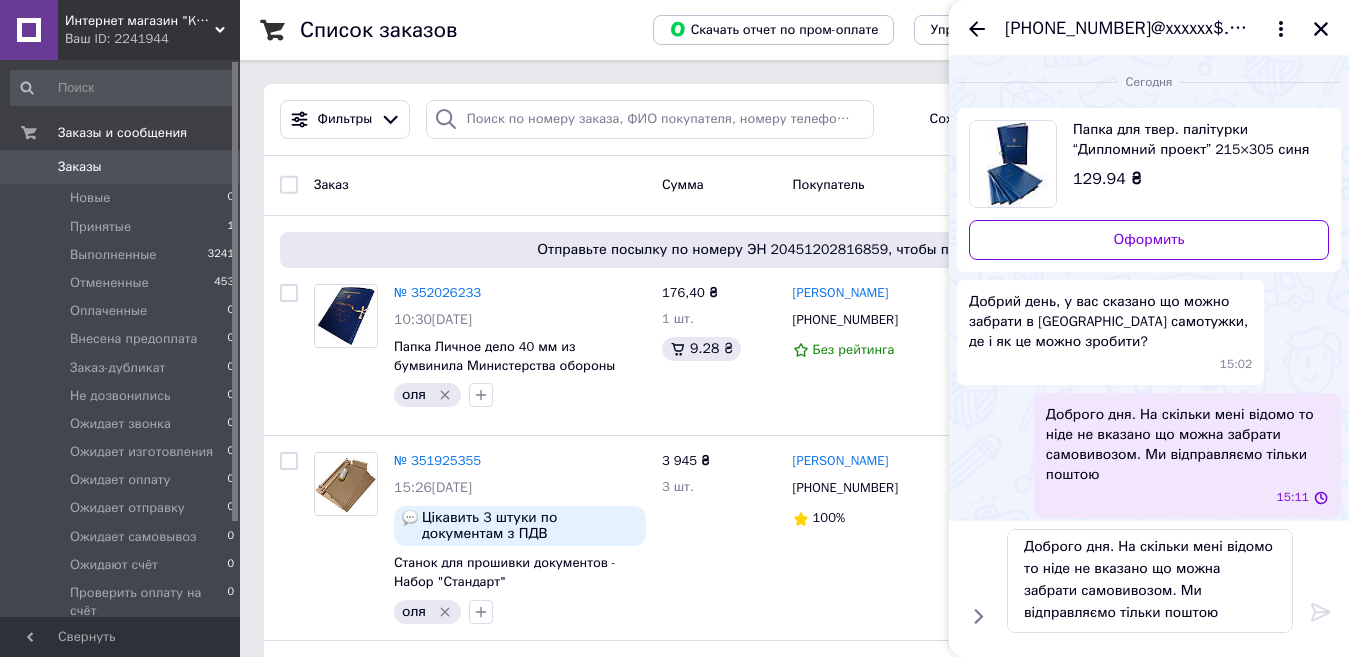 type 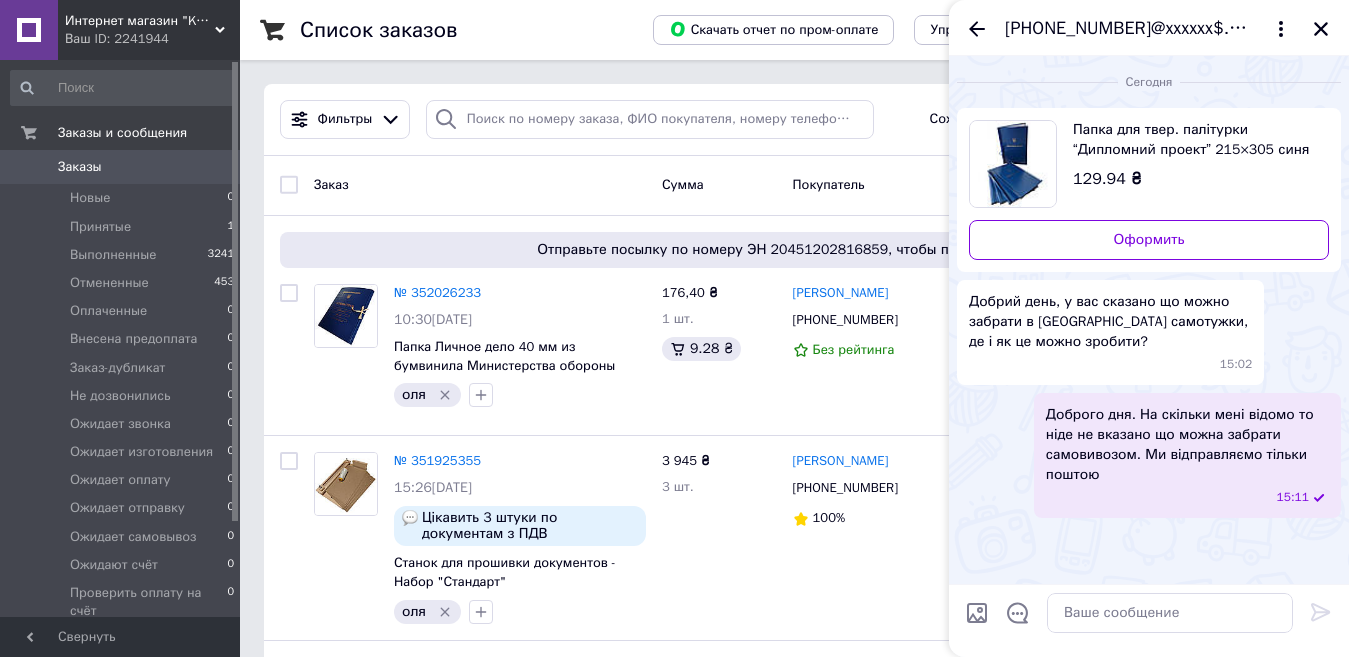scroll, scrollTop: 0, scrollLeft: 0, axis: both 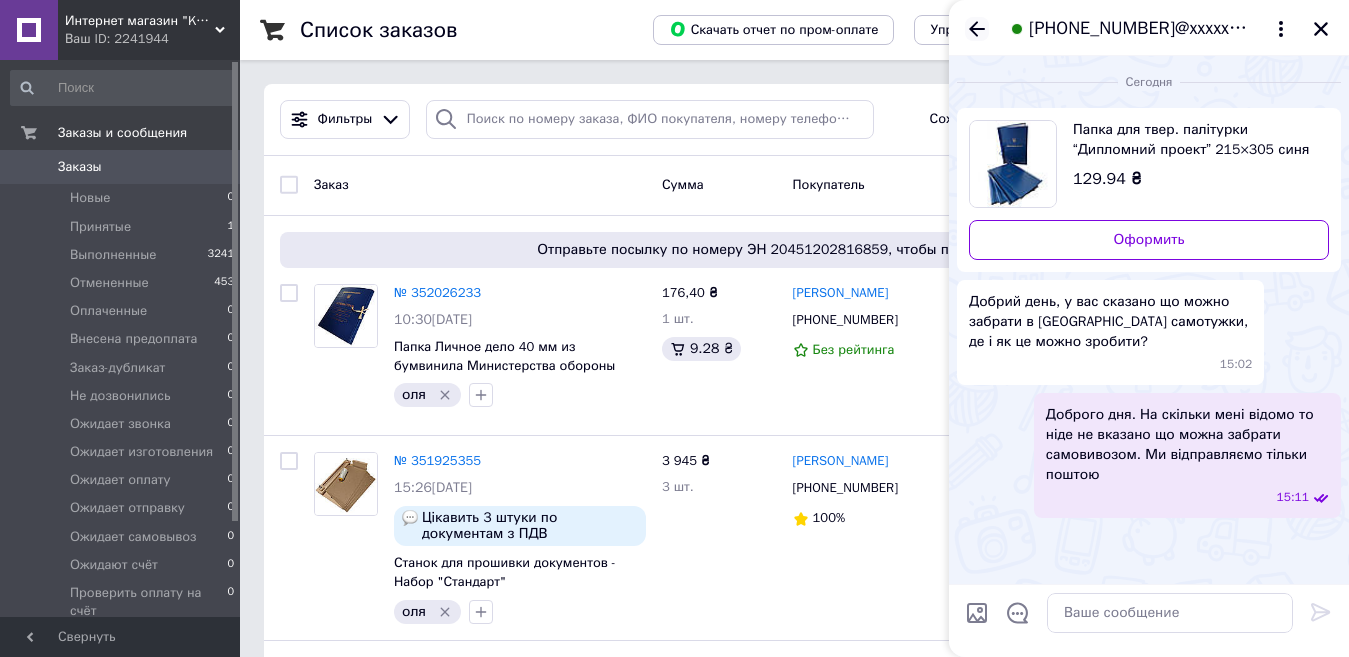 click 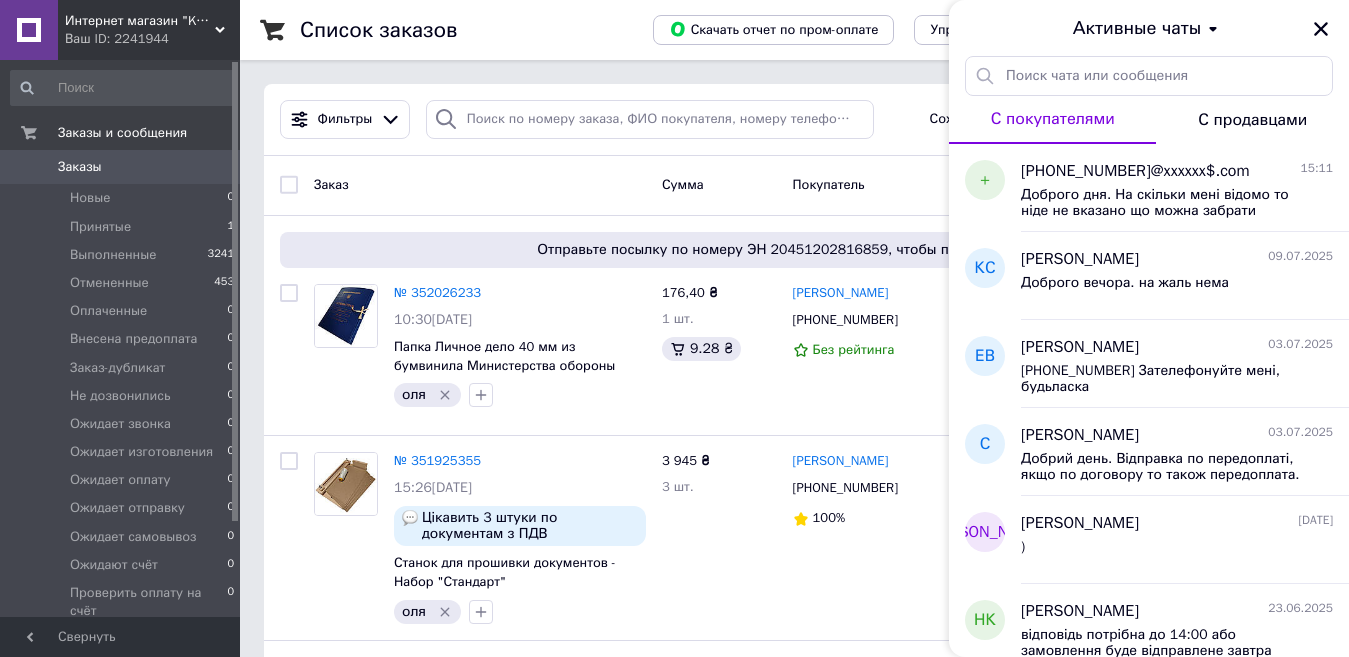 click on "Ваш ID: 2241944" at bounding box center [152, 39] 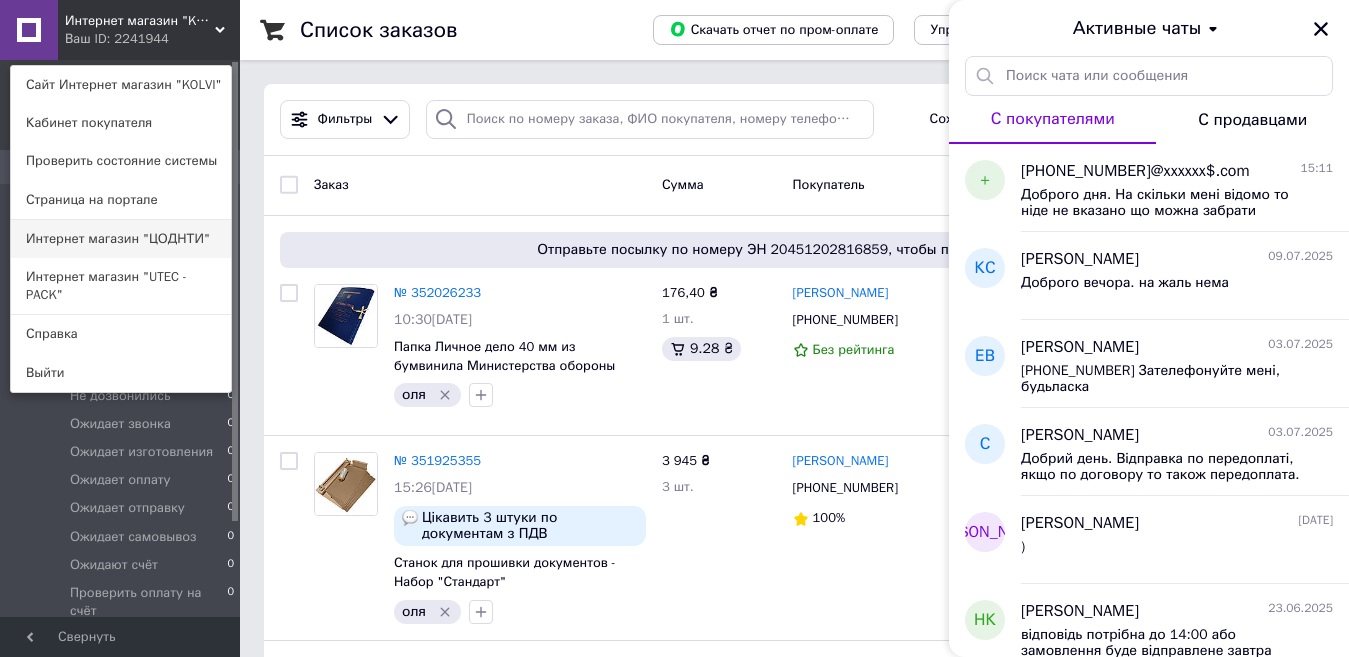 click on "Интернет магазин "ЦОДНТИ"" at bounding box center (121, 239) 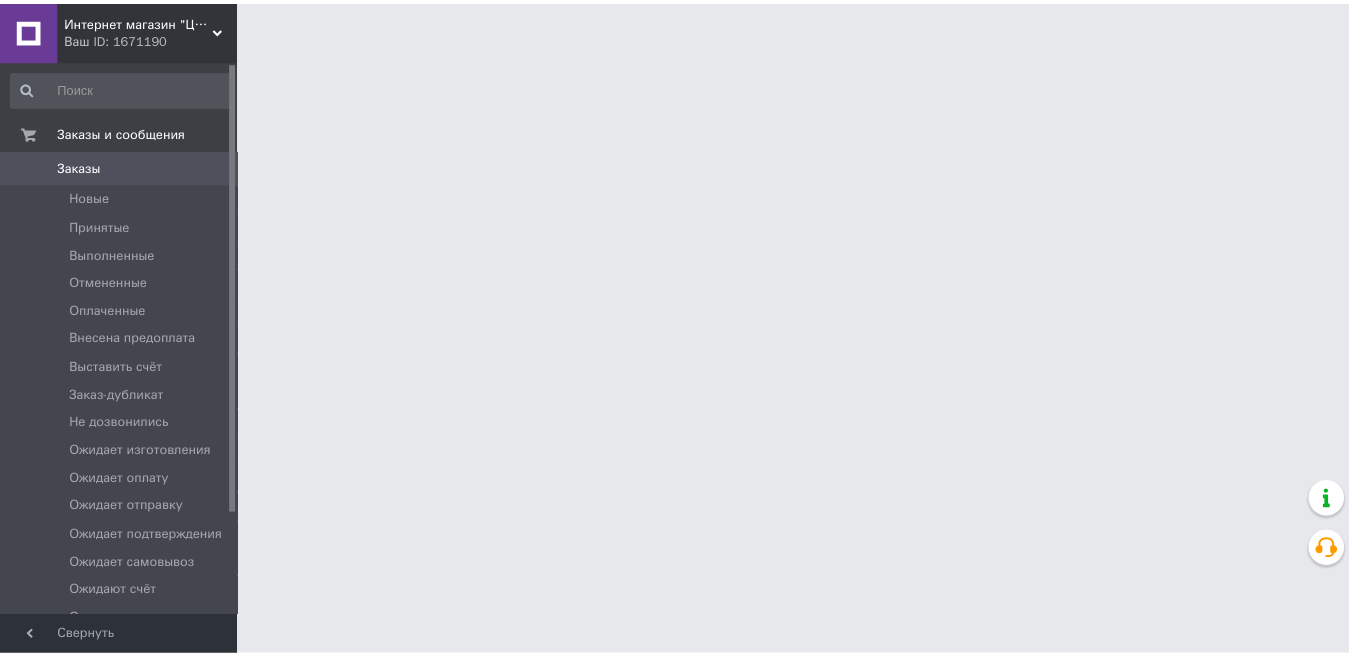scroll, scrollTop: 0, scrollLeft: 0, axis: both 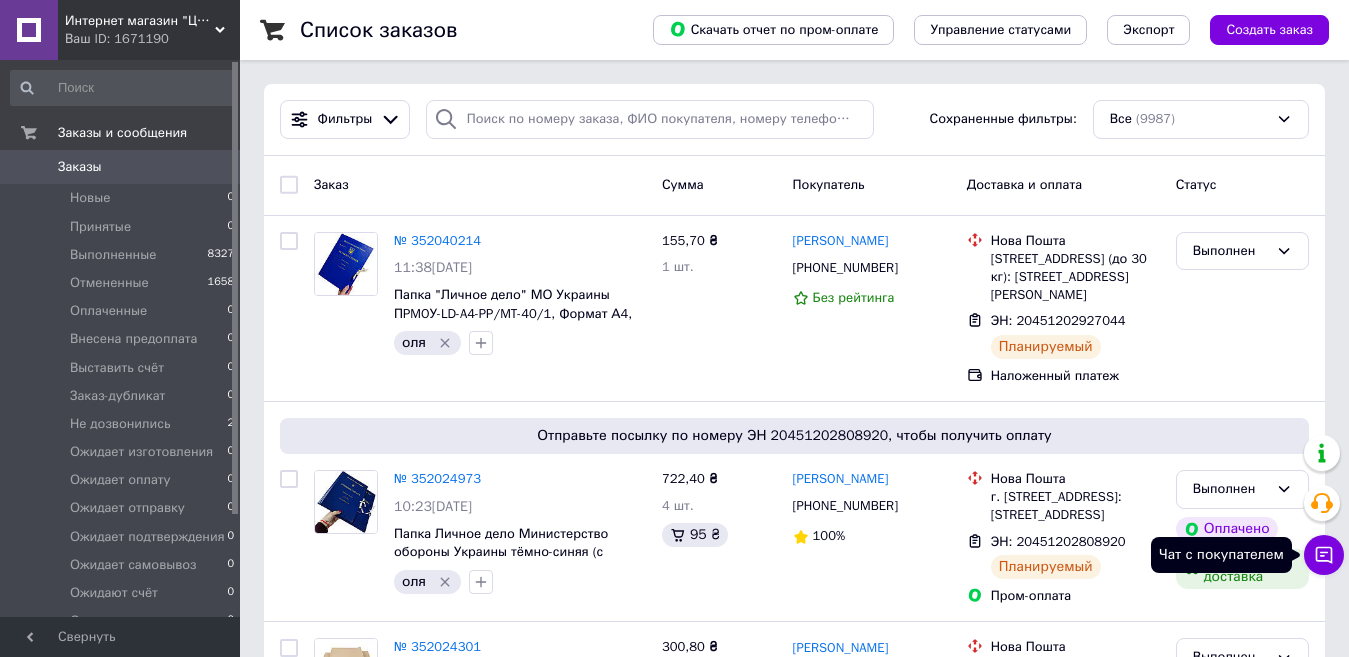 click 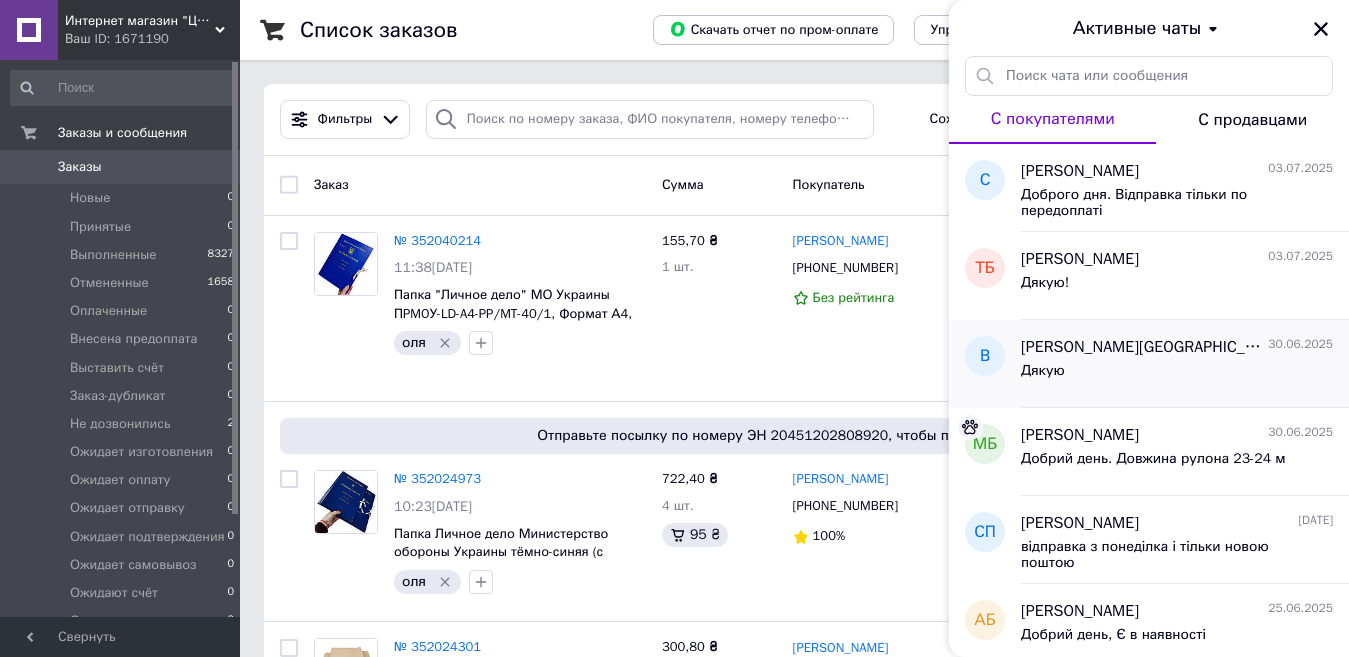 click on "Дякую" at bounding box center (1177, 375) 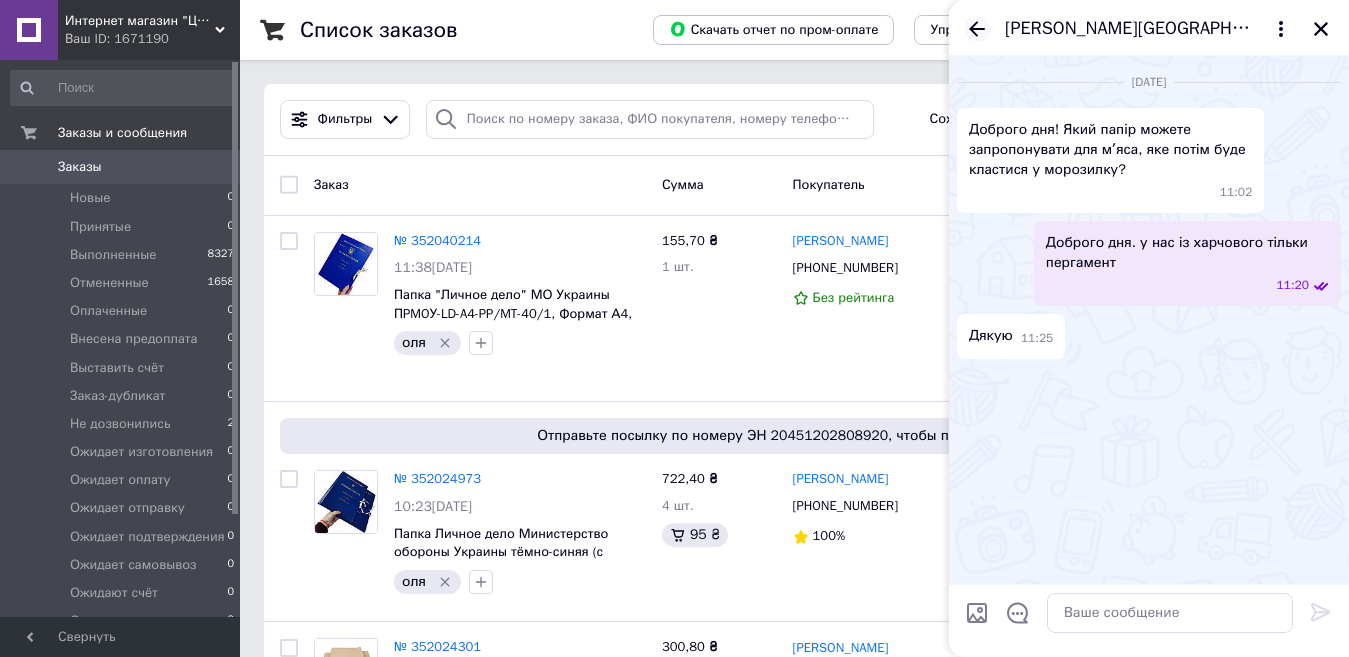 click 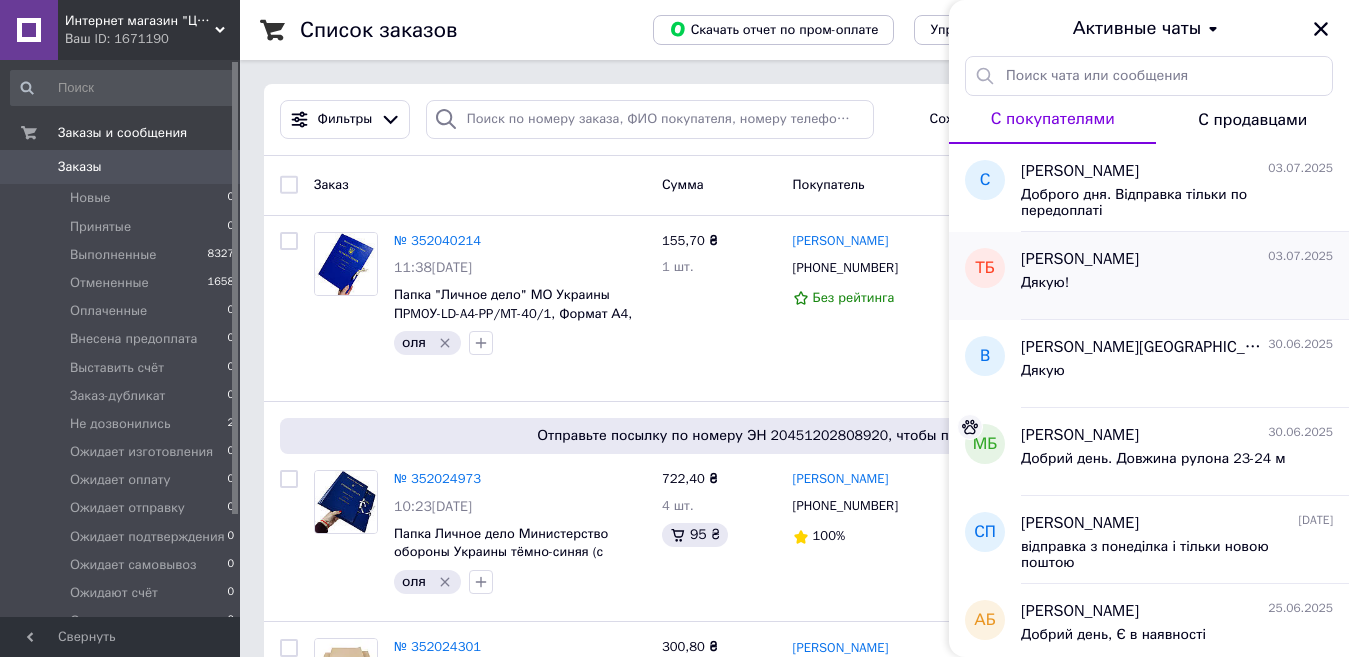 click on "Дякую!" at bounding box center [1177, 287] 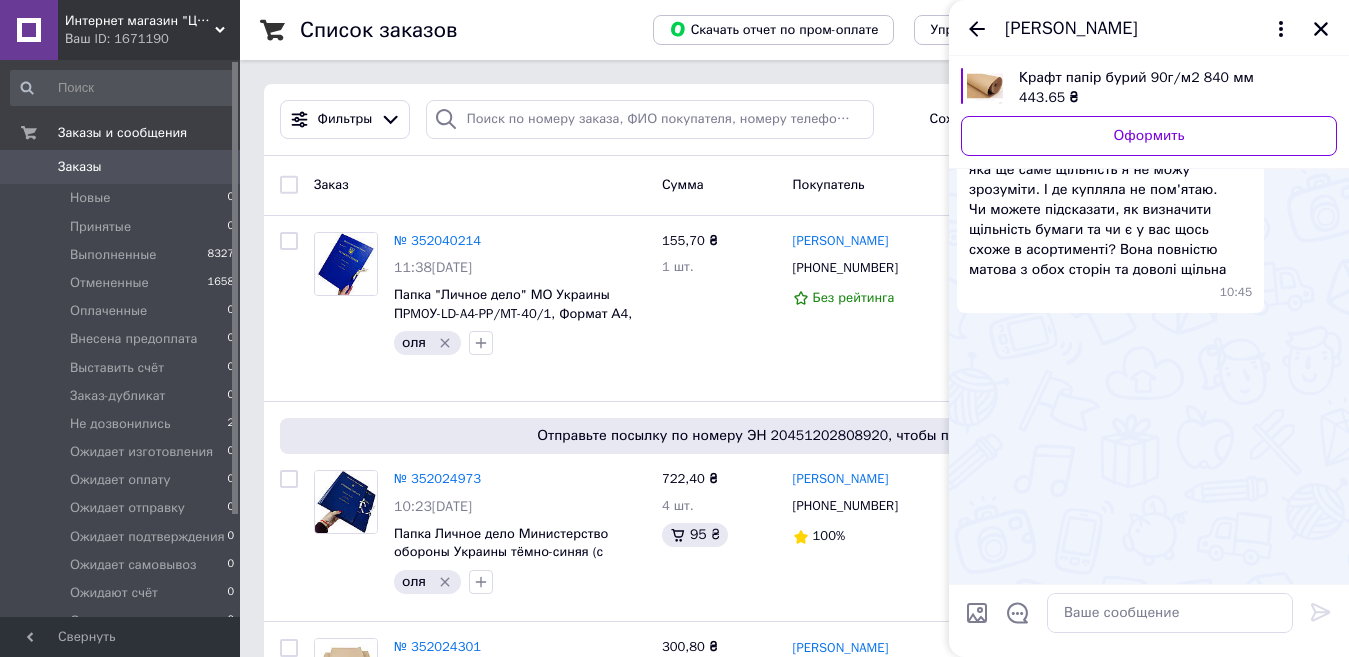 scroll, scrollTop: 3398, scrollLeft: 0, axis: vertical 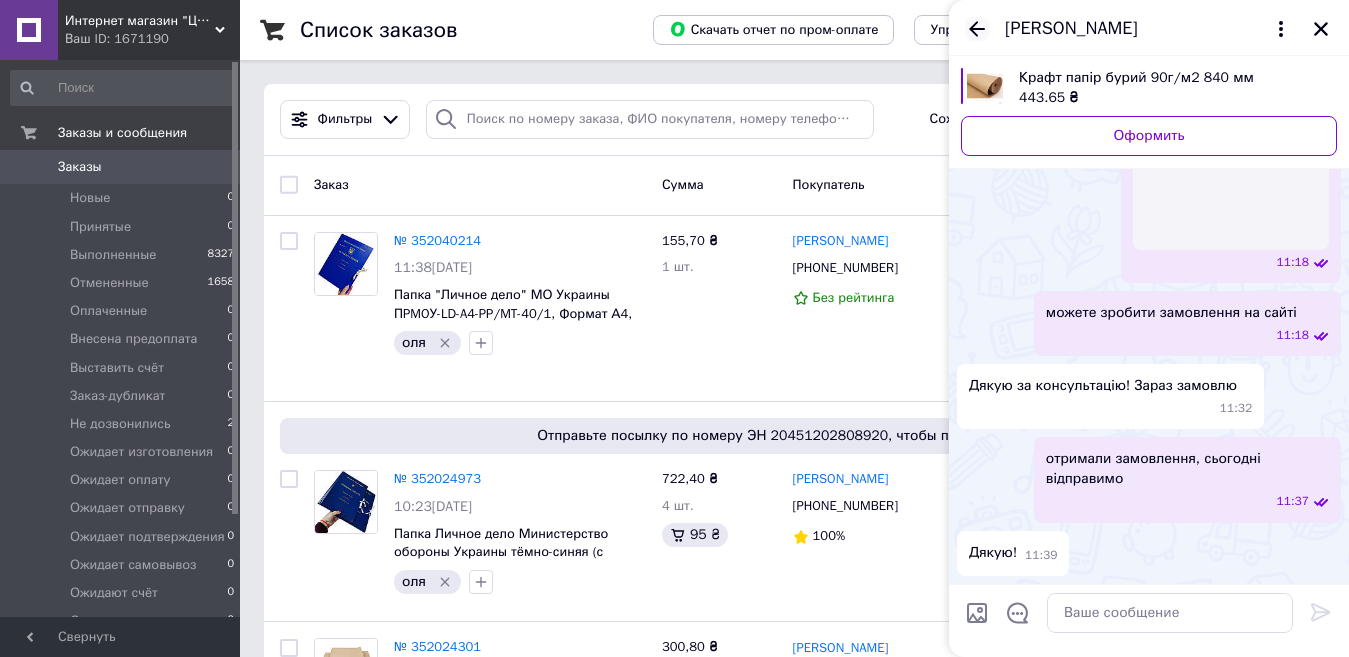 click 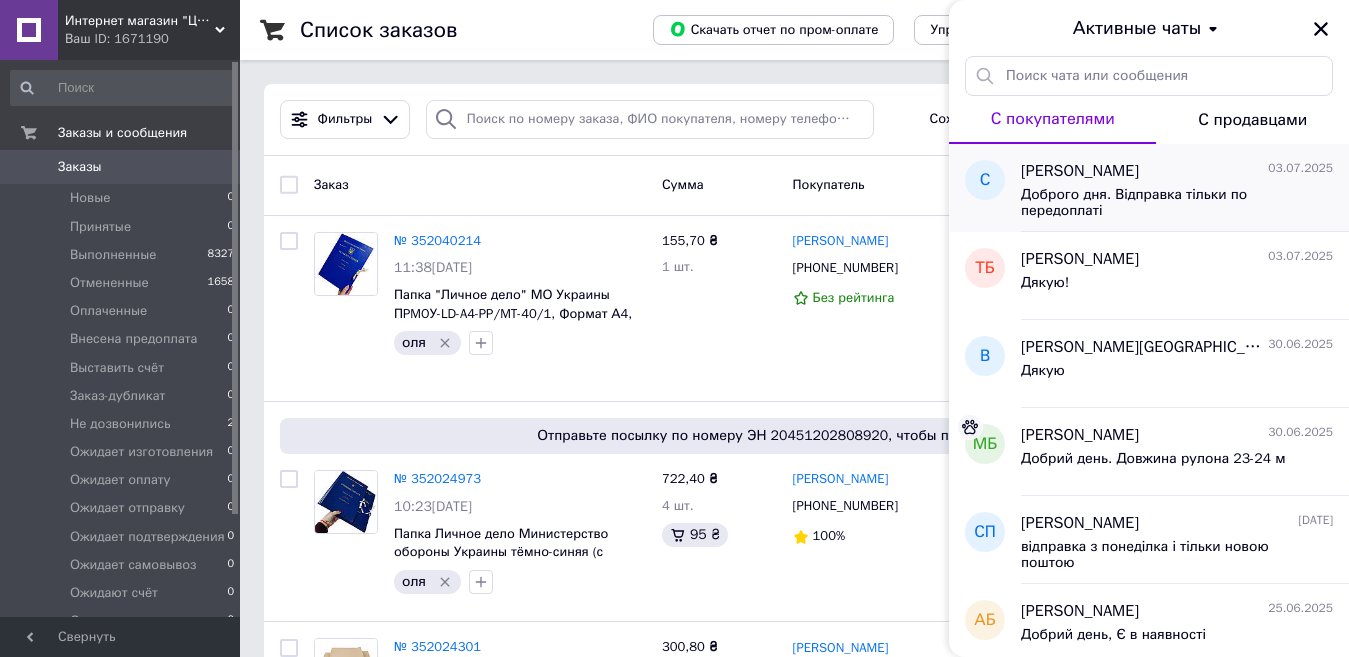 click on "Доброго дня. Відправка тільки по передоплаті" at bounding box center (1163, 203) 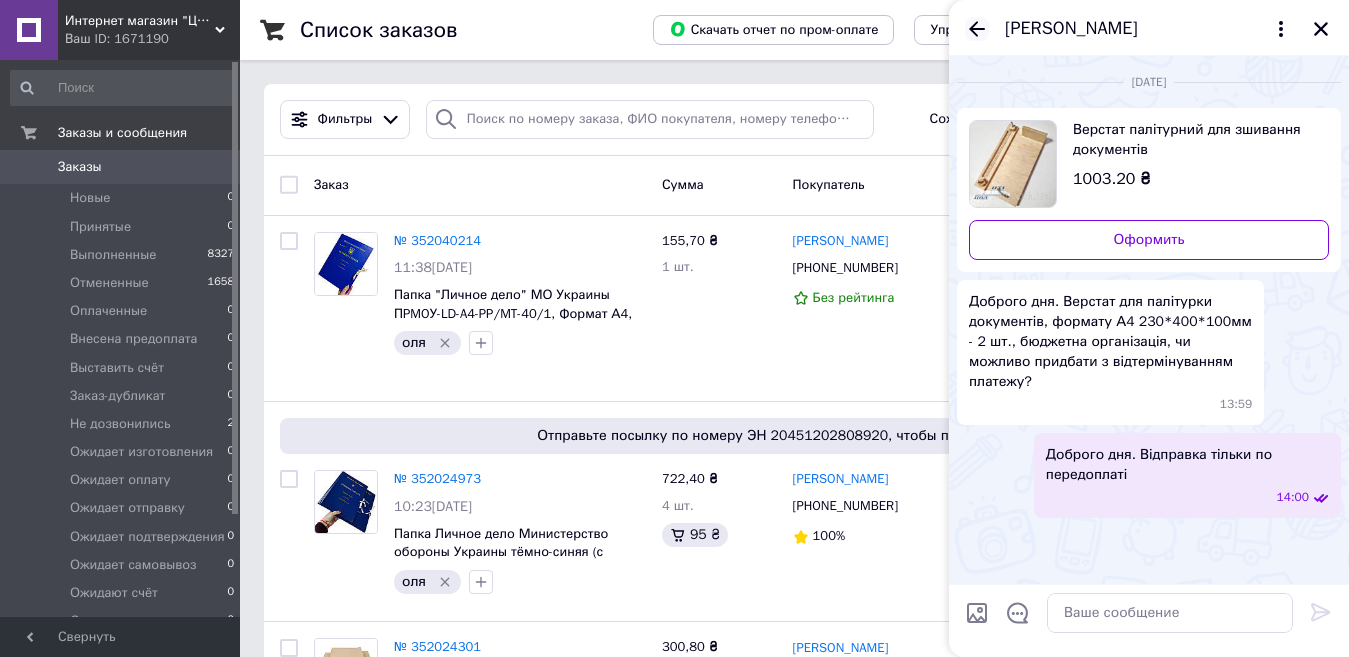 click 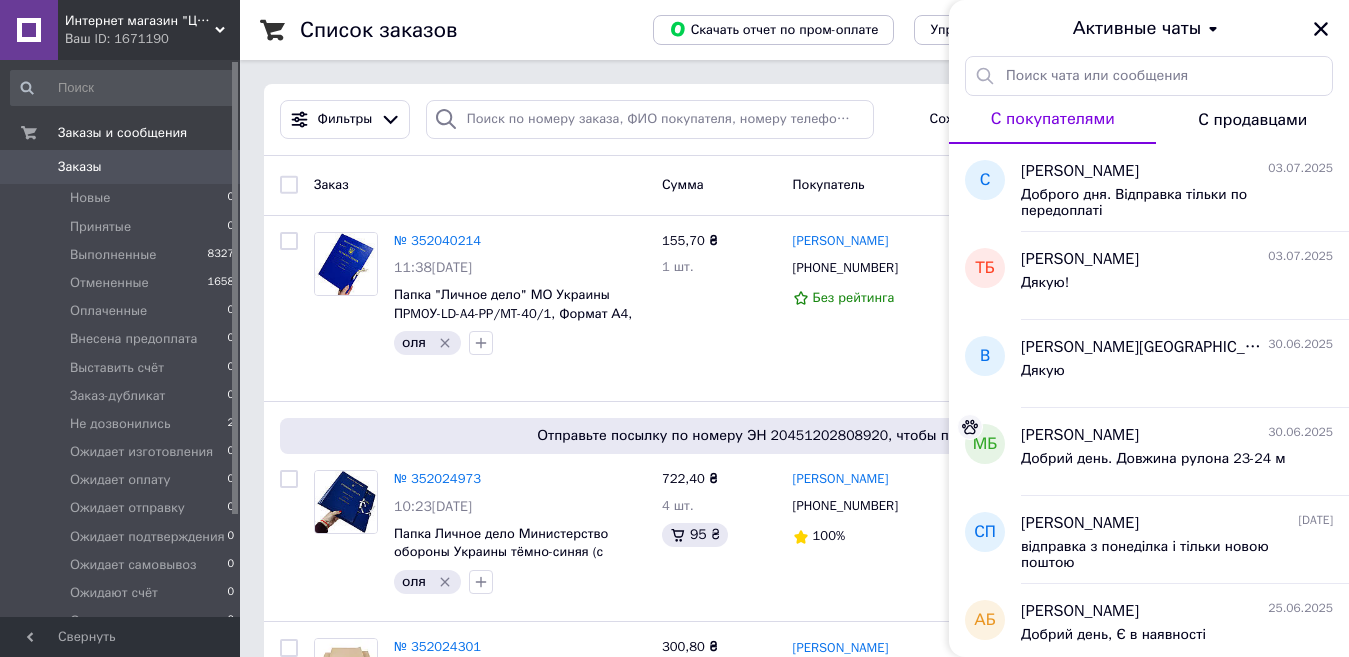 click on "Заказы" at bounding box center [80, 167] 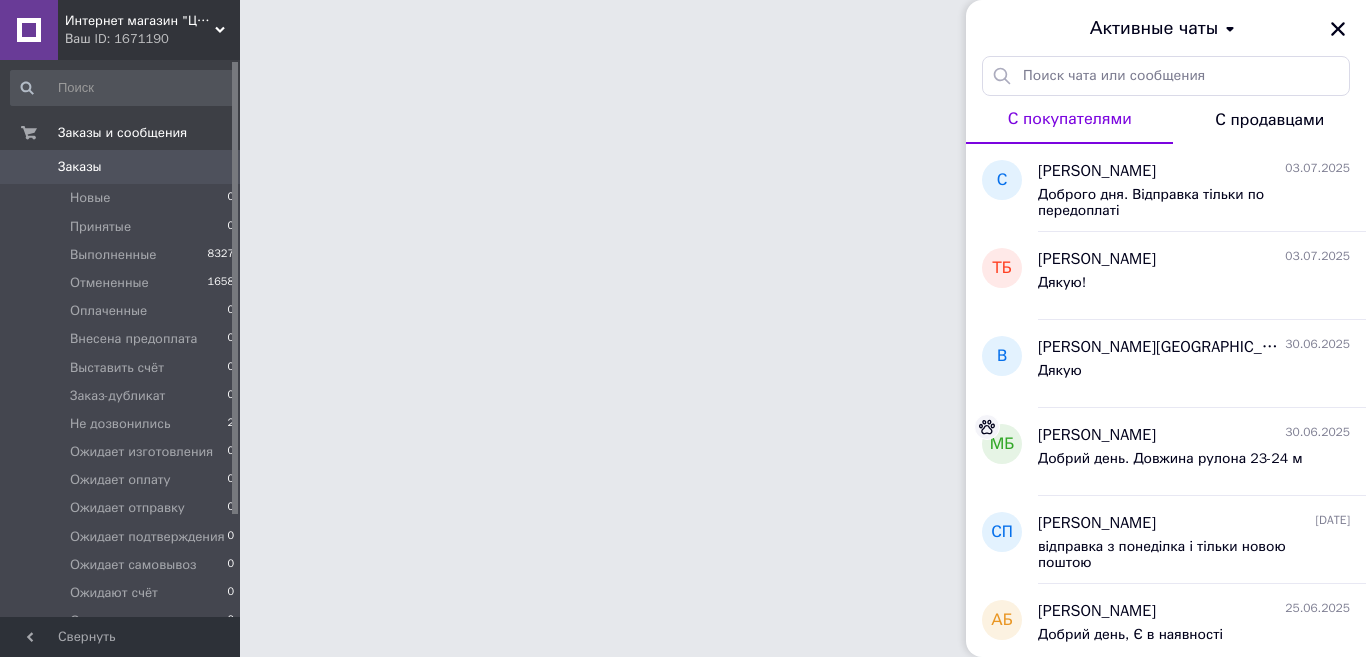 drag, startPoint x: 1341, startPoint y: 27, endPoint x: 867, endPoint y: 340, distance: 568.0185 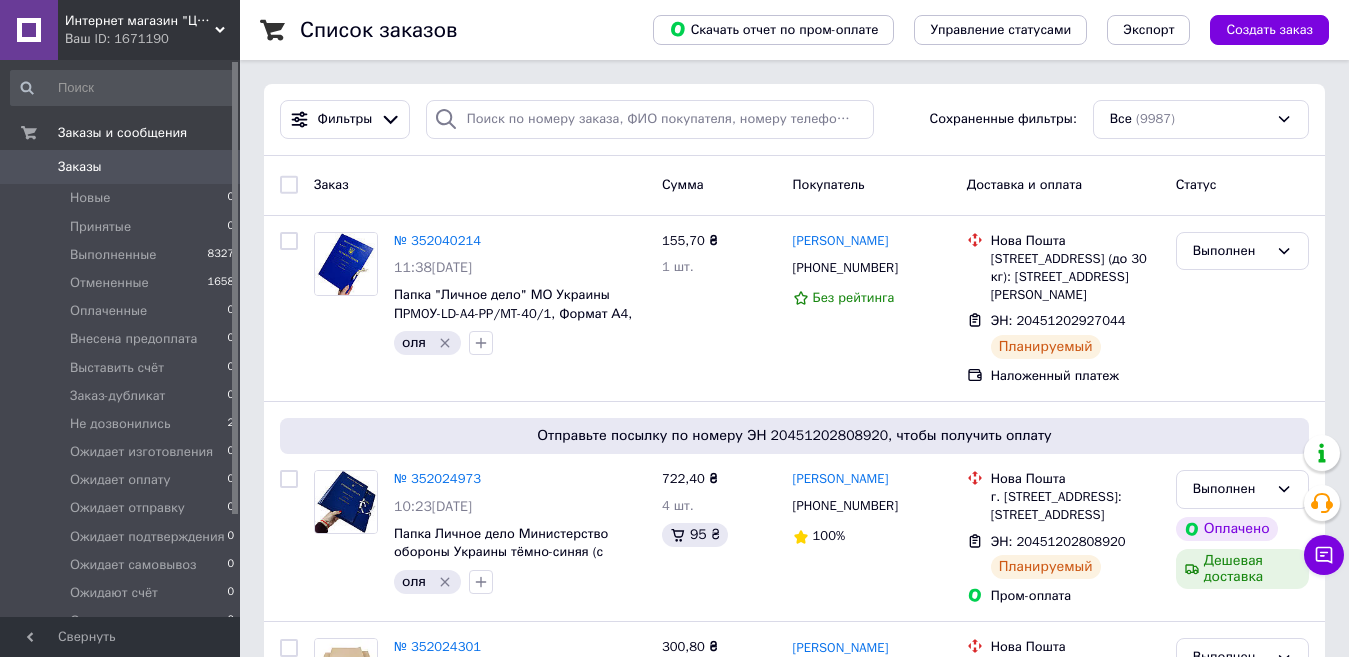 click on "Ваш ID: 1671190" at bounding box center (152, 39) 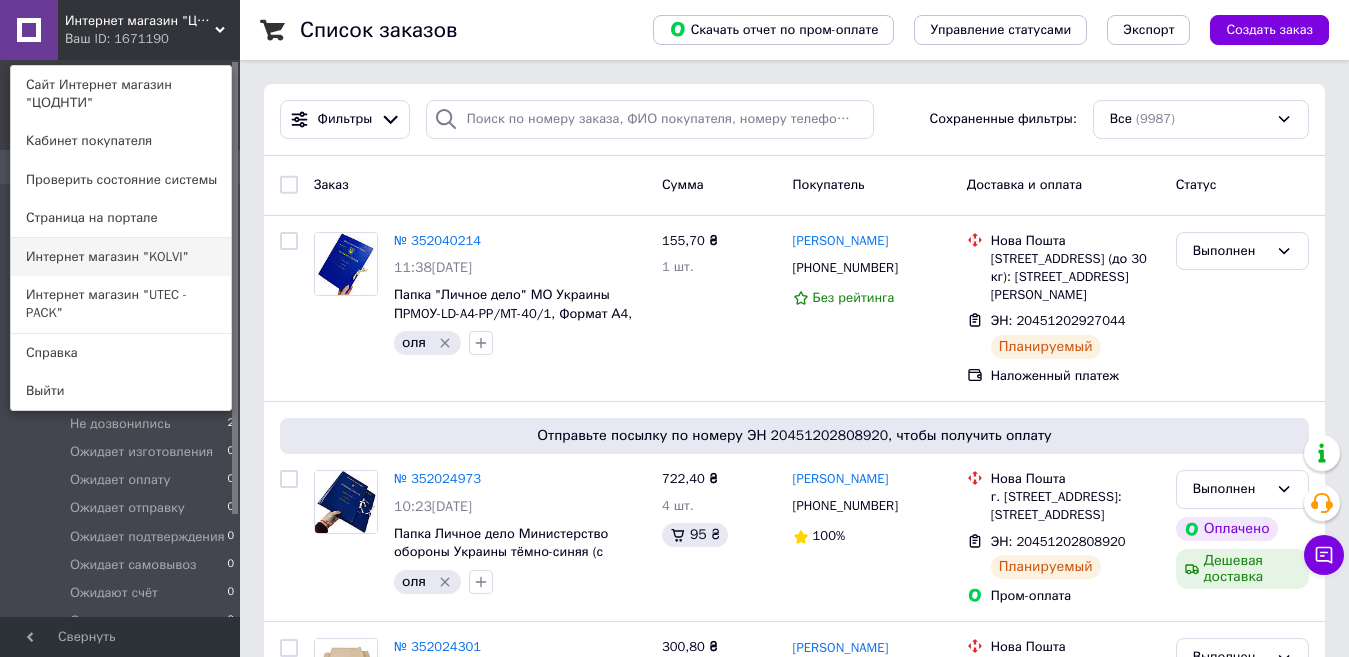 click on "Интернет магазин  "KOLVI"" at bounding box center (121, 257) 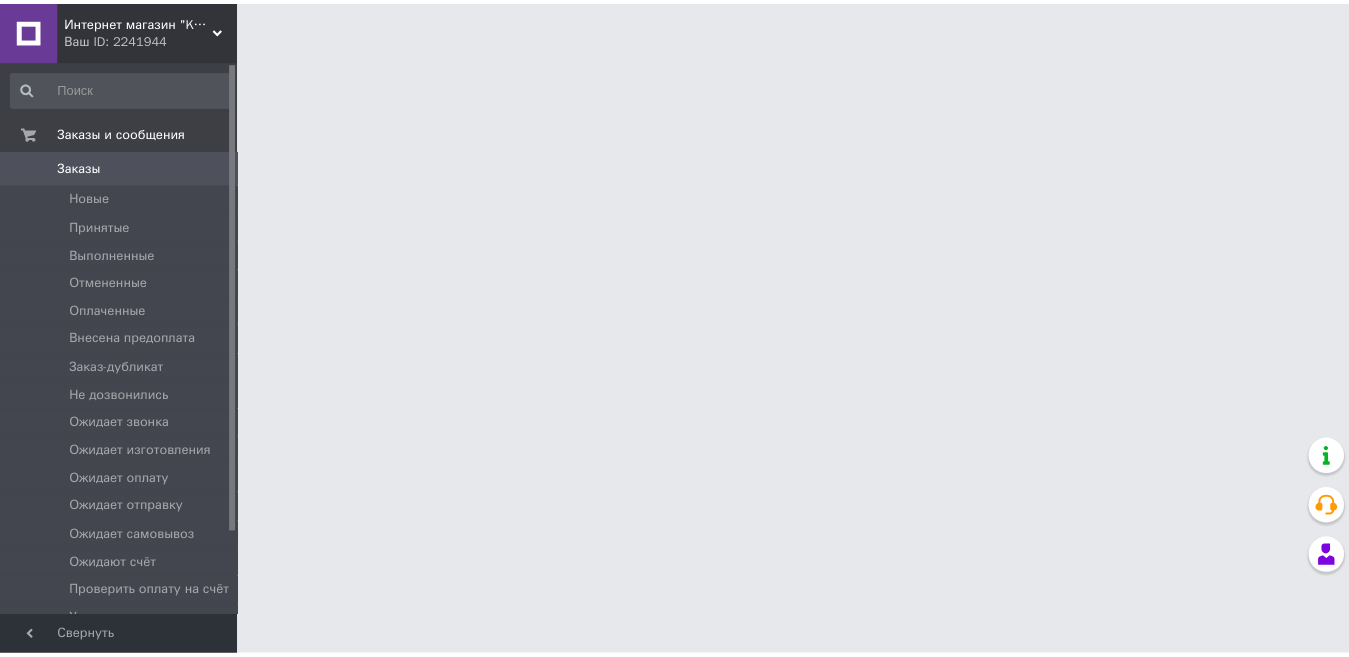 scroll, scrollTop: 0, scrollLeft: 0, axis: both 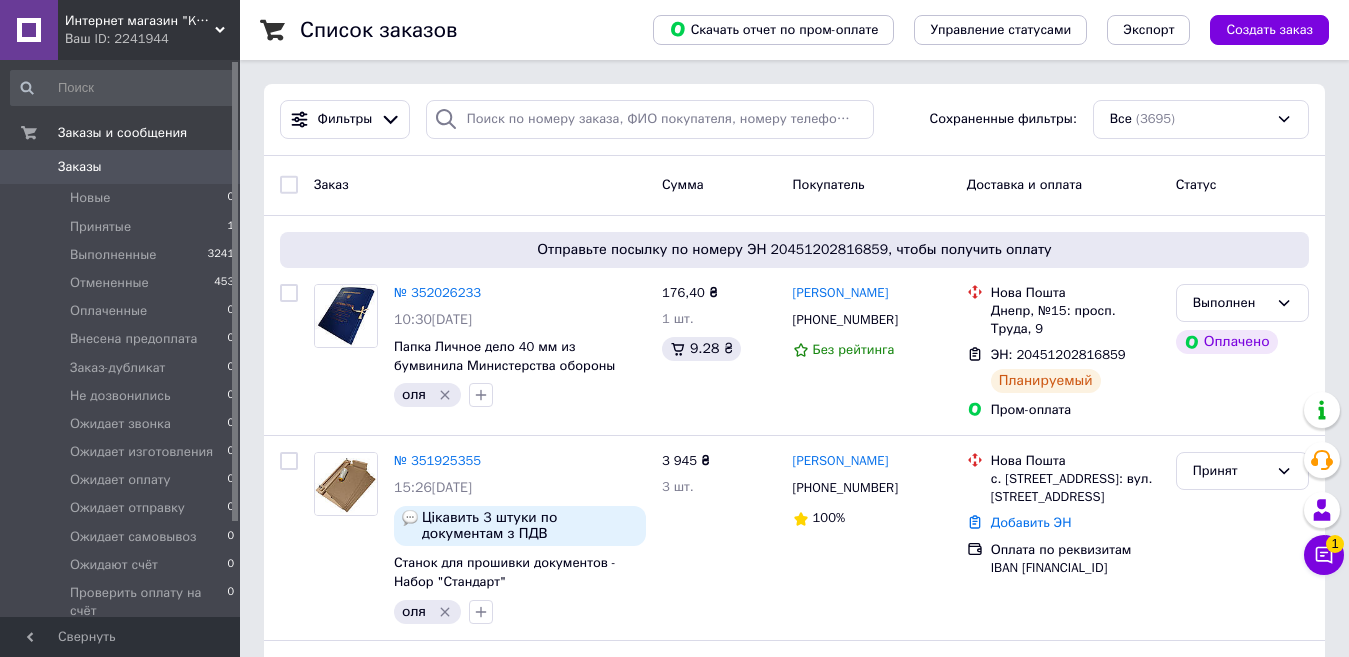 click on "Интернет магазин  "KOLVI" Ваш ID: 2241944" at bounding box center (149, 30) 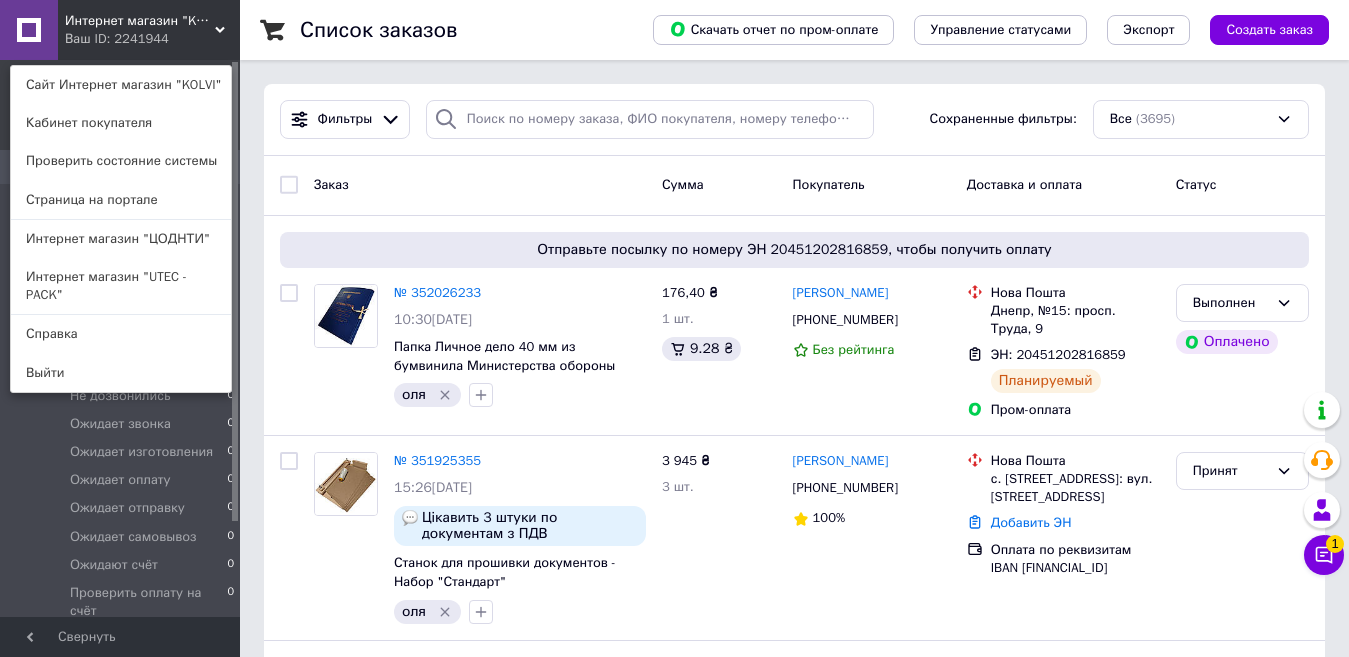 drag, startPoint x: 213, startPoint y: 238, endPoint x: 199, endPoint y: 247, distance: 16.643316 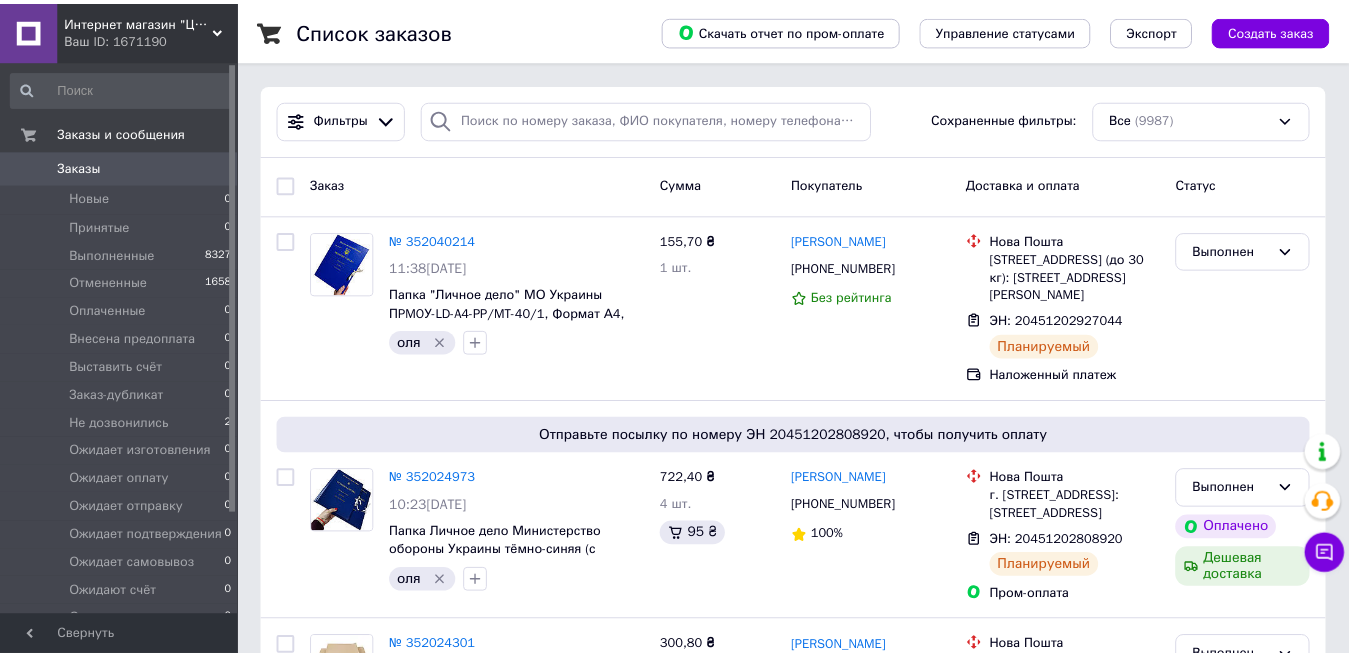 scroll, scrollTop: 0, scrollLeft: 0, axis: both 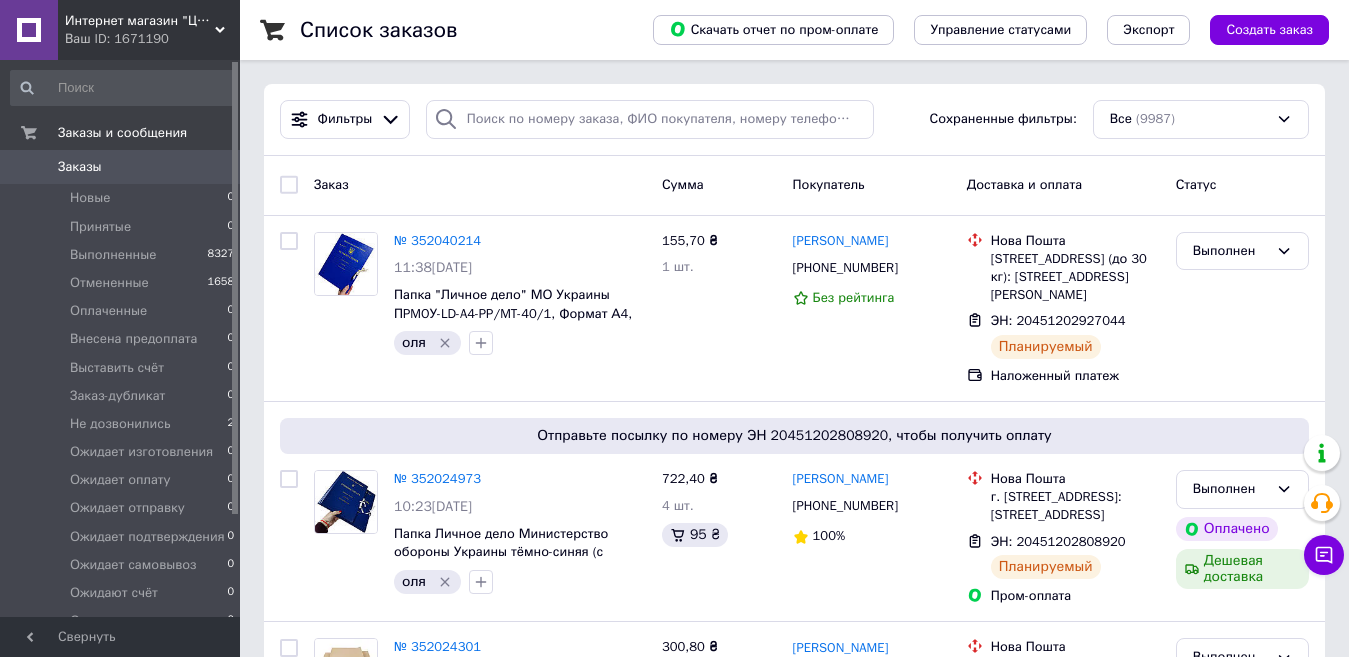 drag, startPoint x: 125, startPoint y: 168, endPoint x: 114, endPoint y: 170, distance: 11.18034 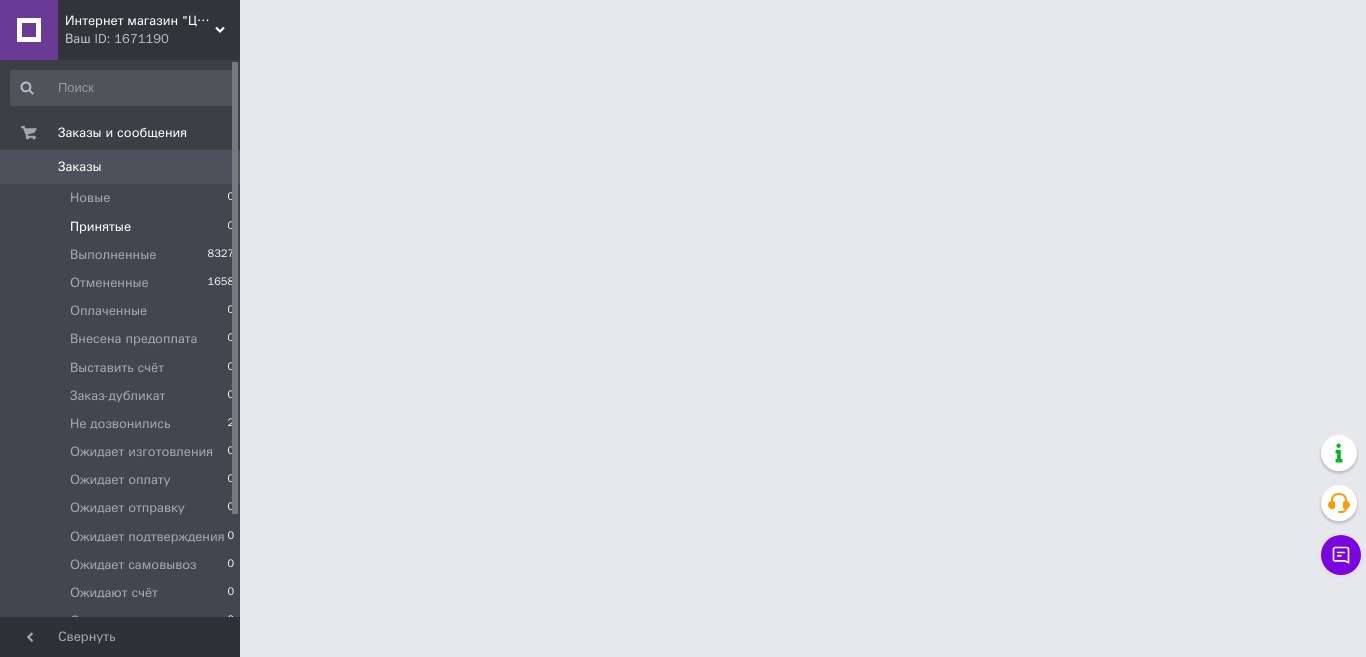 click on "Принятые" at bounding box center [100, 227] 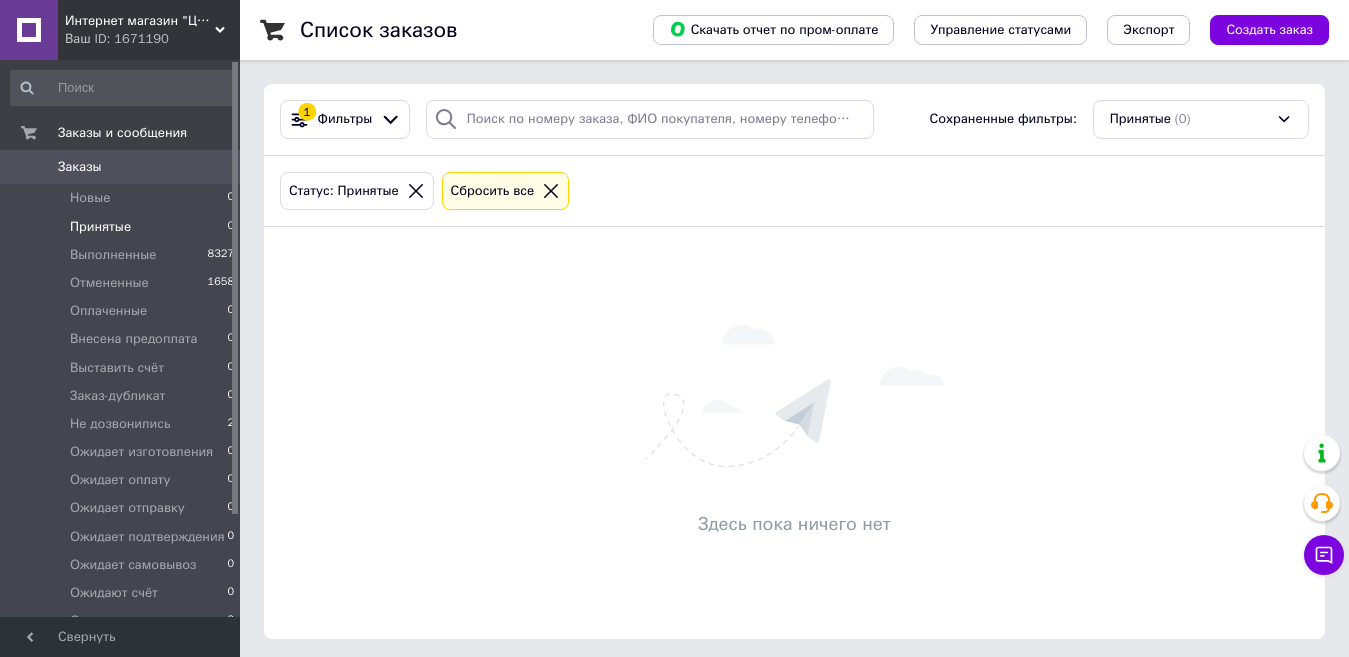 click on "Заказы" at bounding box center [121, 167] 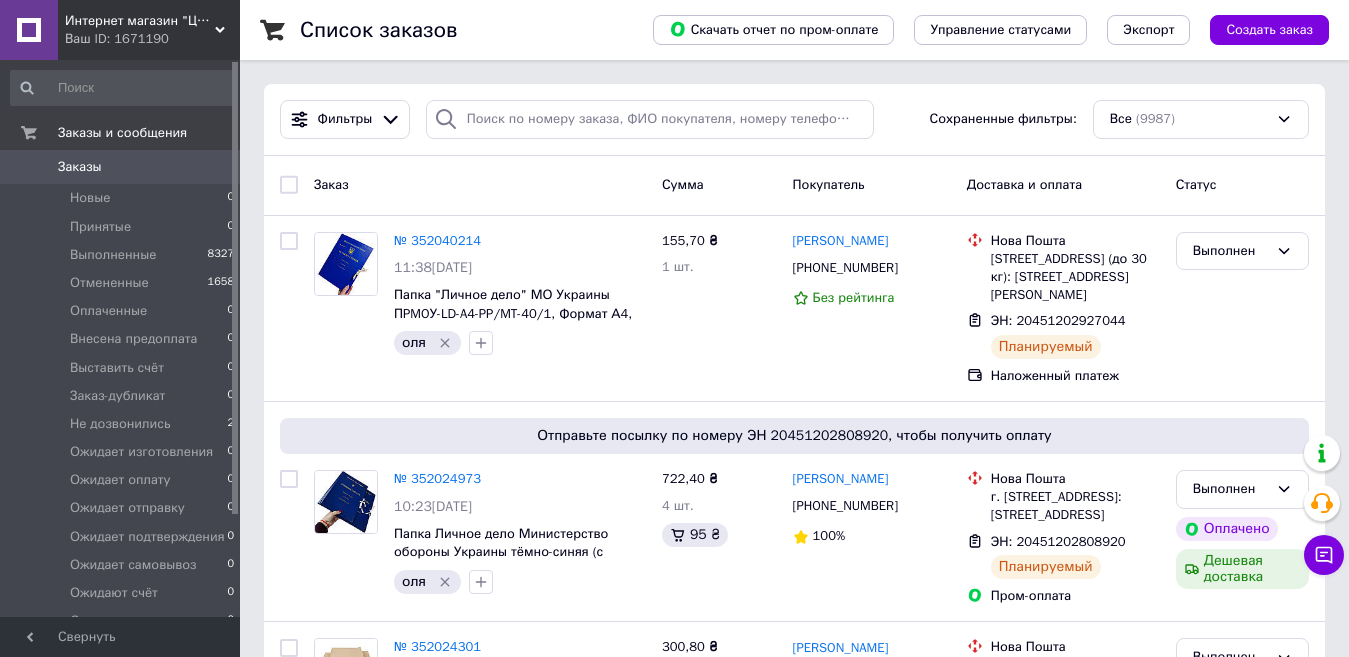 click on "Интернет магазин "ЦОДНТИ"" at bounding box center (140, 21) 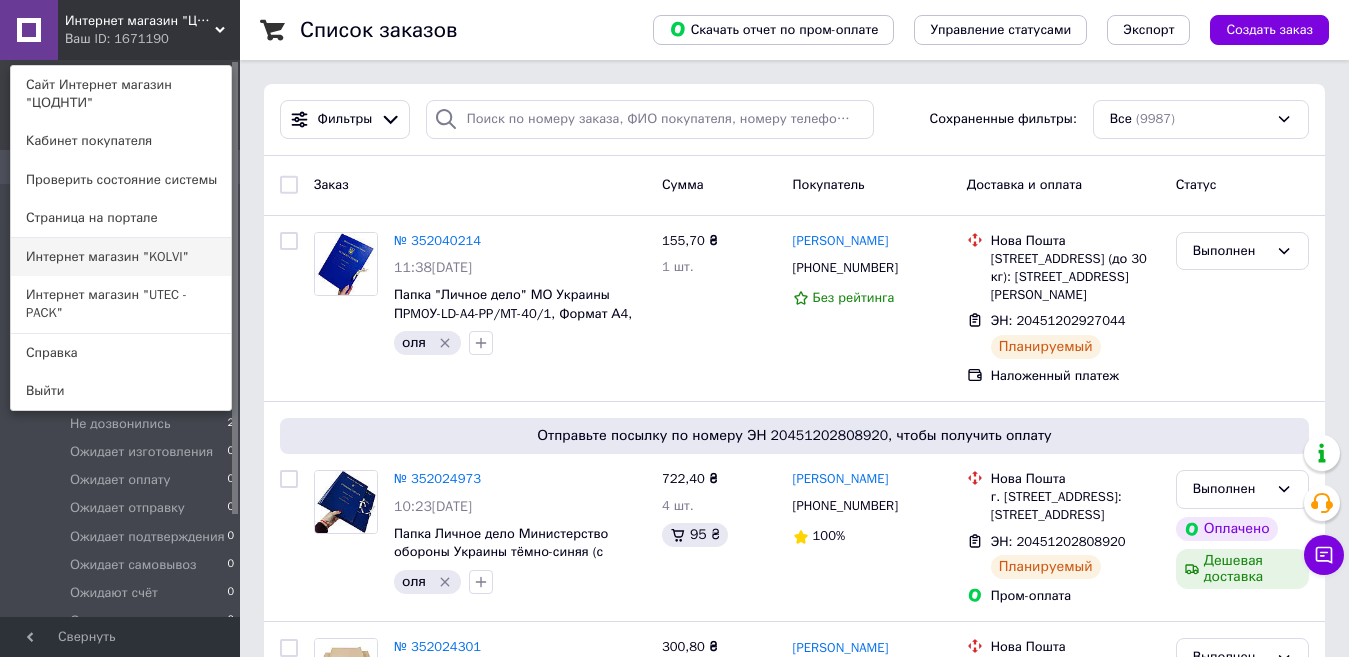 click on "Интернет магазин  "KOLVI"" at bounding box center (121, 257) 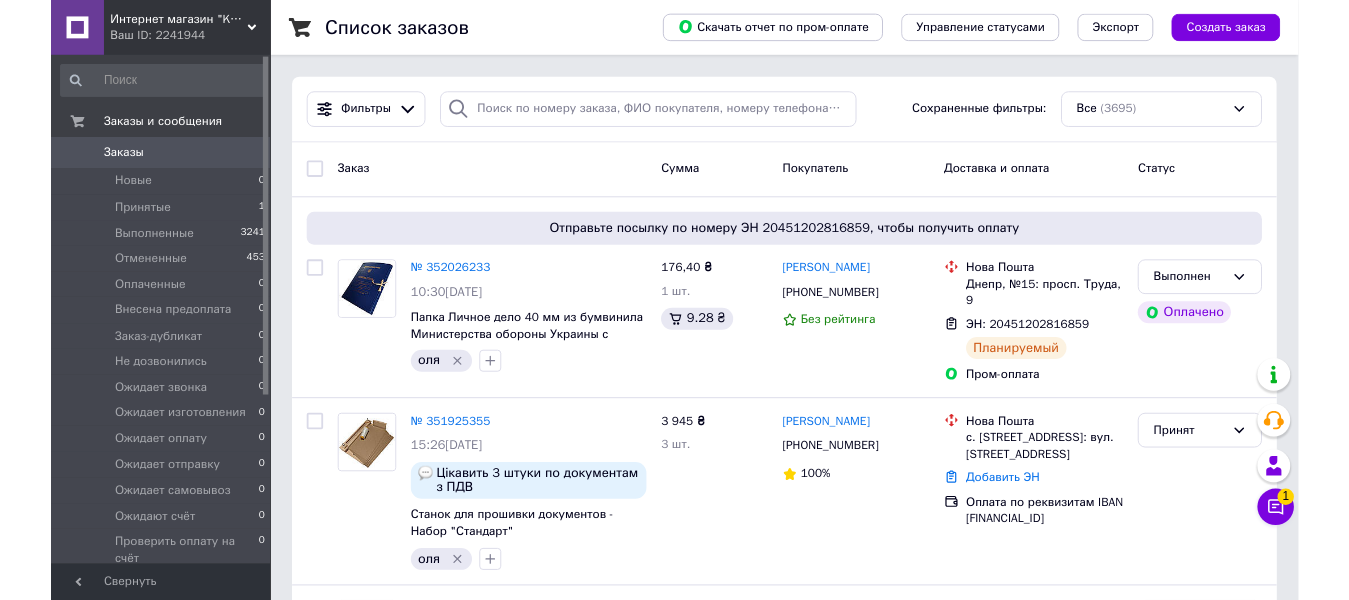 scroll, scrollTop: 0, scrollLeft: 0, axis: both 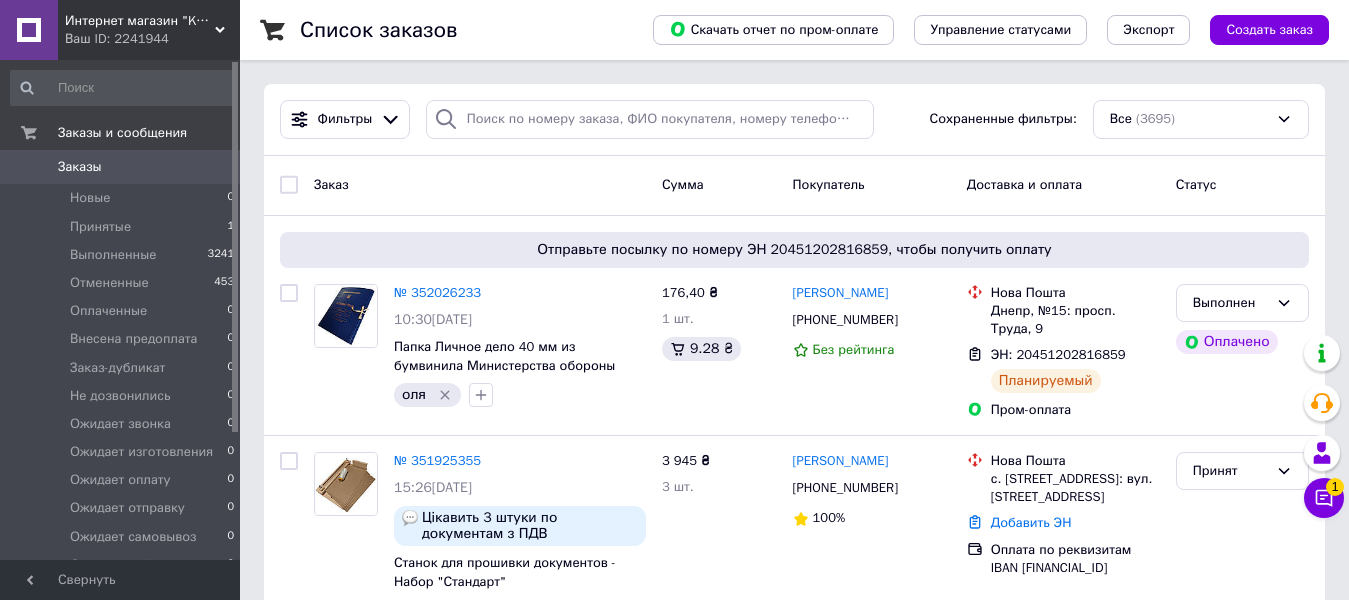 click on "Интернет магазин  "KOLVI"" at bounding box center (140, 21) 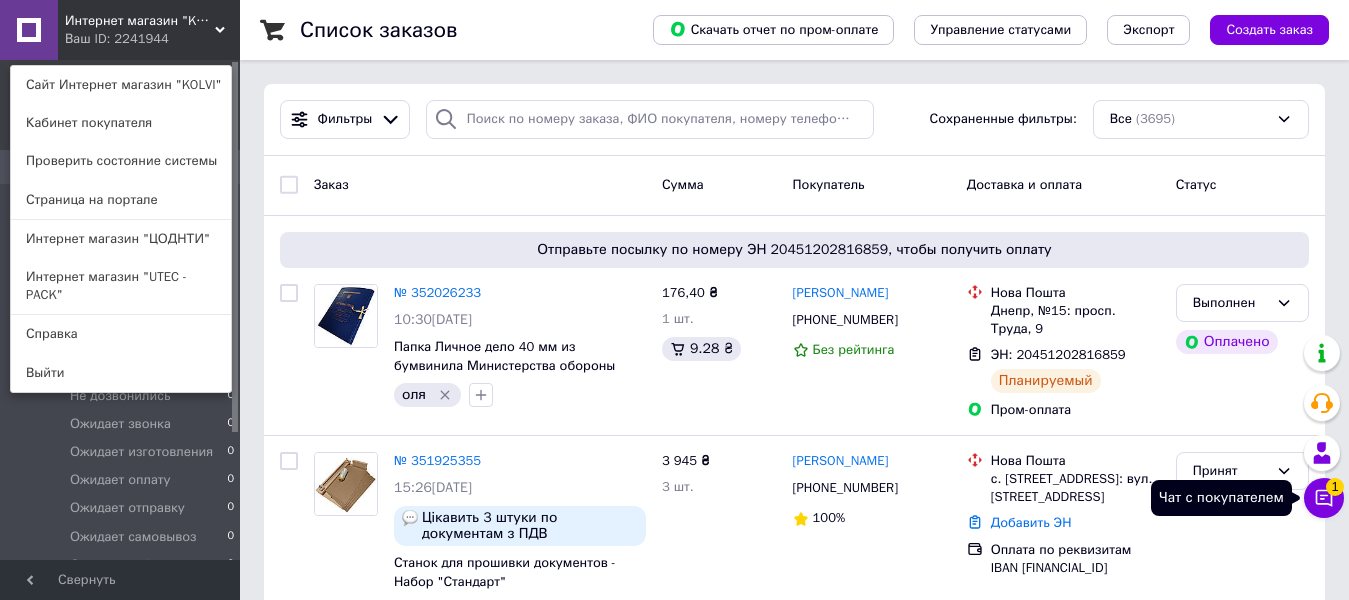 click on "Чат с покупателем 1" at bounding box center (1324, 498) 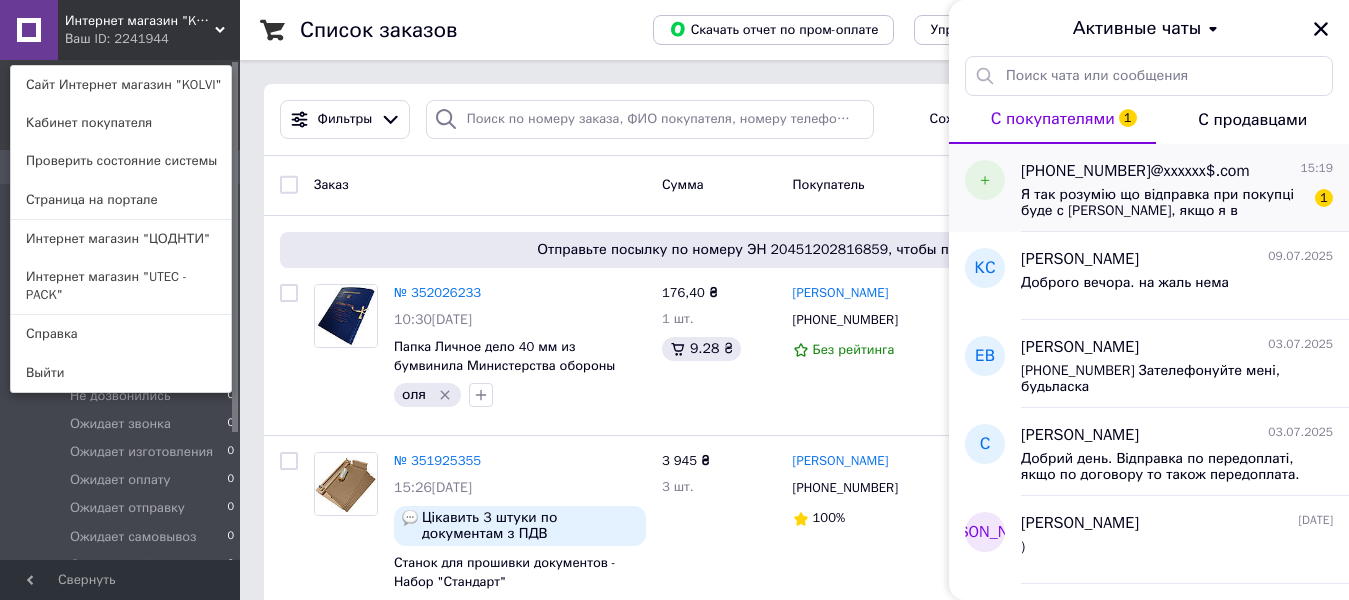 click on "Я так розумію що відправка при покупці буде с Харкова, якщо я в Харкові теж то скільки вона буде доставлятись по часу?" at bounding box center [1163, 203] 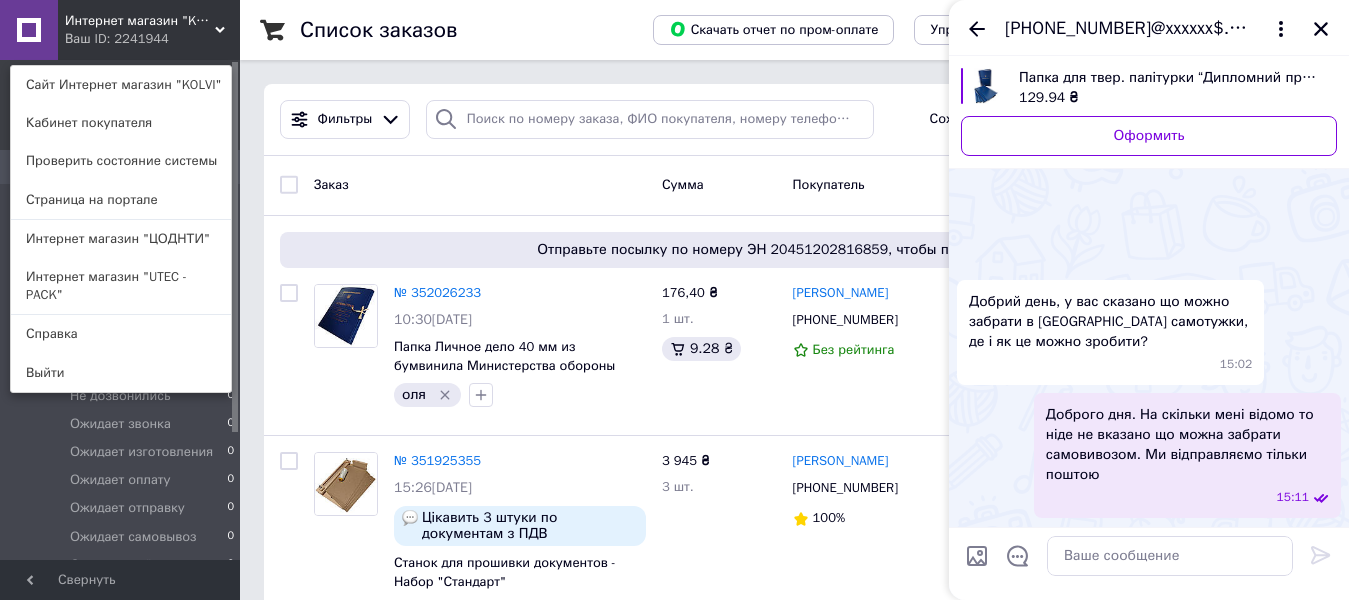 scroll, scrollTop: 148, scrollLeft: 0, axis: vertical 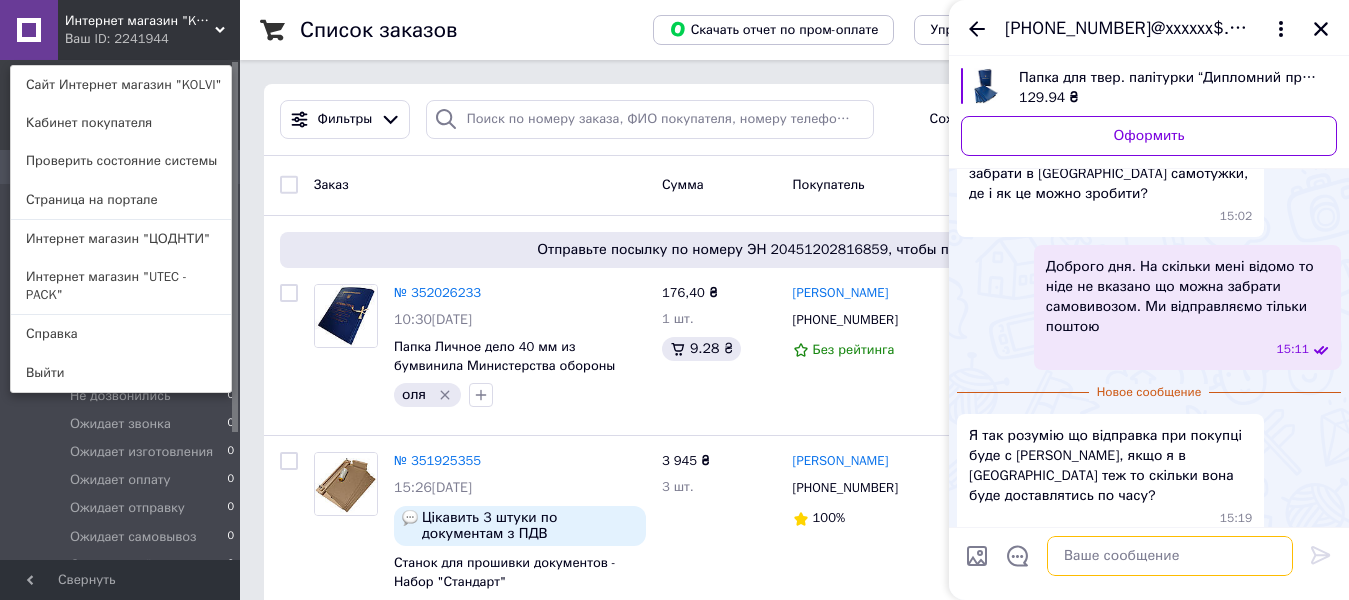 click at bounding box center [1170, 556] 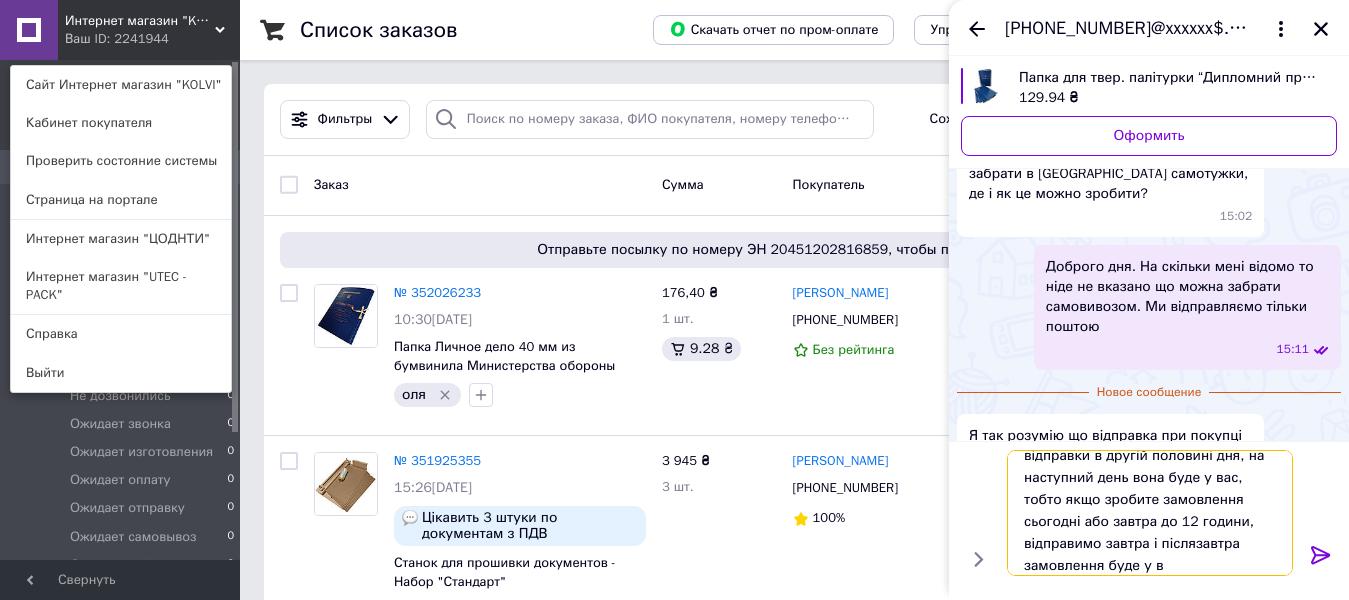 scroll, scrollTop: 2, scrollLeft: 0, axis: vertical 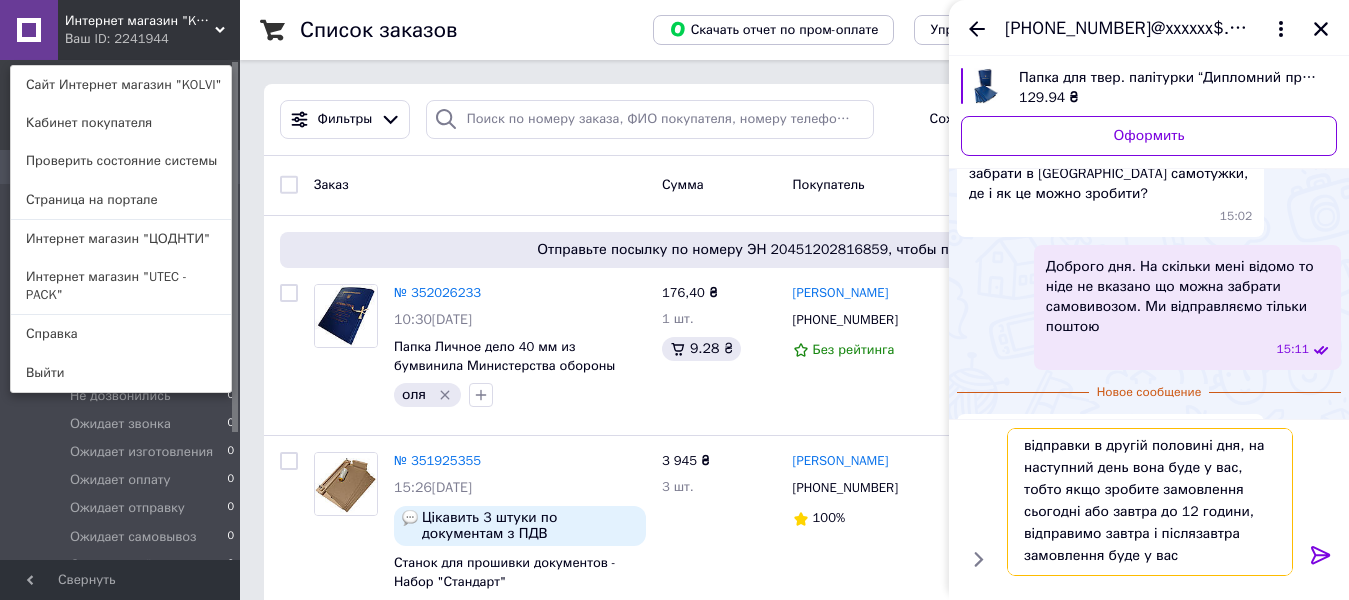type on "відправки в другій половині дня, на наступний день вона буде у вас, тобто якщо зробите замовлення сьогодні або завтра до 12 години, відправимо завтра і післязавтра замовлення буде у вас" 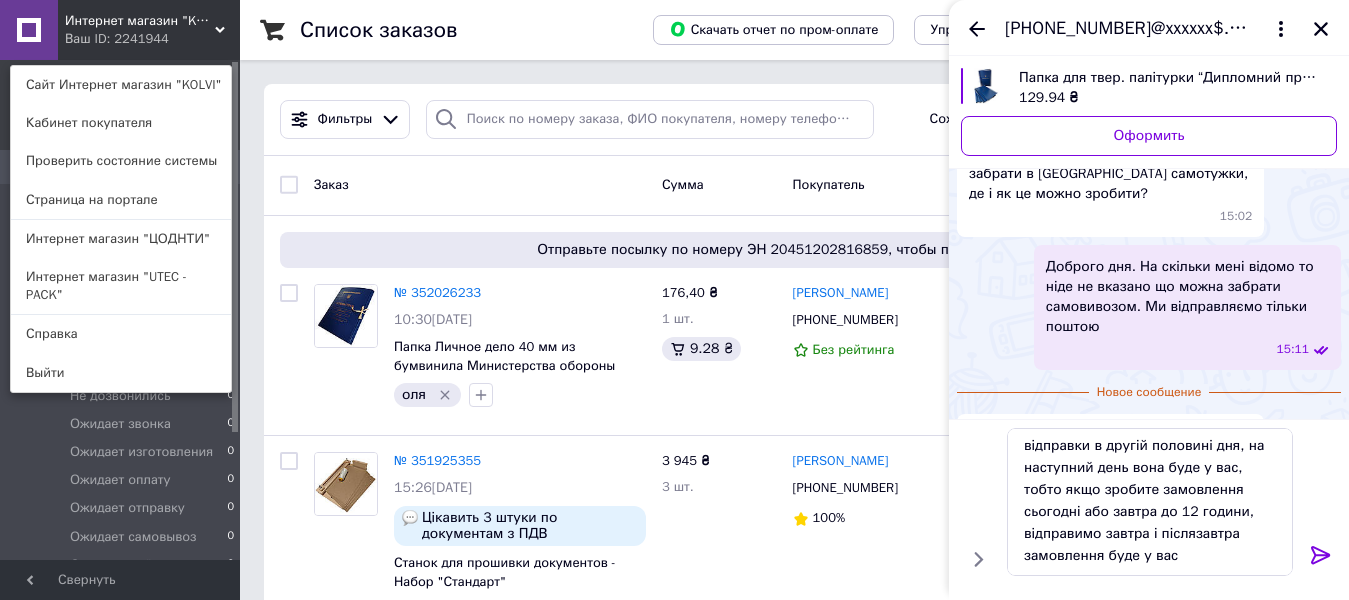 click 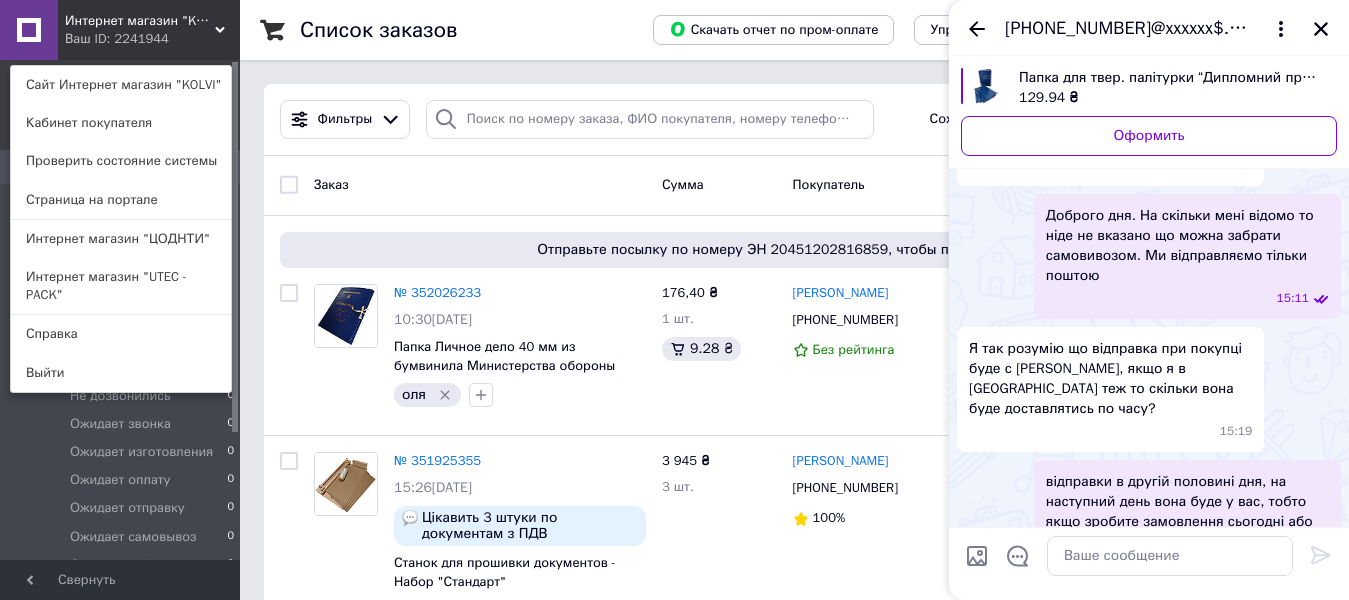 scroll, scrollTop: 0, scrollLeft: 0, axis: both 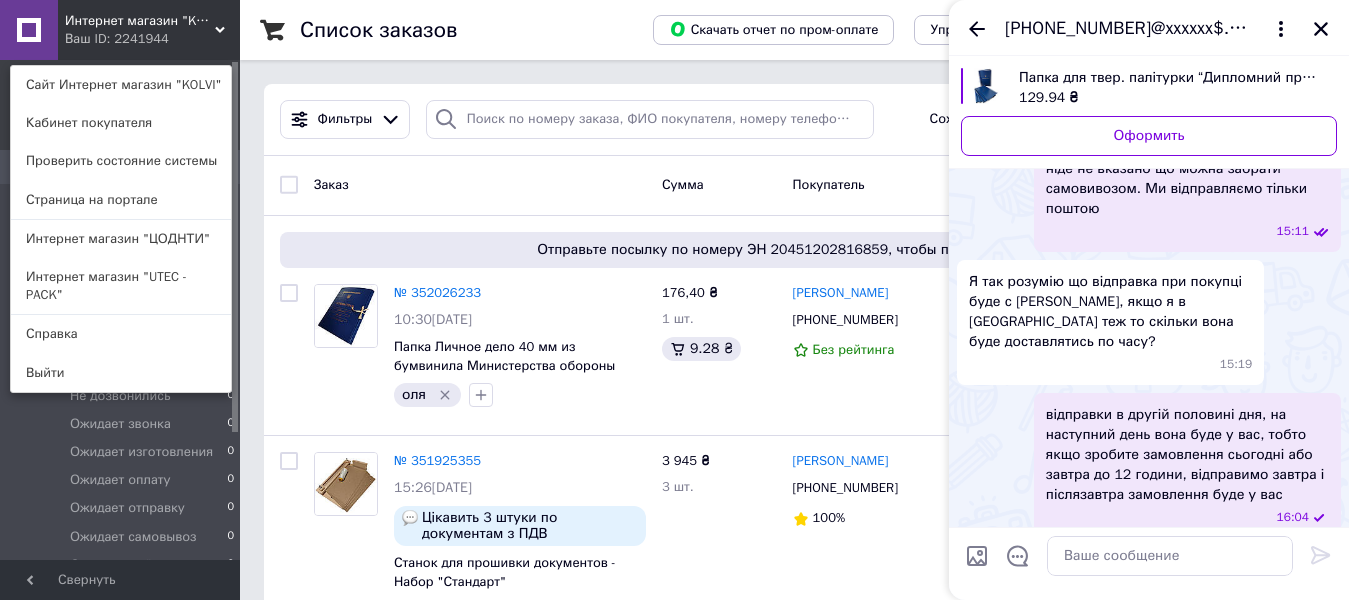 click on "Интернет магазин "ЦОДНТИ"" at bounding box center [121, 239] 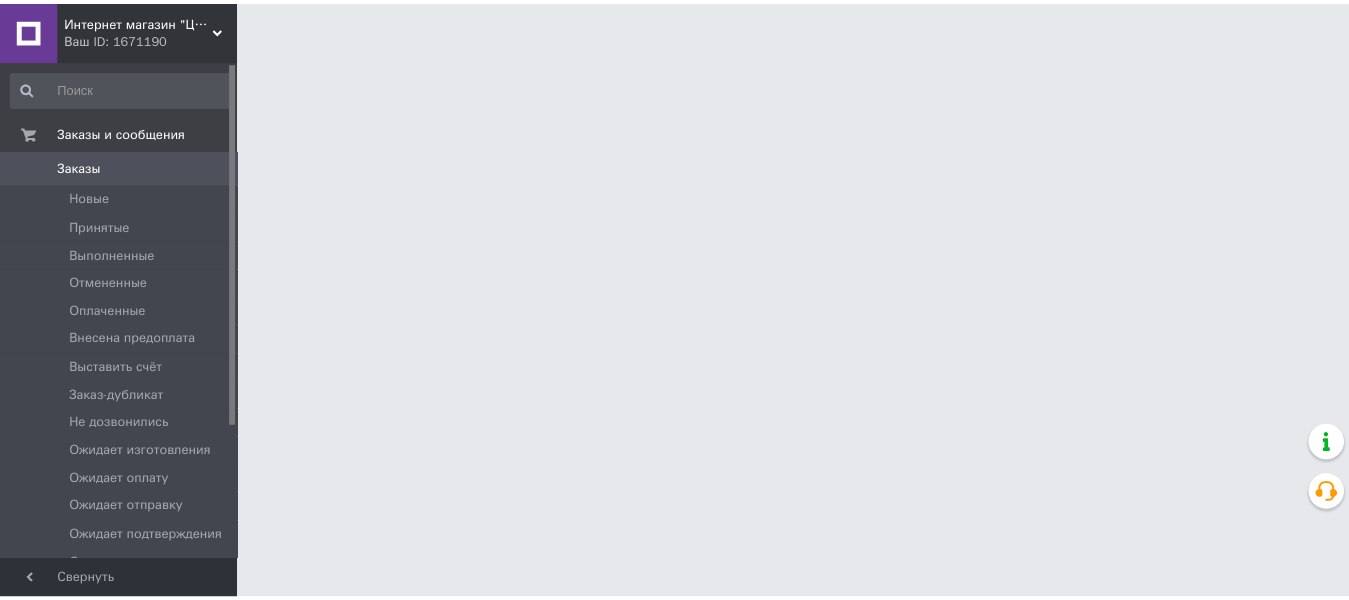 scroll, scrollTop: 0, scrollLeft: 0, axis: both 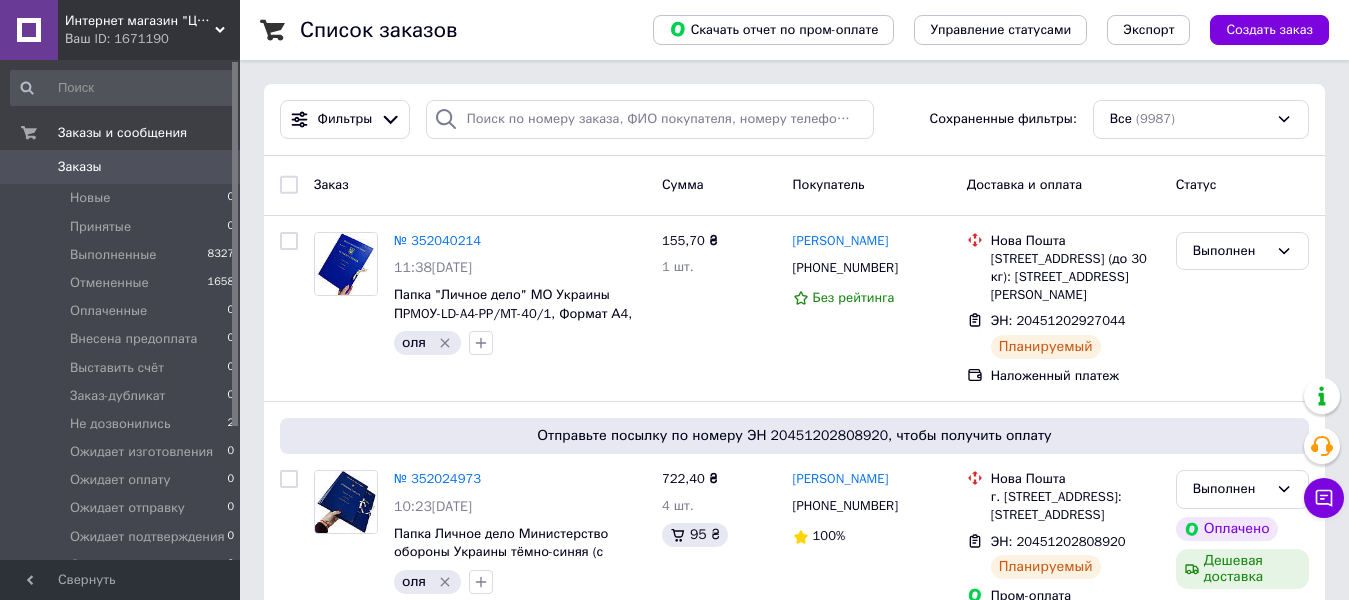 click on "Интернет магазин "ЦОДНТИ" Ваш ID: 1671190" at bounding box center (149, 30) 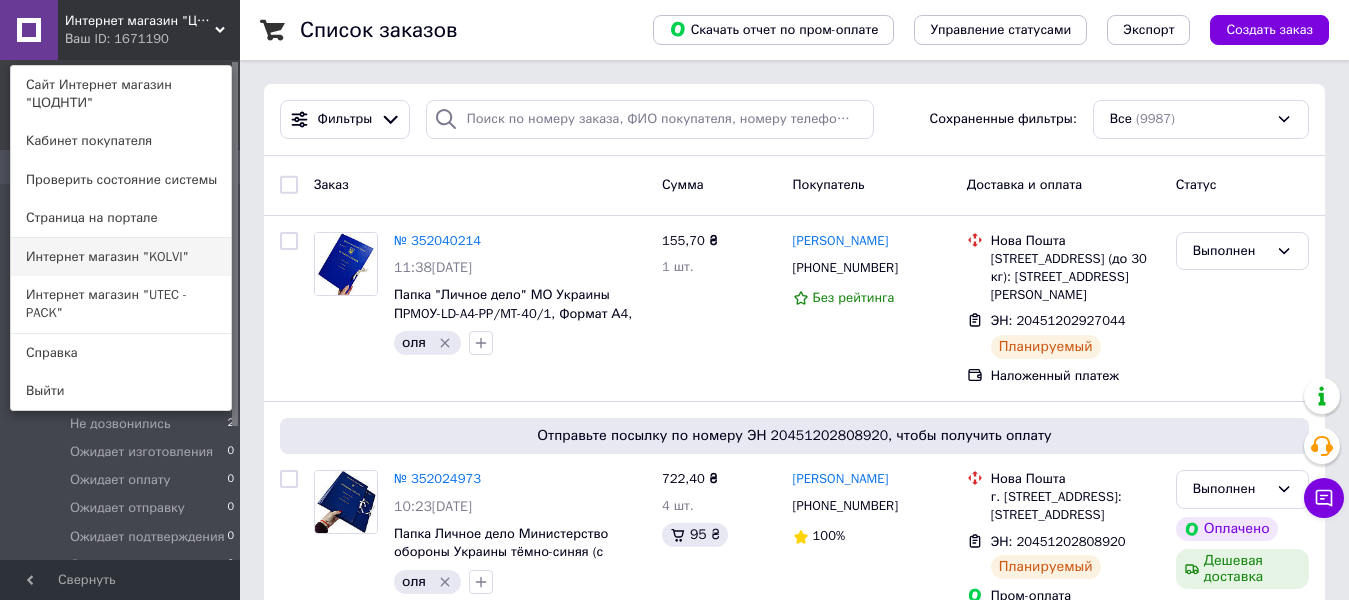 click on "Интернет магазин  "KOLVI"" at bounding box center [121, 257] 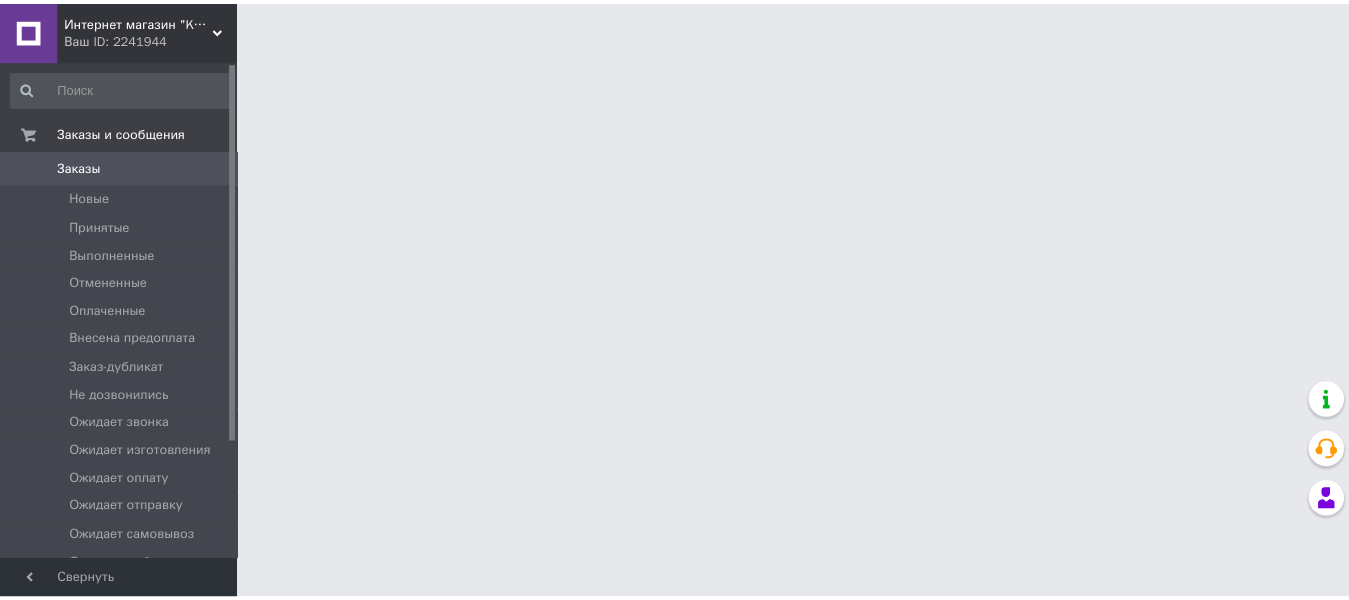 scroll, scrollTop: 0, scrollLeft: 0, axis: both 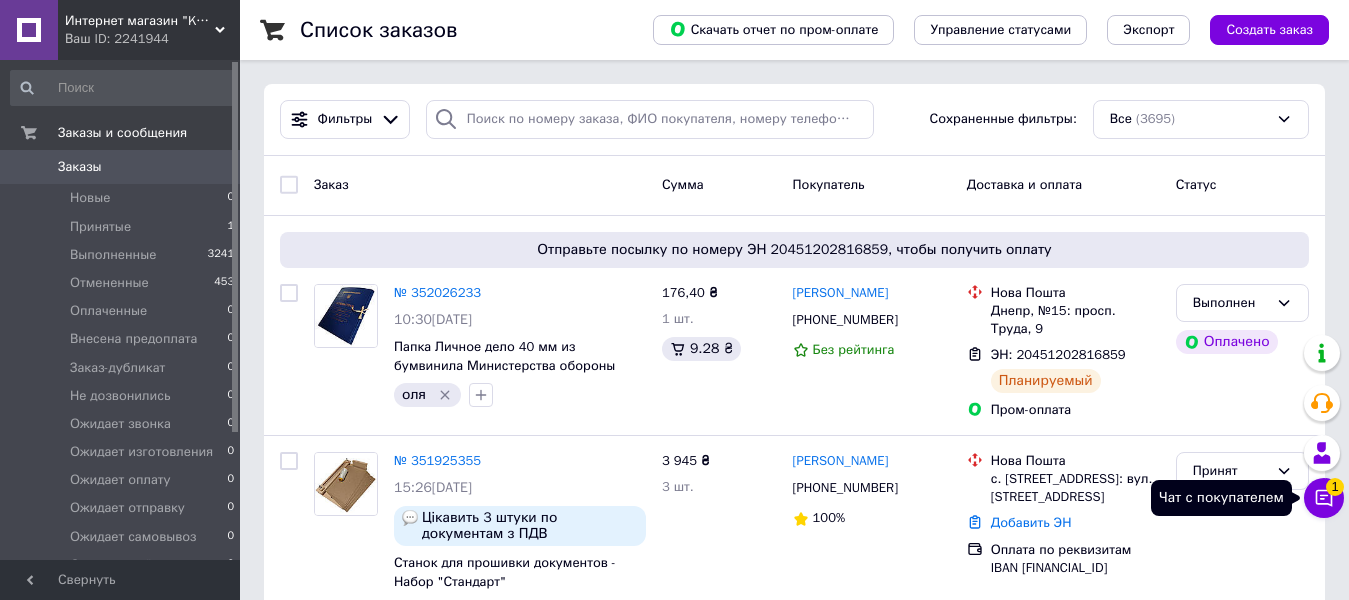 click 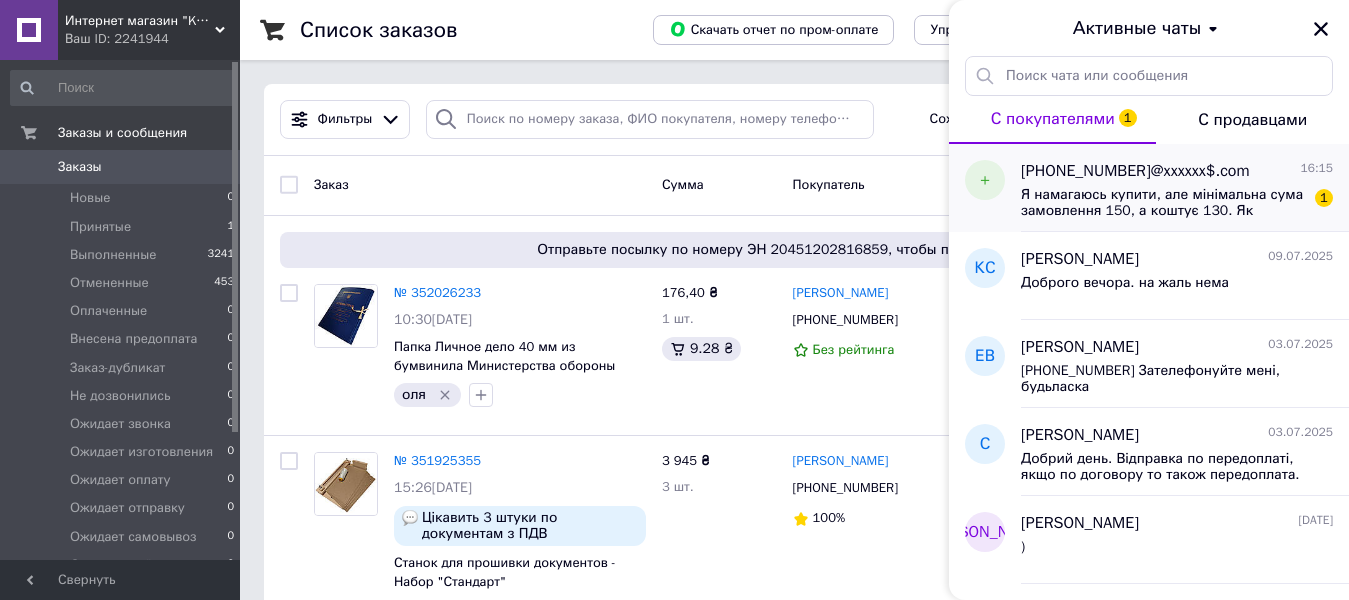 click on "Я намагаюсь купити, але мінімальна сума замовлення 150, а коштує 130.
Як купити?" at bounding box center (1163, 203) 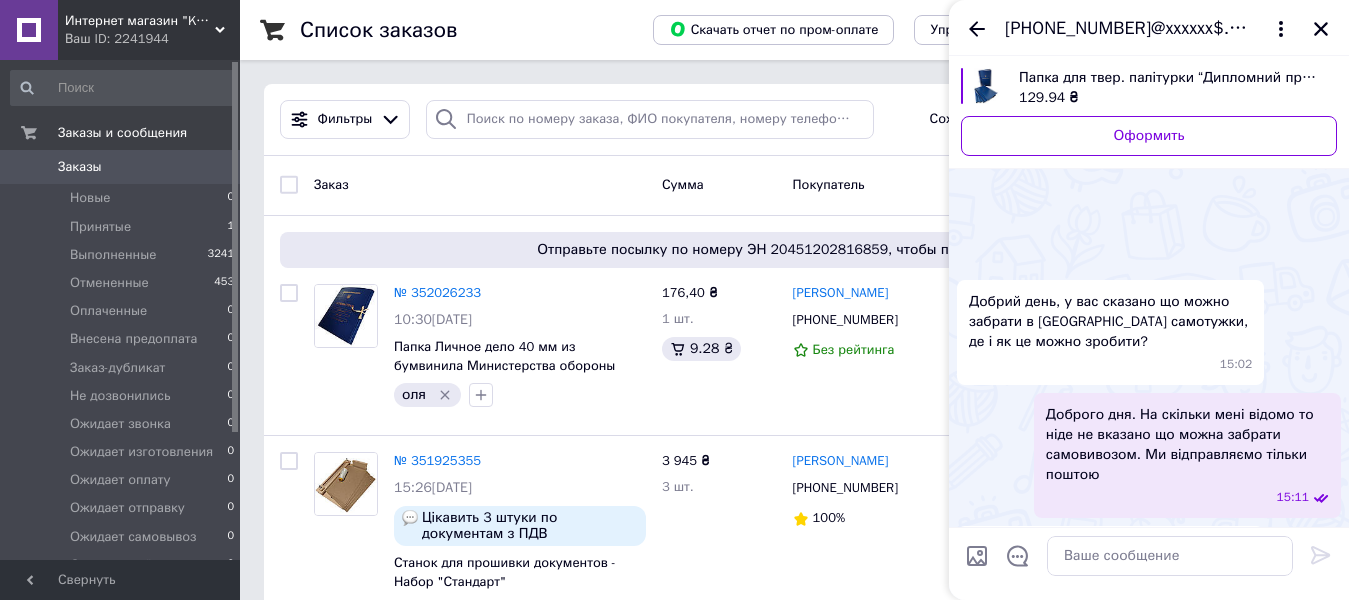 scroll, scrollTop: 415, scrollLeft: 0, axis: vertical 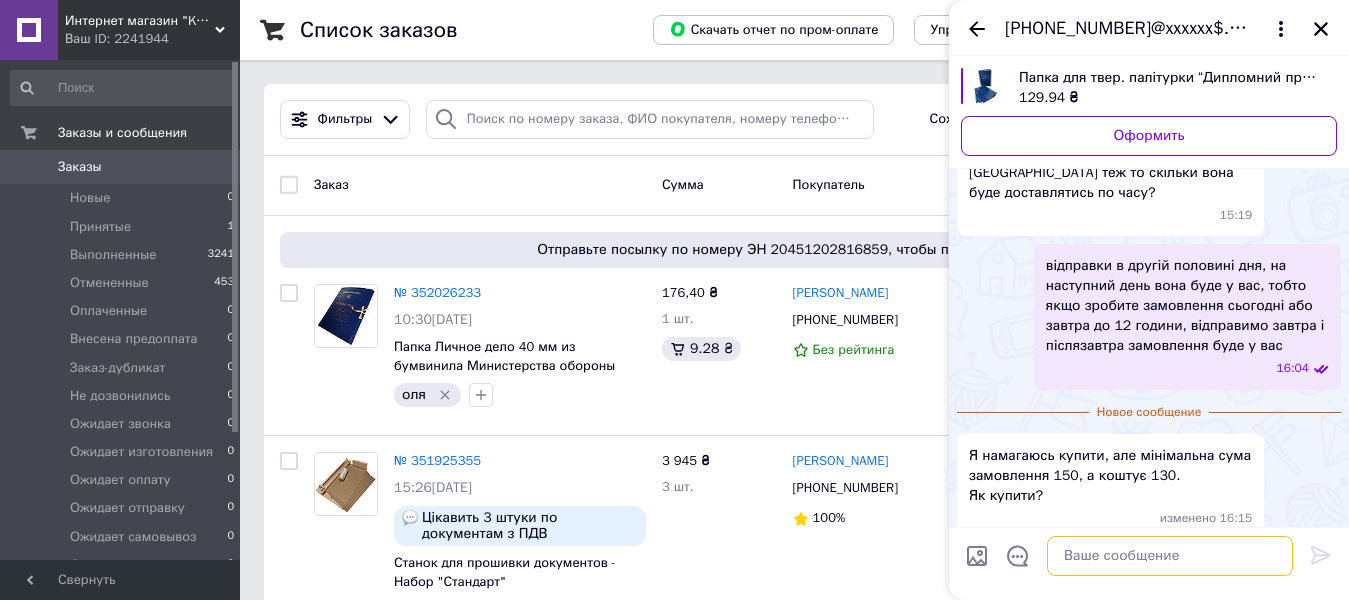 click at bounding box center [1170, 556] 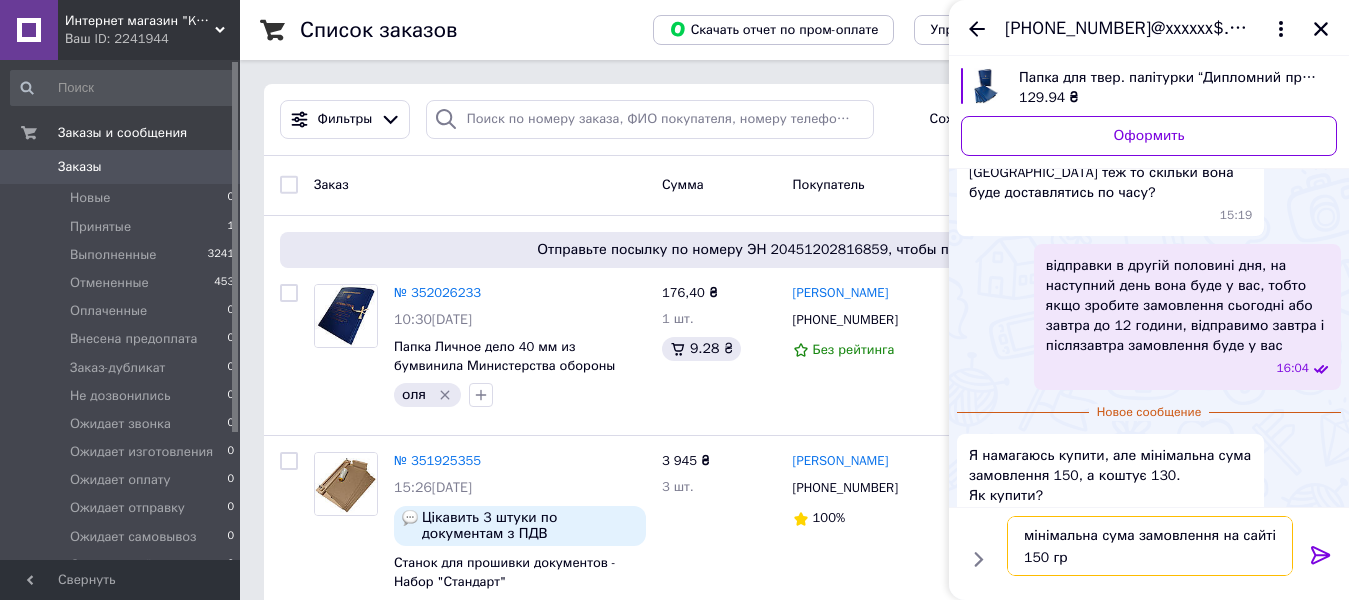 type on "мінімальна сума замовлення на сайті 150 грн" 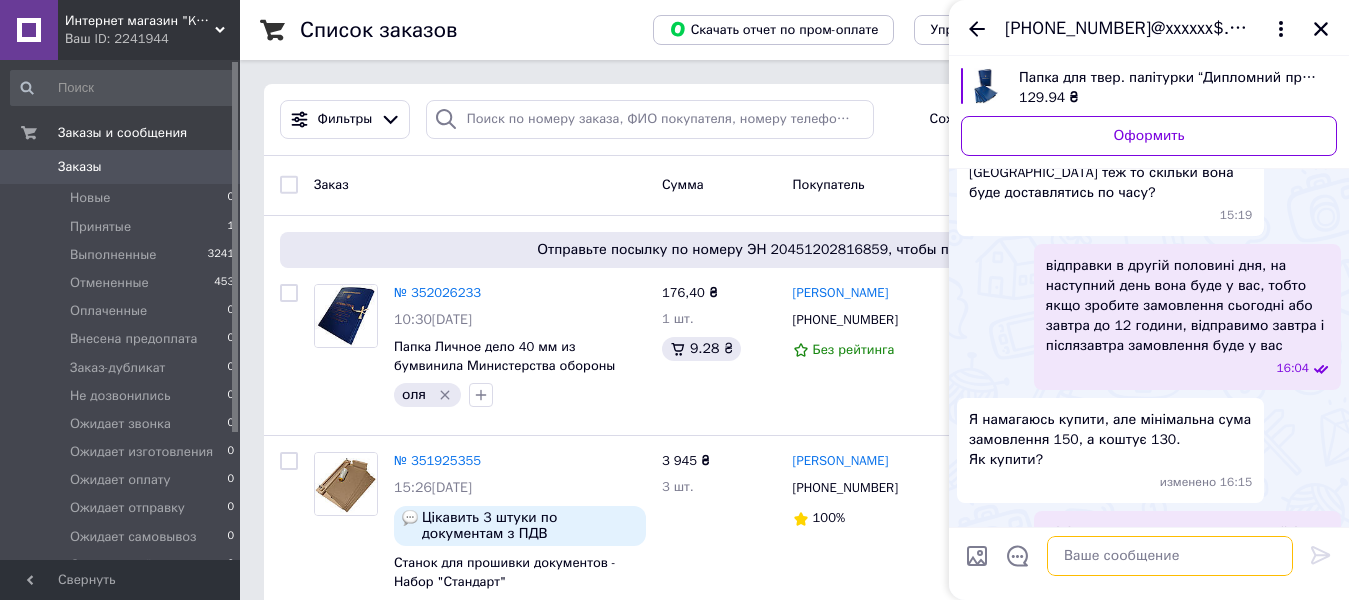 scroll, scrollTop: 421, scrollLeft: 0, axis: vertical 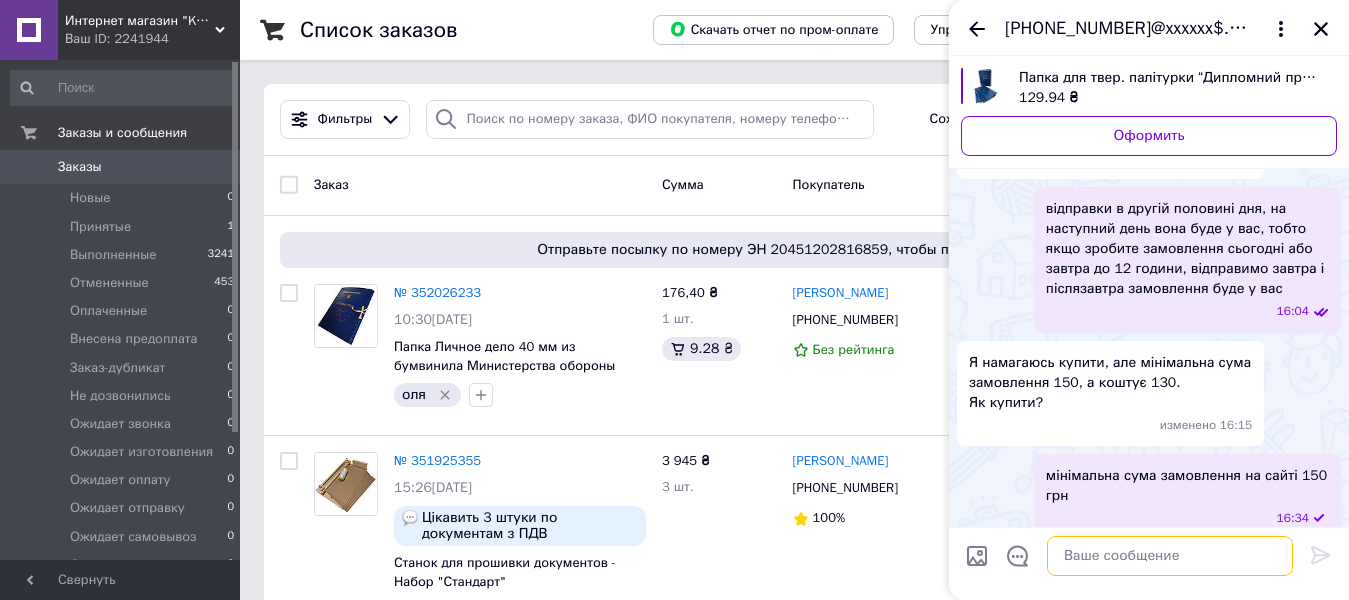 type on "у" 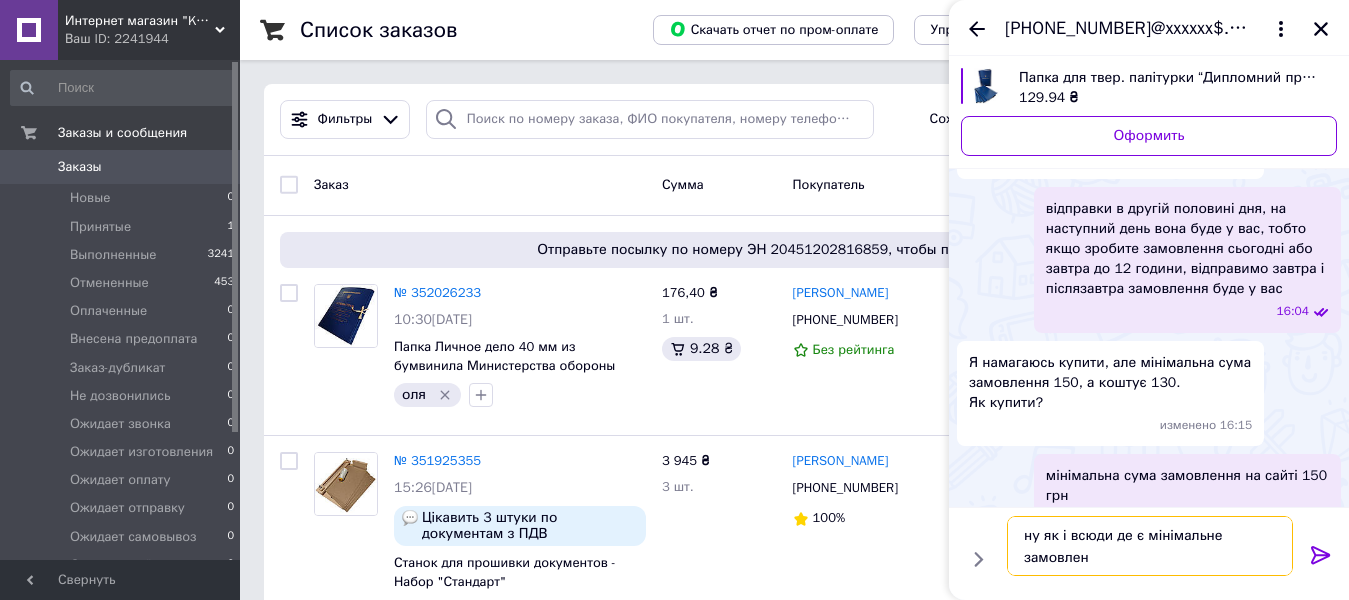 scroll, scrollTop: 441, scrollLeft: 0, axis: vertical 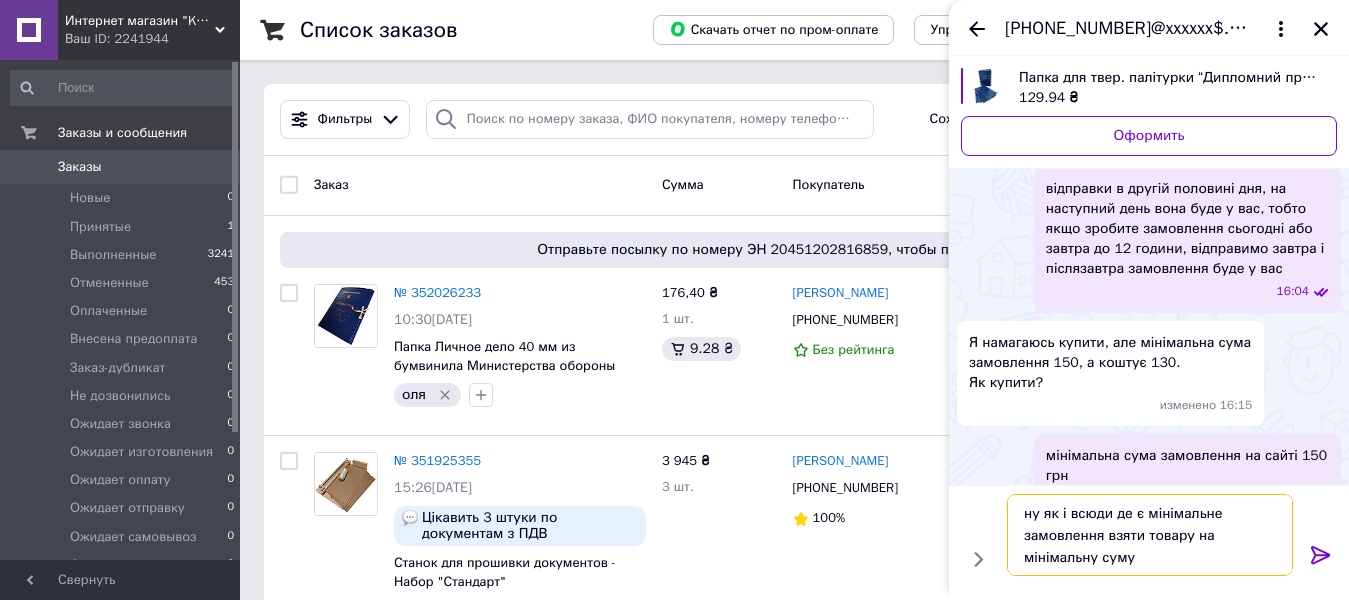 type on "ну як і всюди де є мінімальне замовлення взяти товару на мінімальну суму" 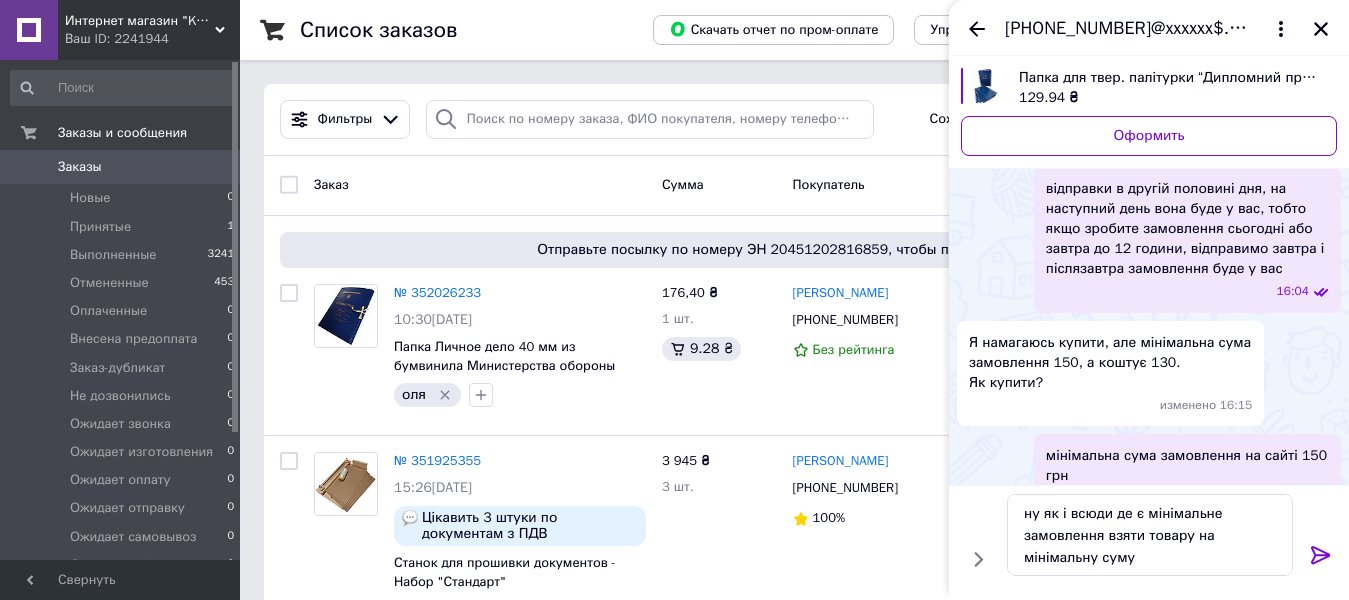 click 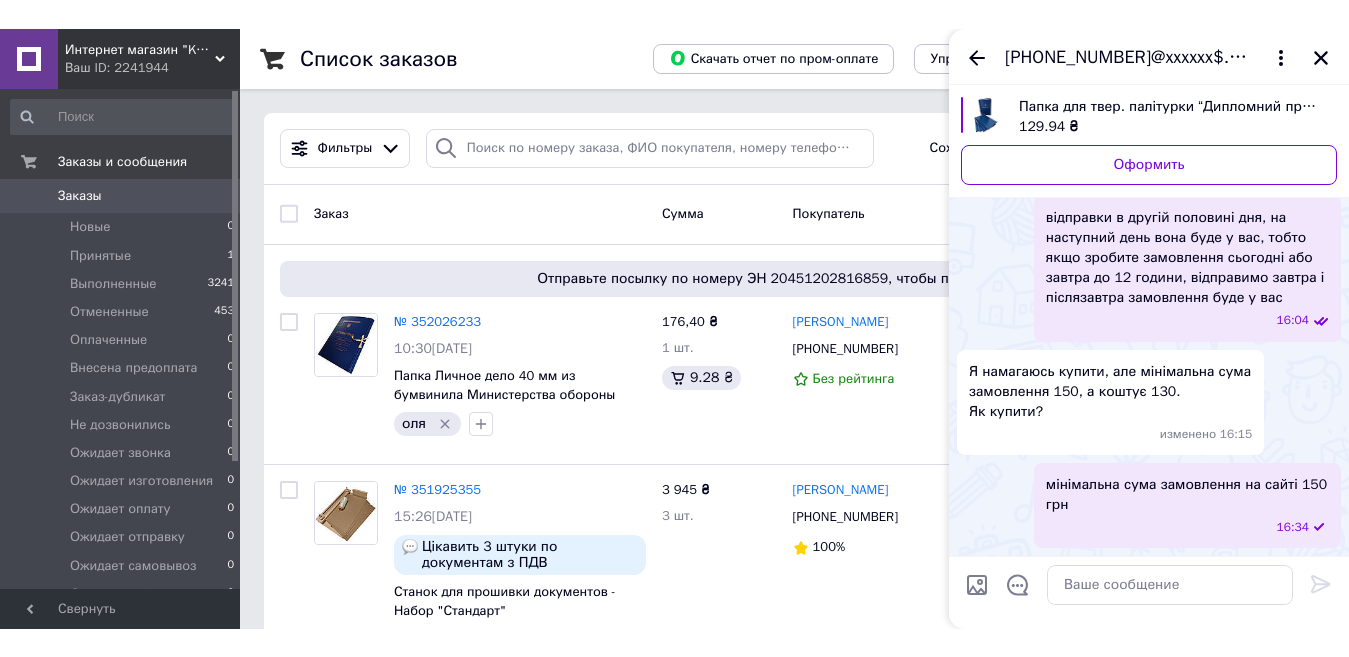 scroll, scrollTop: 514, scrollLeft: 0, axis: vertical 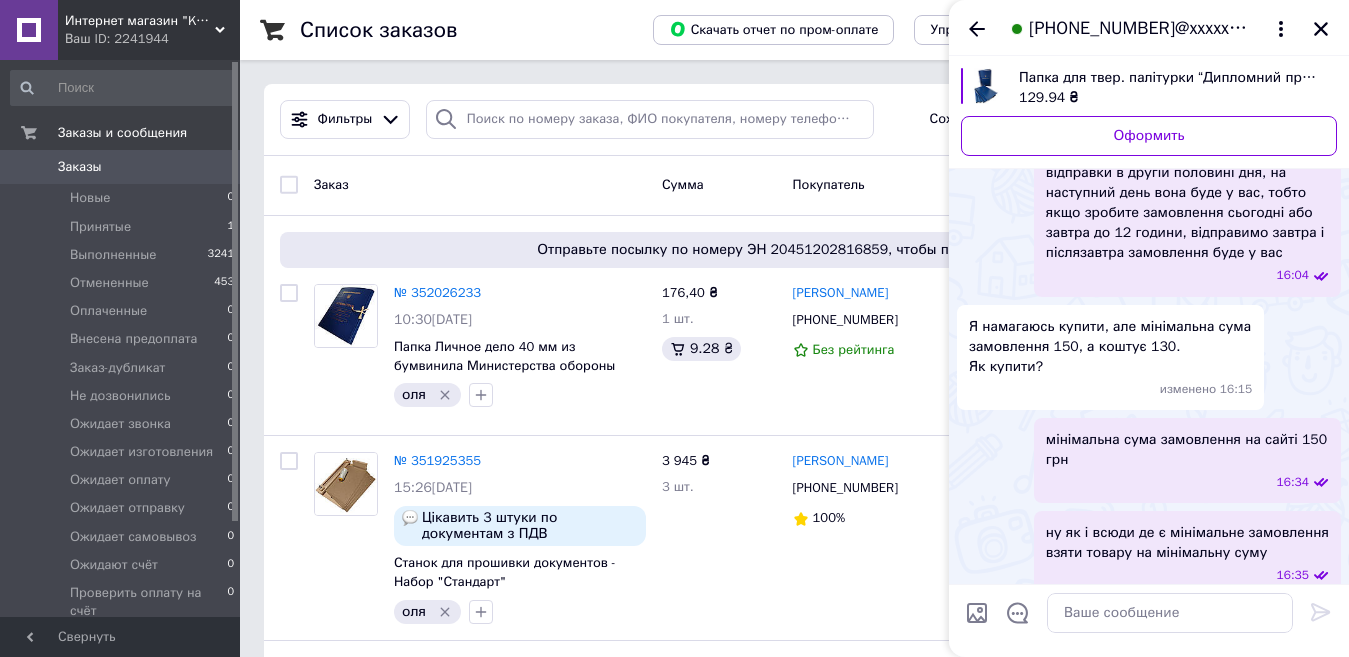 click on "Интернет магазин  "KOLVI"" at bounding box center [140, 21] 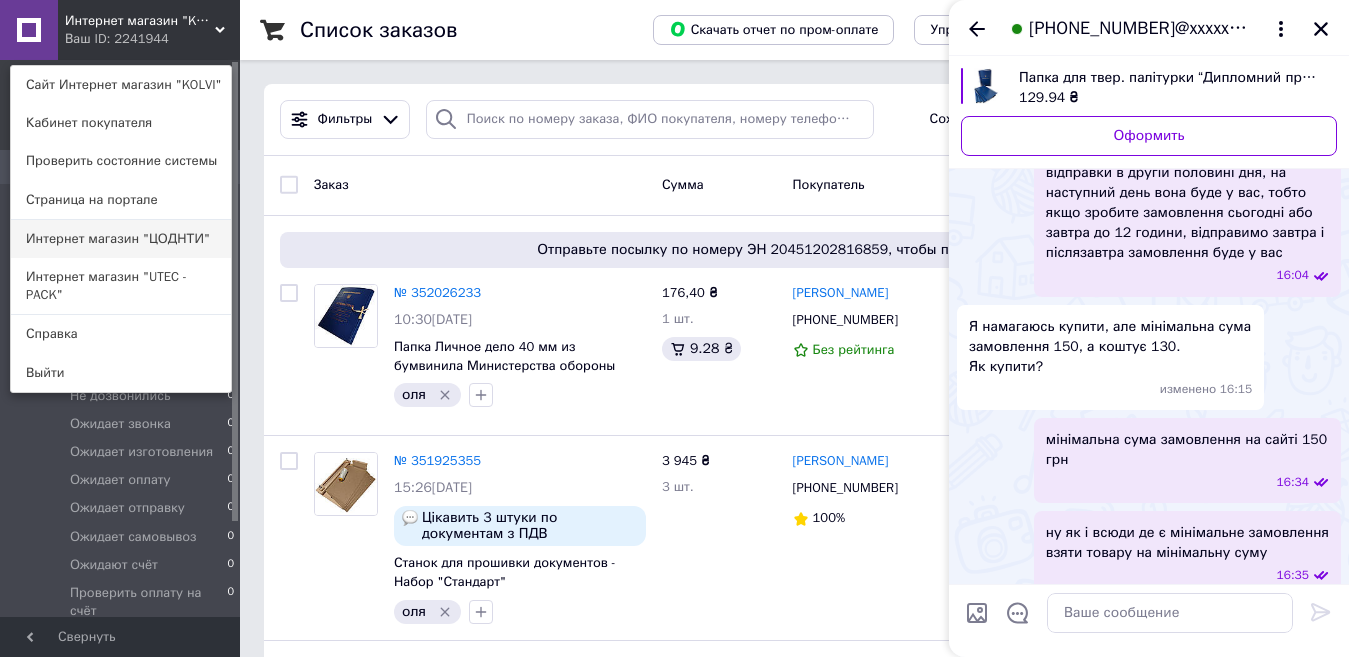 click on "Интернет магазин "ЦОДНТИ"" at bounding box center (121, 239) 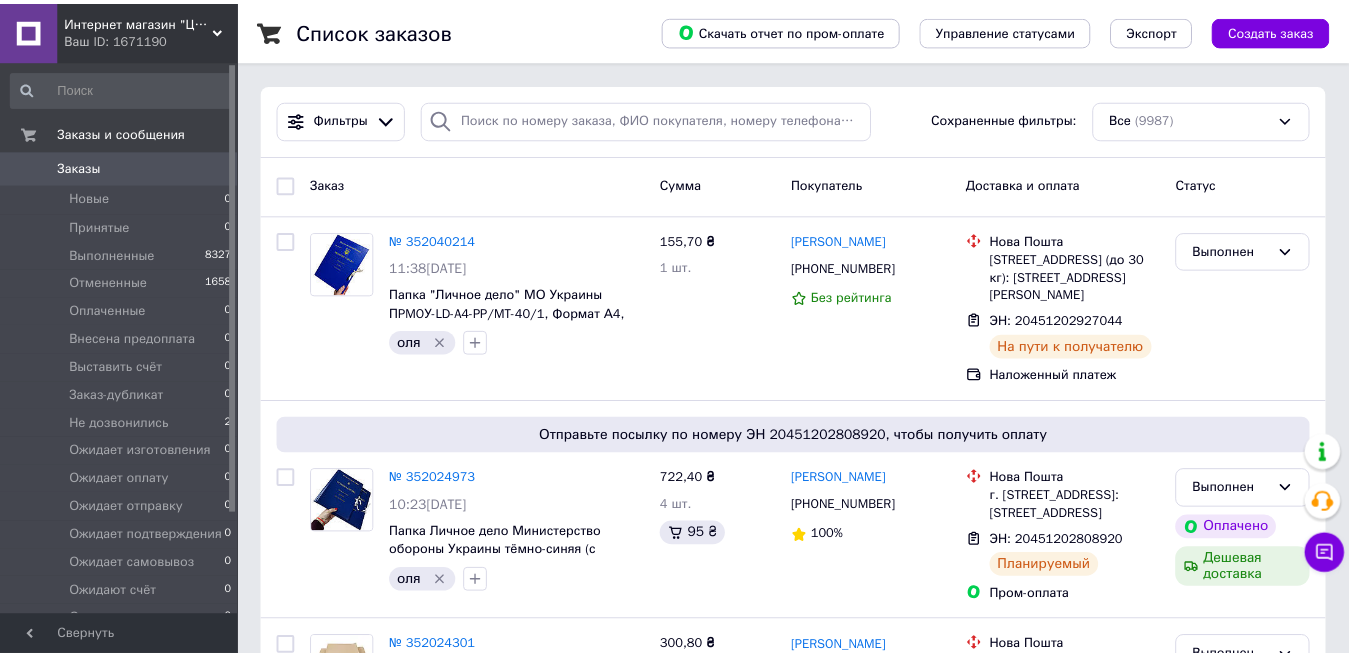 scroll, scrollTop: 0, scrollLeft: 0, axis: both 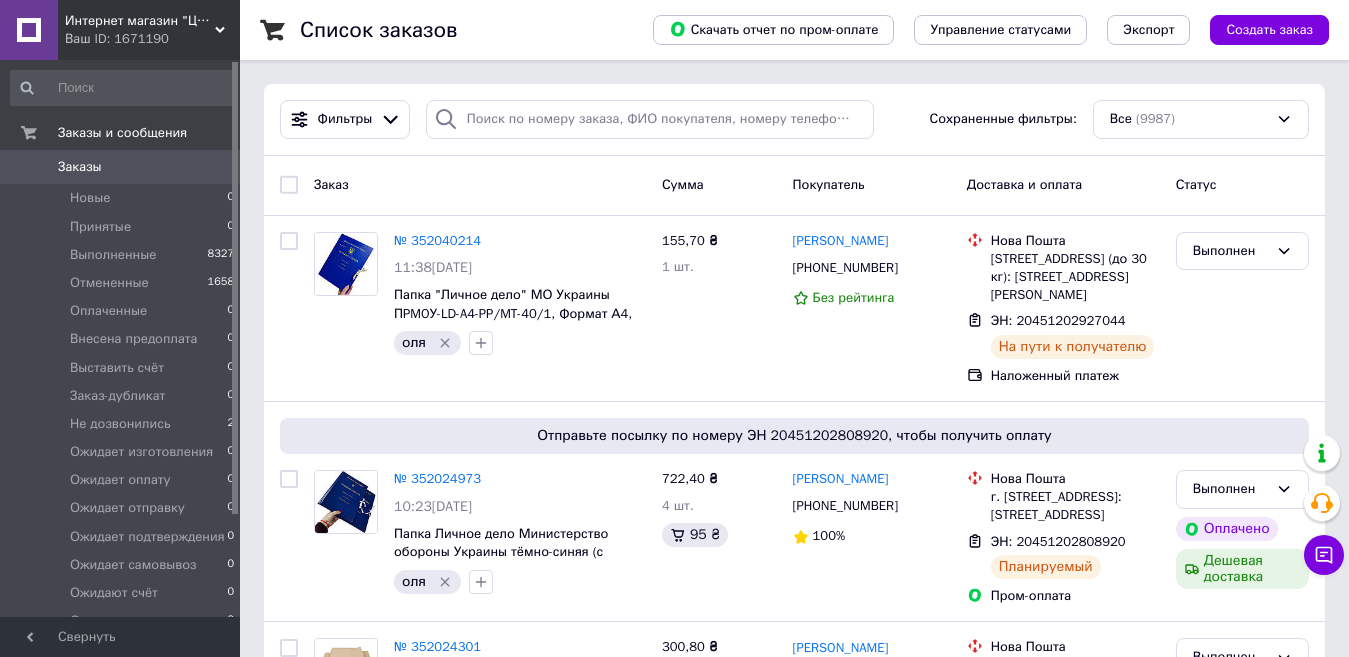 click on "Интернет магазин "ЦОДНТИ"" at bounding box center (140, 21) 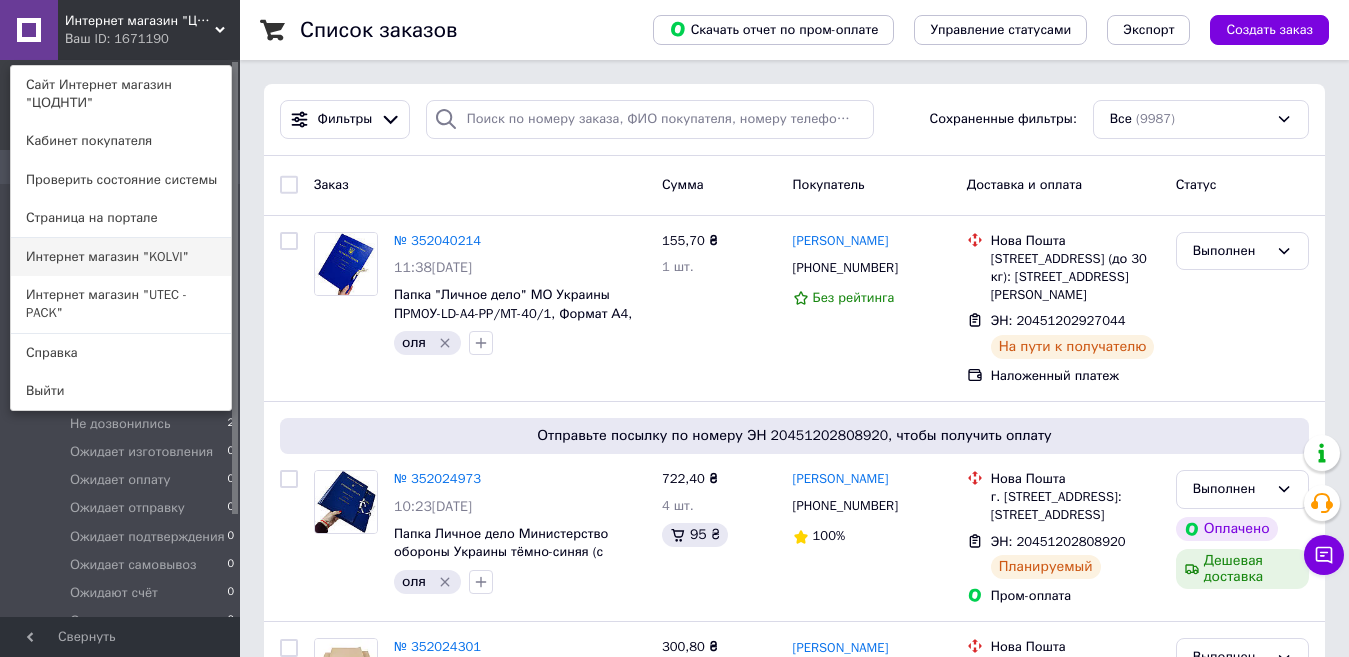 click on "Интернет магазин  "KOLVI"" at bounding box center [121, 257] 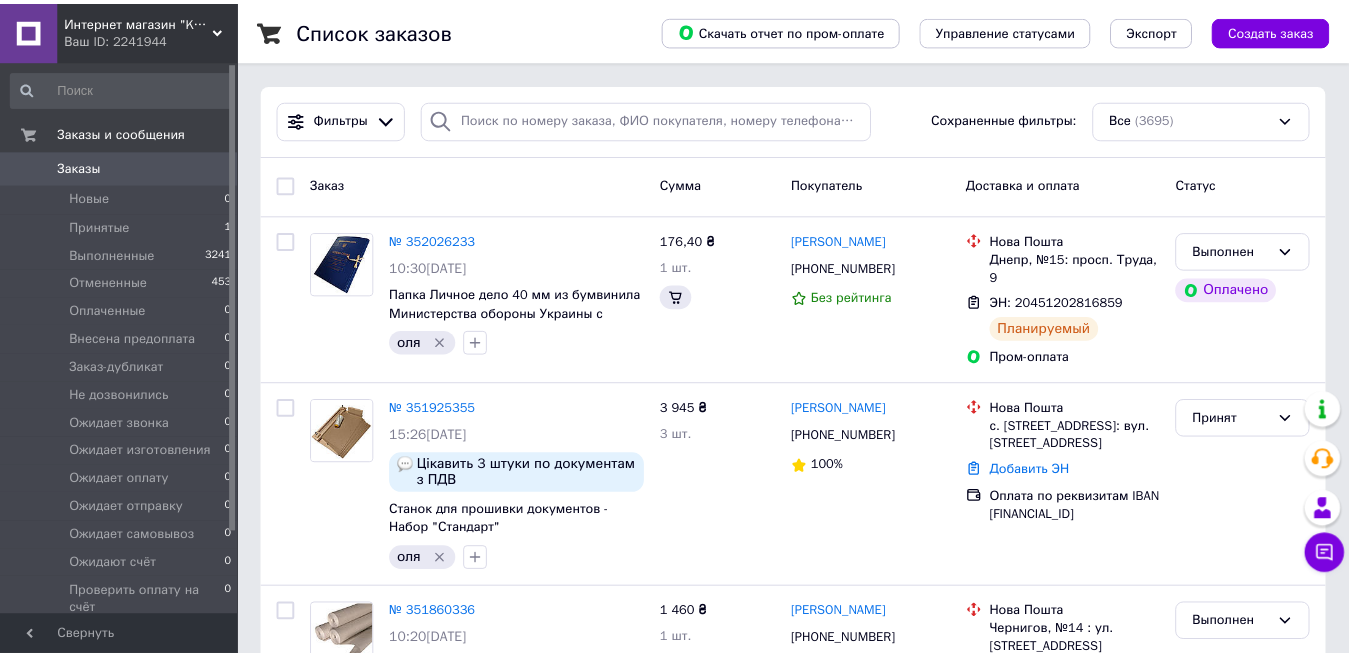 scroll, scrollTop: 0, scrollLeft: 0, axis: both 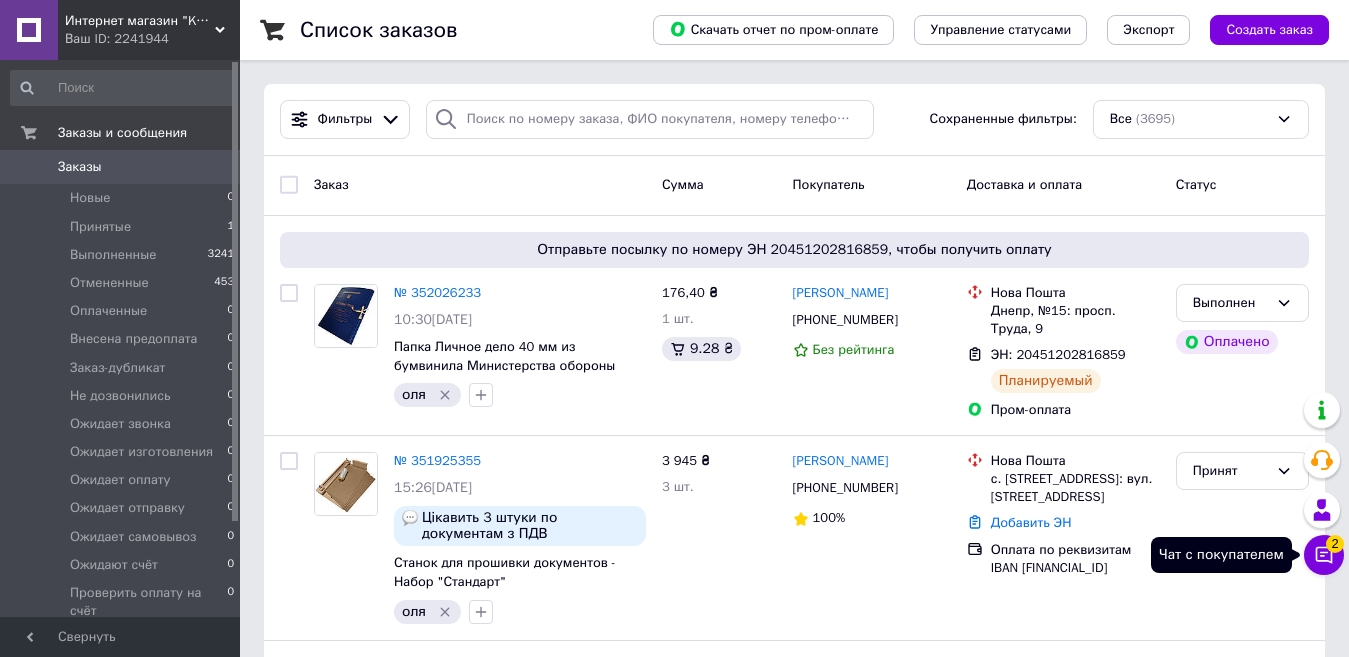 click 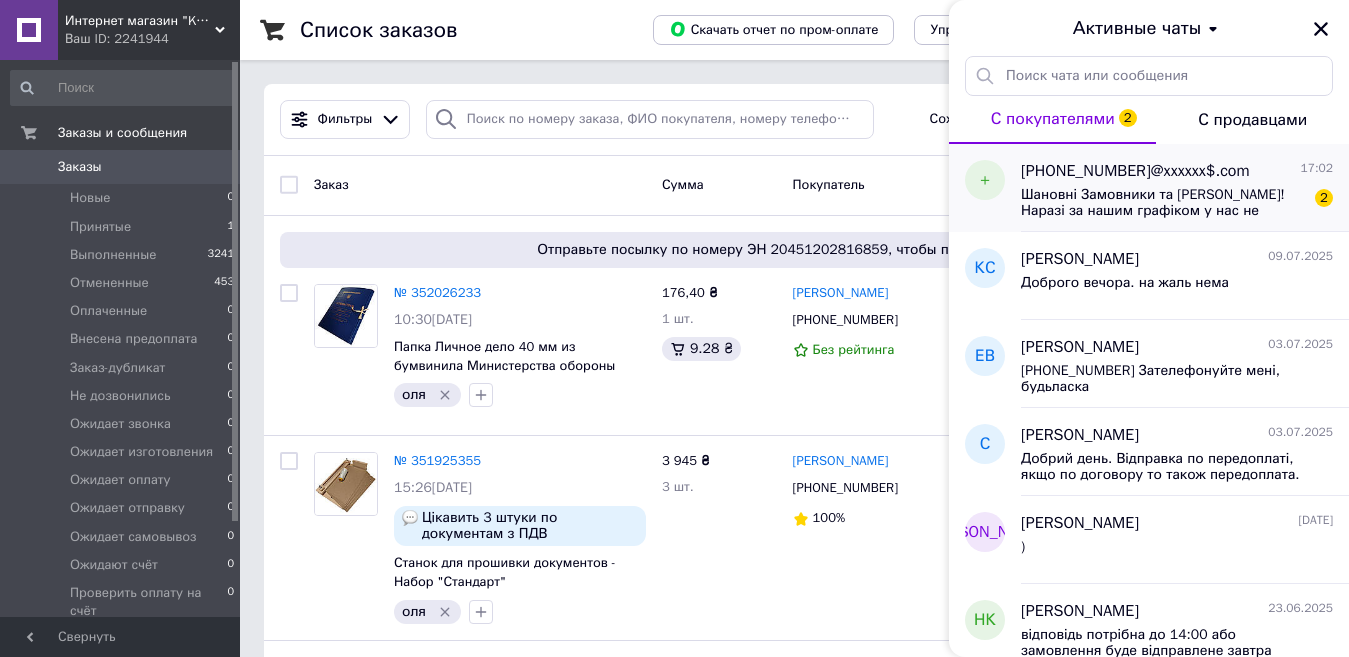 click on "Шановні Замовники та [PERSON_NAME]! Наразі за нашим графіком у нас не робочий час, але ми бачимо і приймаємо всі Ваші замовлення і запитання. Ми обов'язково зателефонуємо Вам для підтвердження замовлення і проконсультуємо за потребою Вас. Наш менеджер зв'яжеться з Вами  найближчим часом. Якщо в Вас є термінові питання, будь ласка, телефонуйте за номером, [PHONE_NUMBER]. Ми завжді раді співпраці з Вами!" at bounding box center (1163, 203) 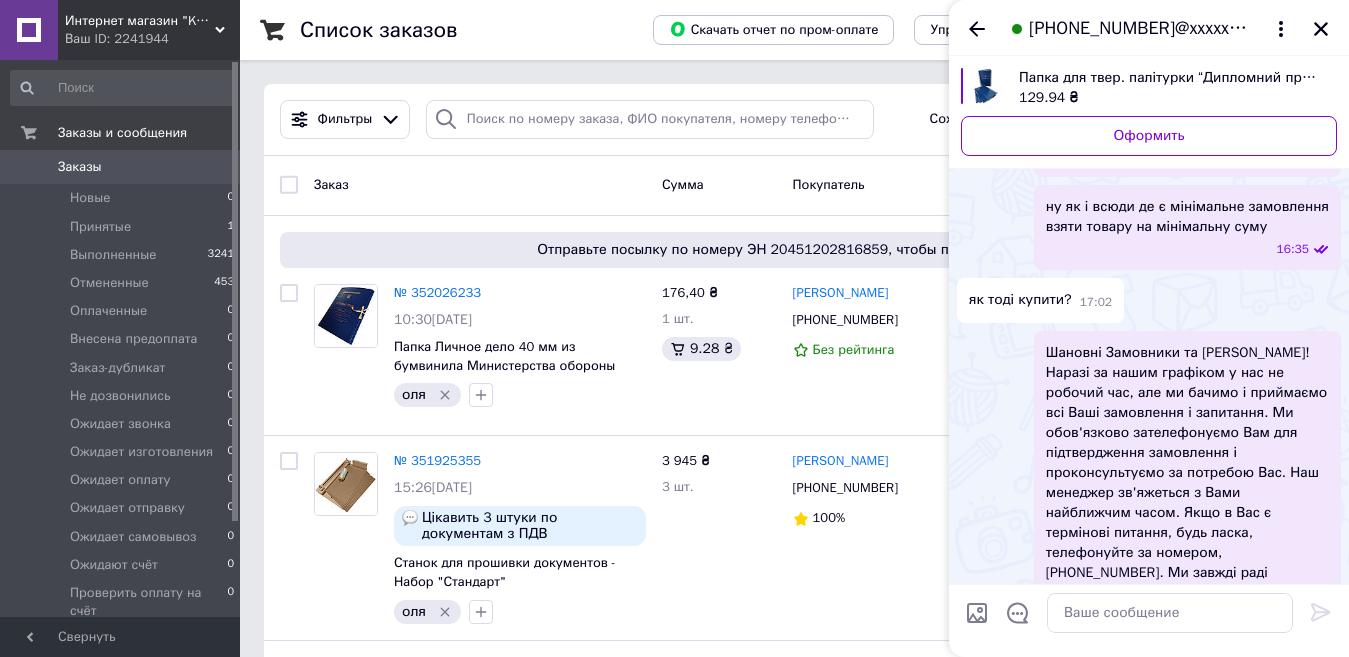 scroll, scrollTop: 719, scrollLeft: 0, axis: vertical 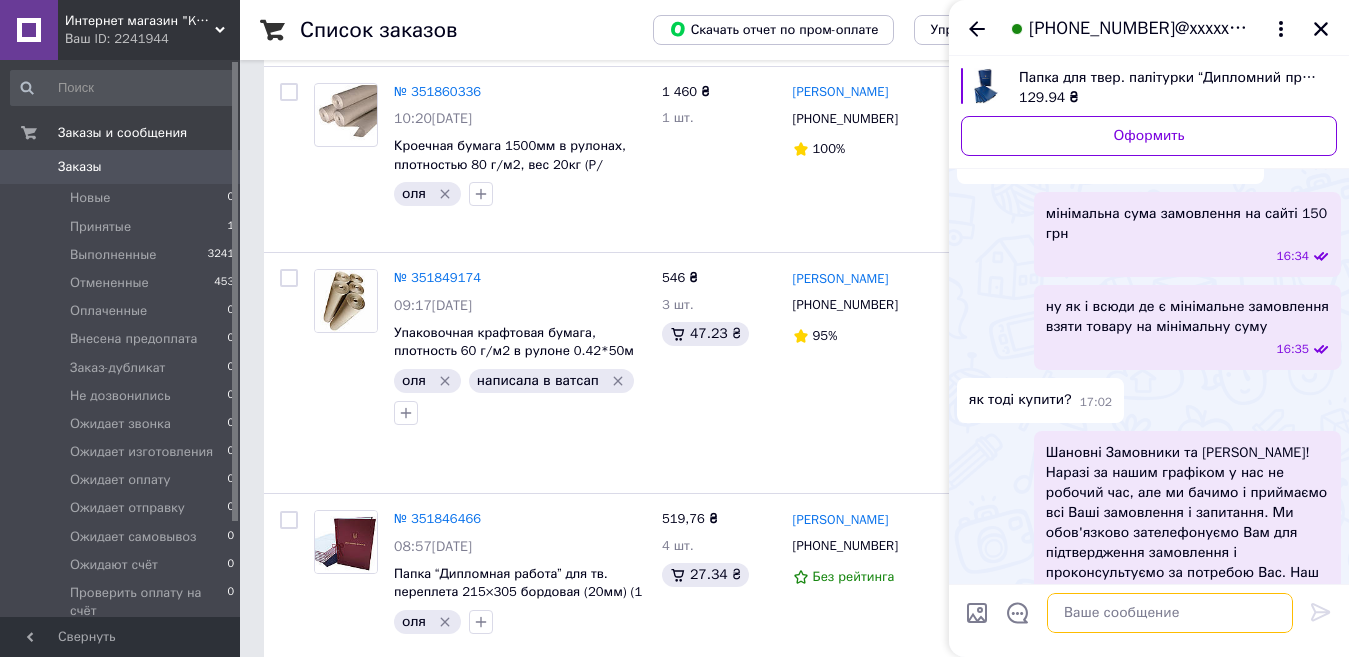 click at bounding box center [1170, 613] 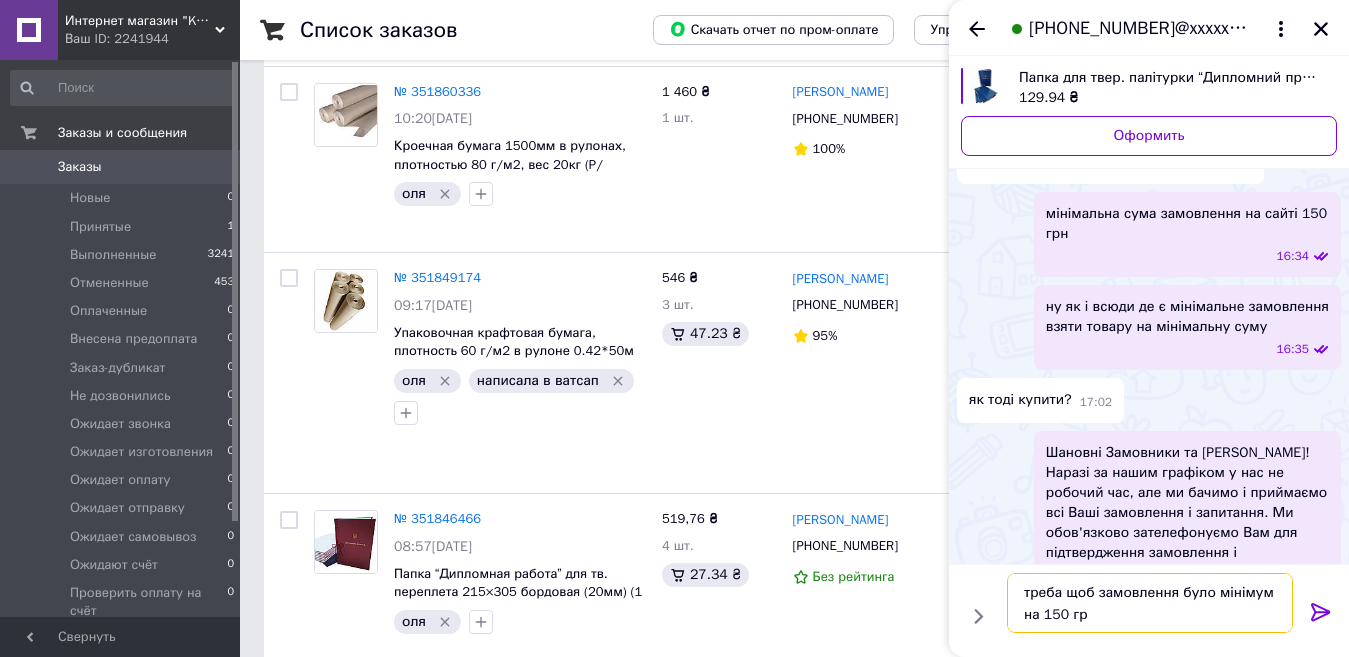 type on "треба щоб замовлення було мінімум на 150 грн" 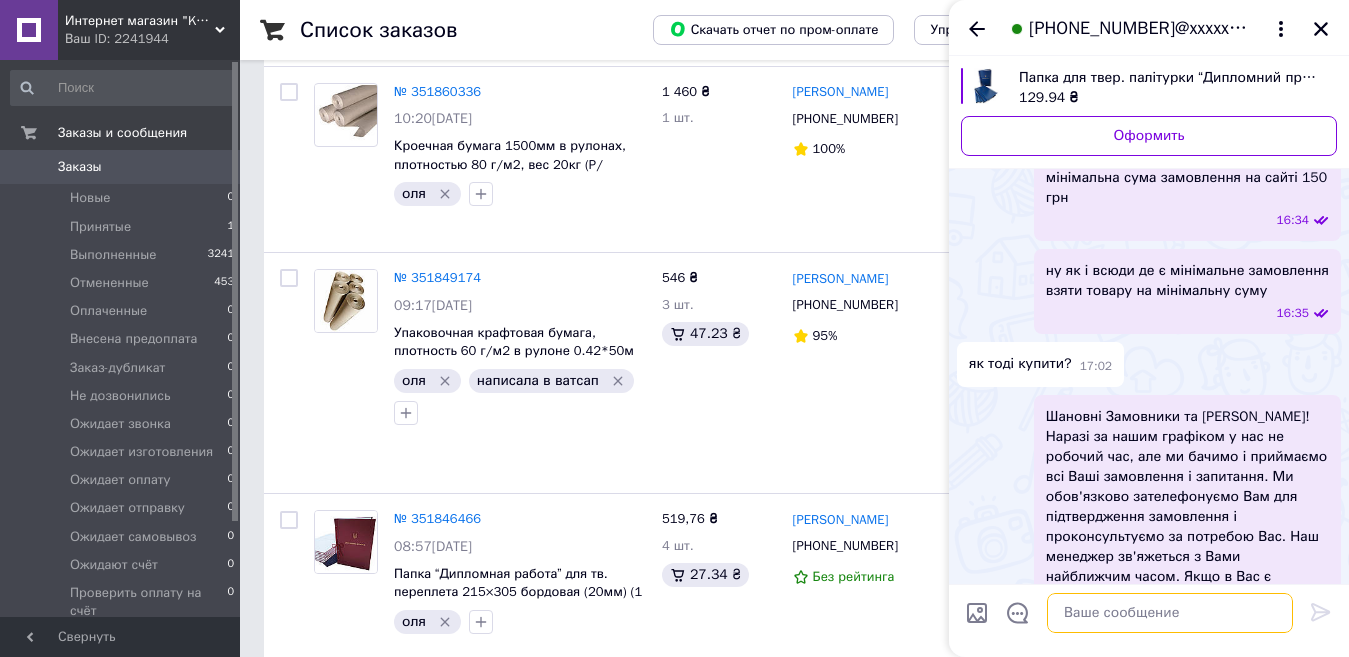 scroll, scrollTop: 683, scrollLeft: 0, axis: vertical 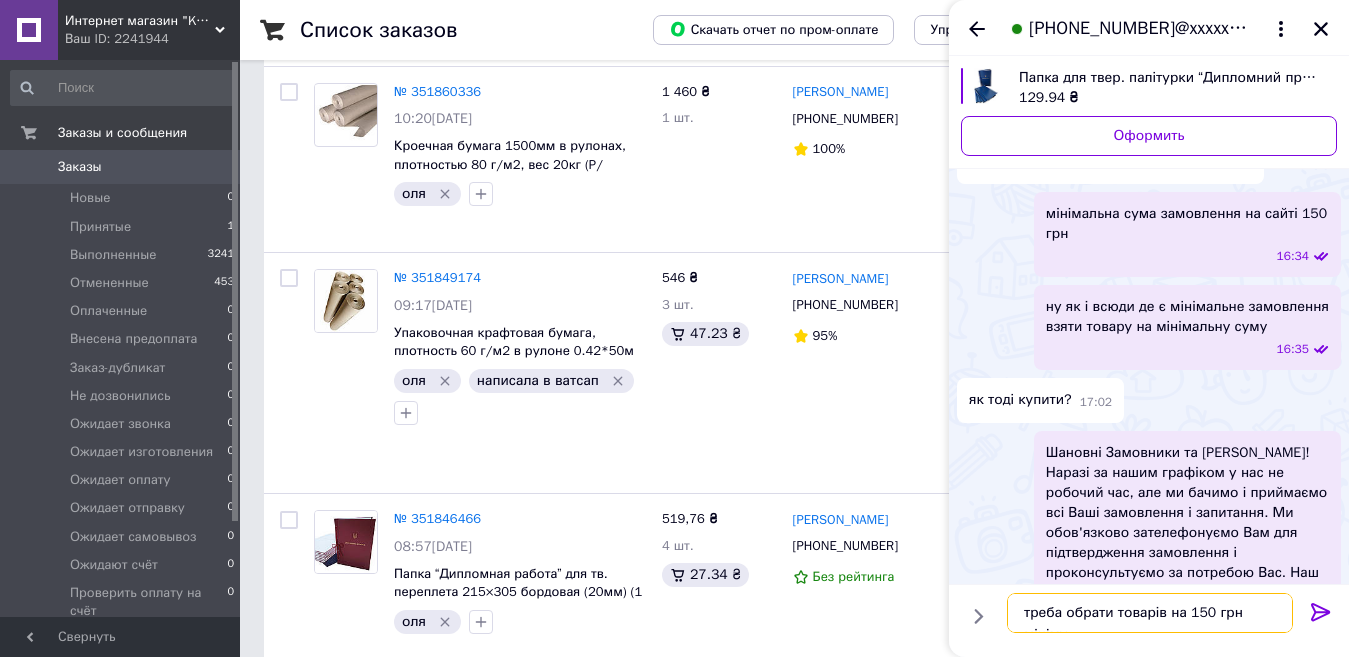 type on "треба обрати товарів на 150 грн мінімум" 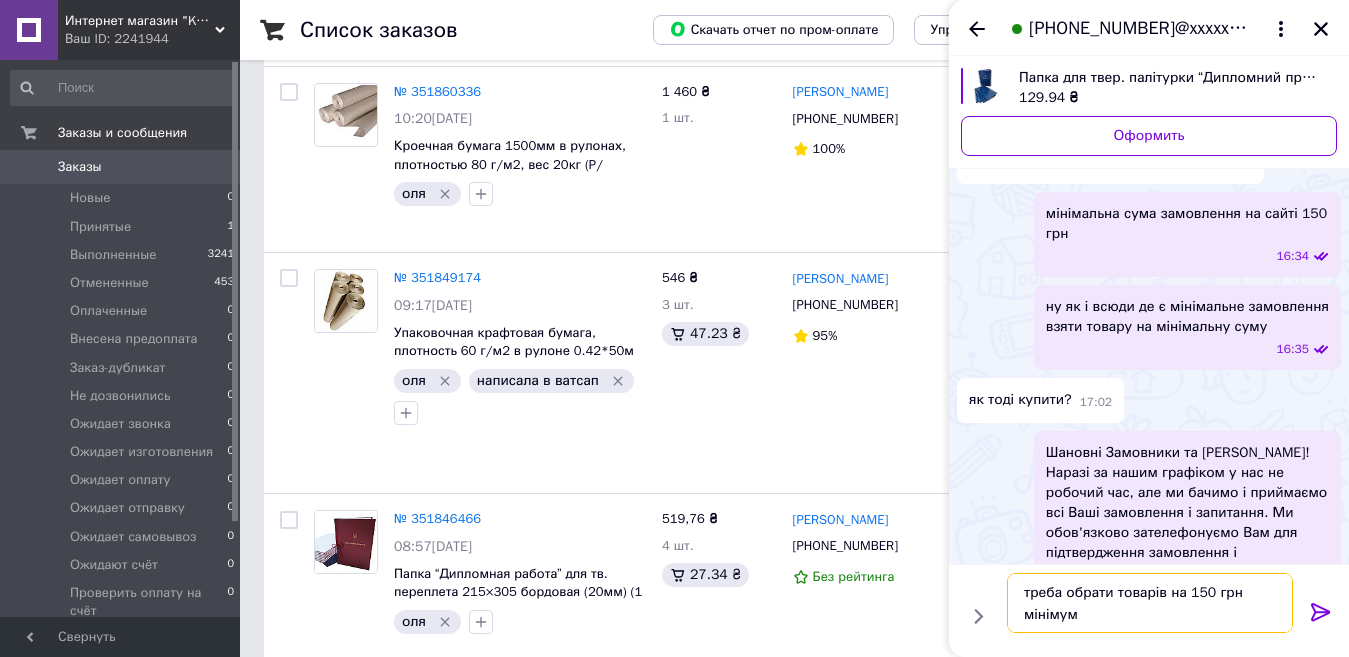 scroll, scrollTop: 2, scrollLeft: 0, axis: vertical 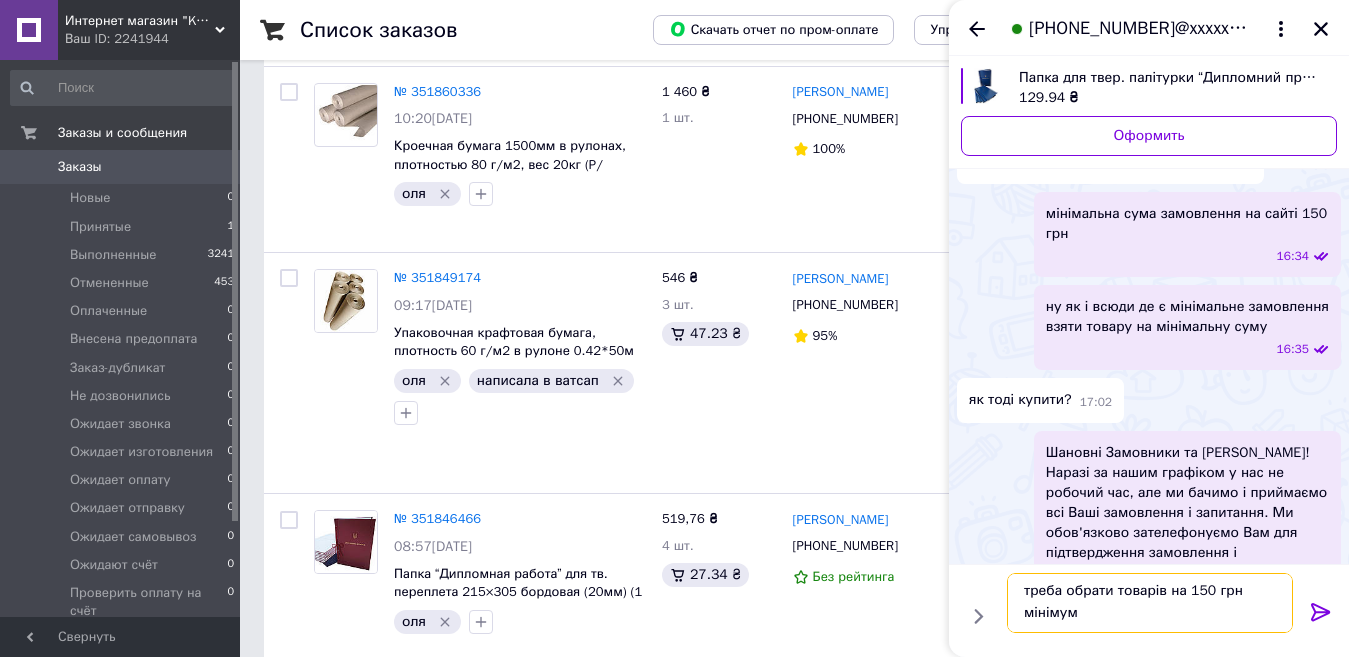 type 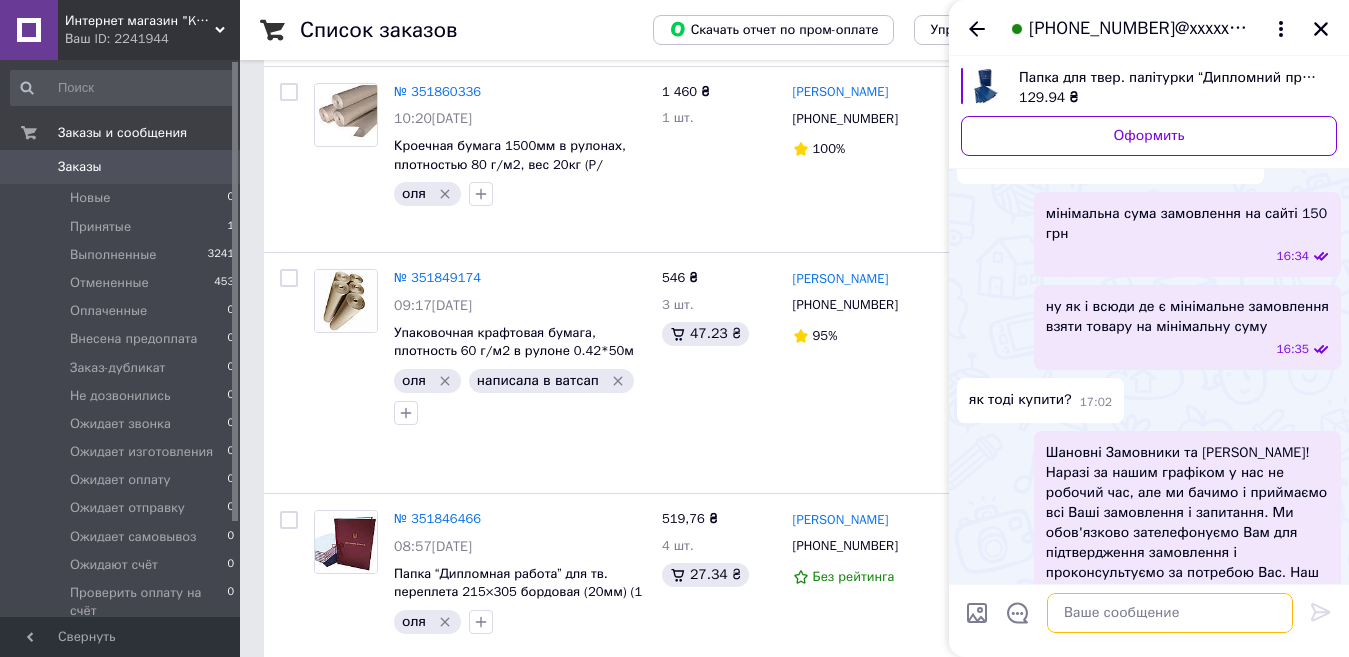 scroll, scrollTop: 0, scrollLeft: 0, axis: both 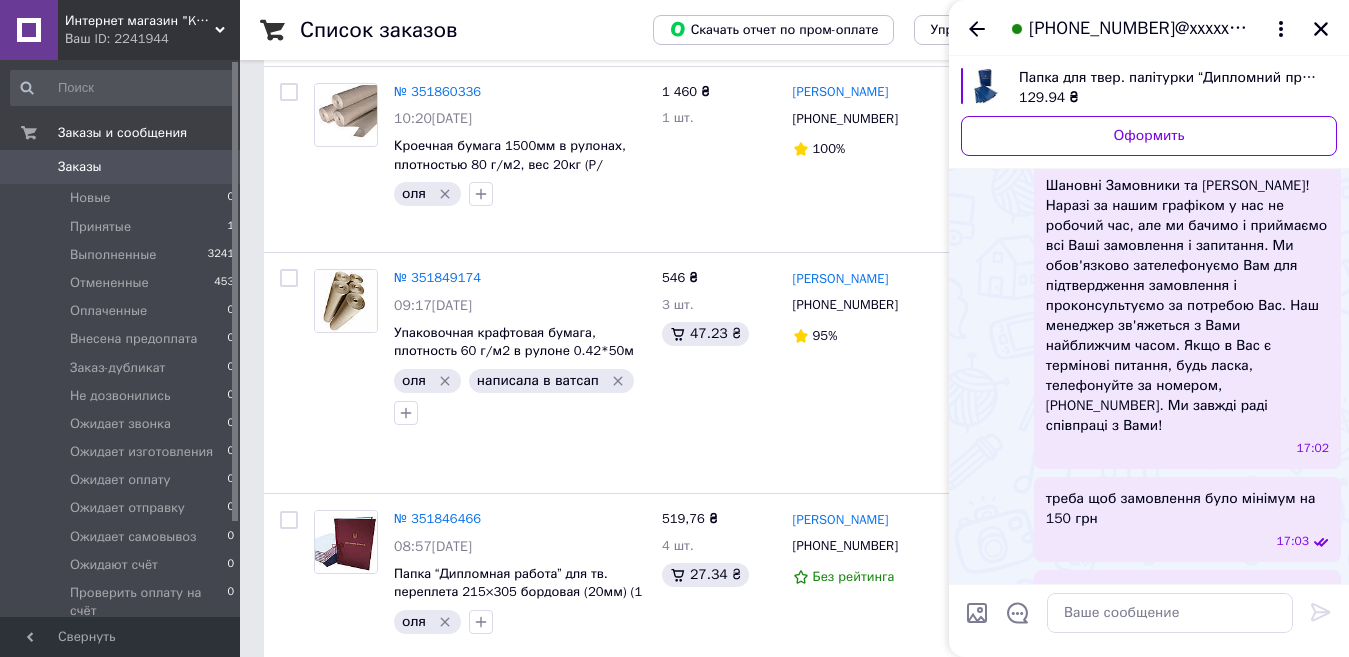 click on "Интернет магазин  "KOLVI"" at bounding box center (140, 21) 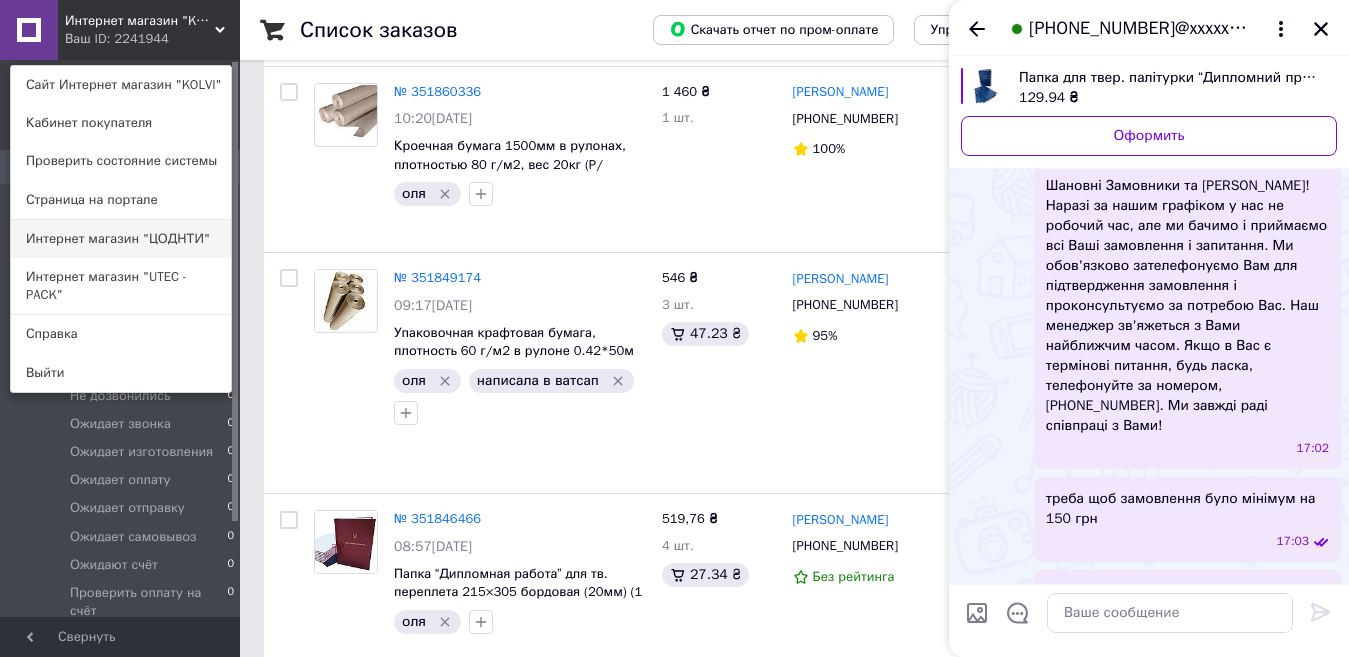 click on "Интернет магазин "ЦОДНТИ"" at bounding box center (121, 239) 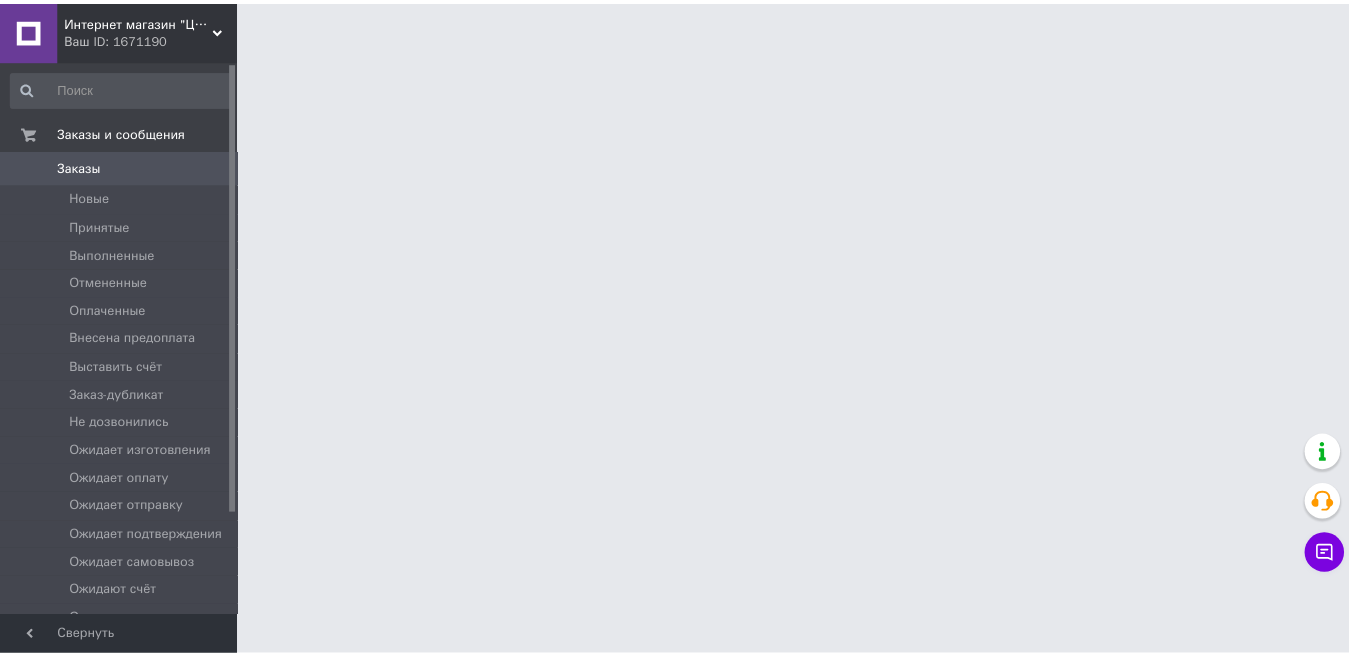 scroll, scrollTop: 0, scrollLeft: 0, axis: both 